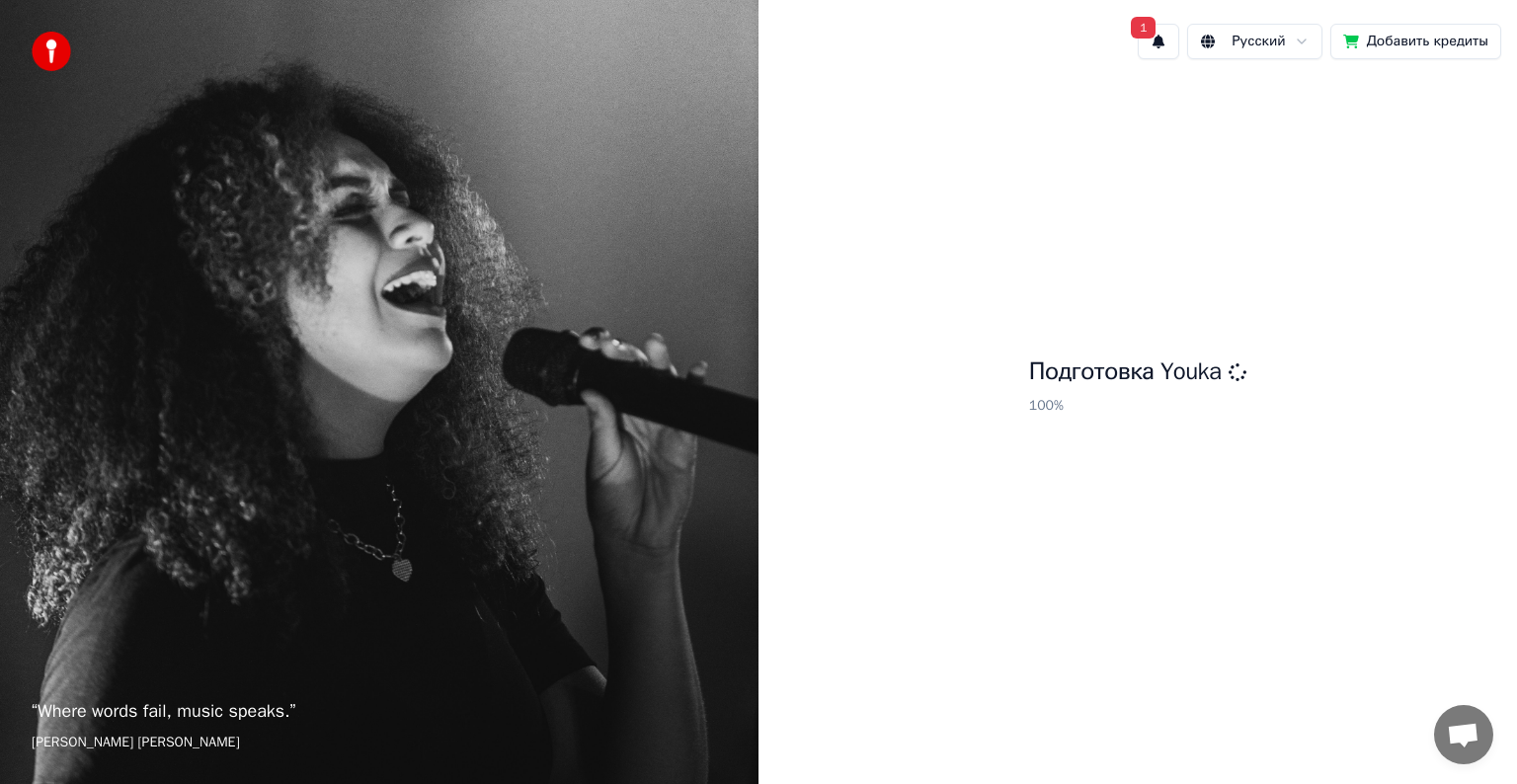 scroll, scrollTop: 0, scrollLeft: 0, axis: both 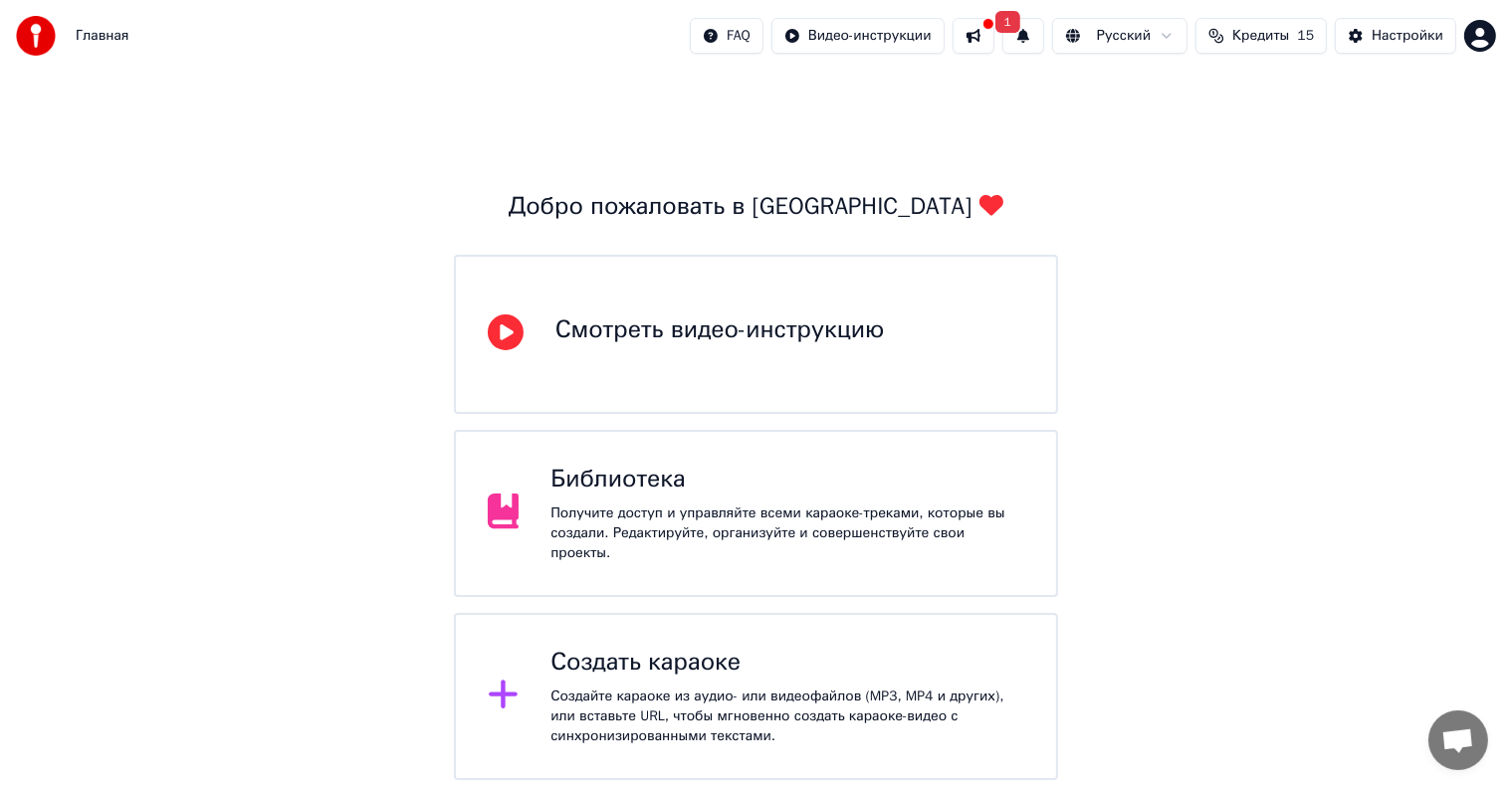 click on "Создайте караоке из аудио- или видеофайлов (MP3, MP4 и других), или вставьте URL, чтобы мгновенно создать караоке-видео с синхронизированными текстами." at bounding box center (787, 716) 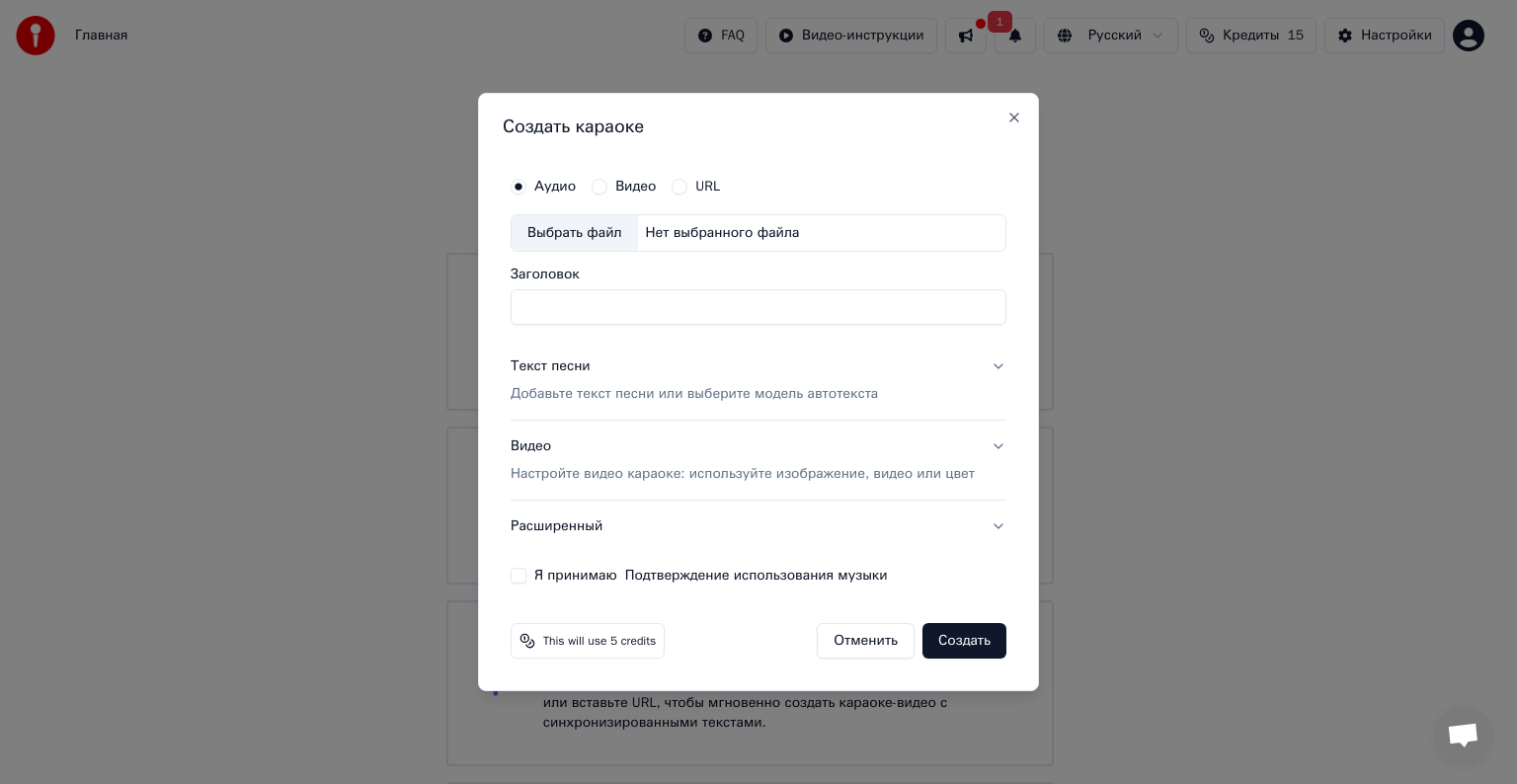 click on "Выбрать файл" at bounding box center [575, 233] 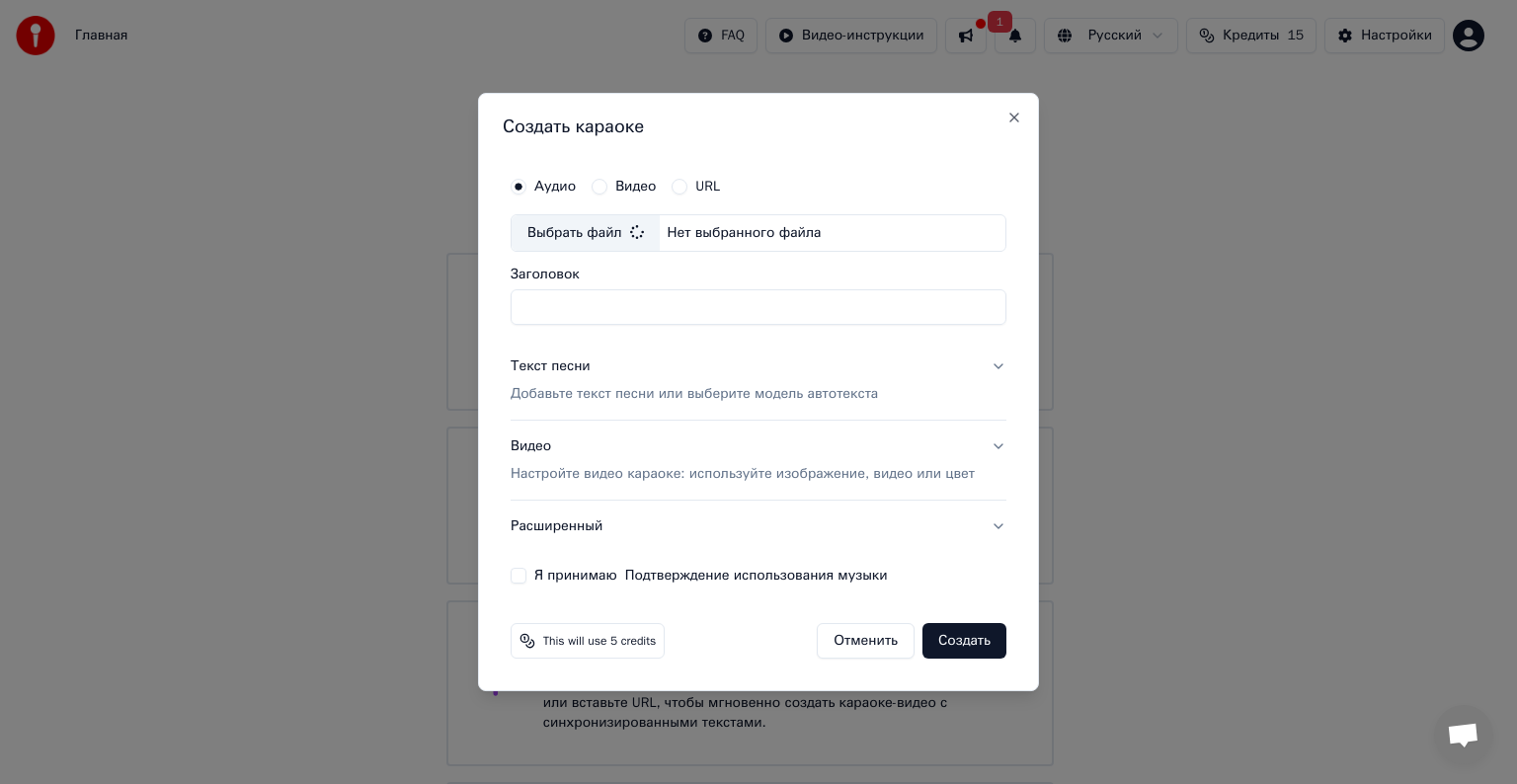 type on "**********" 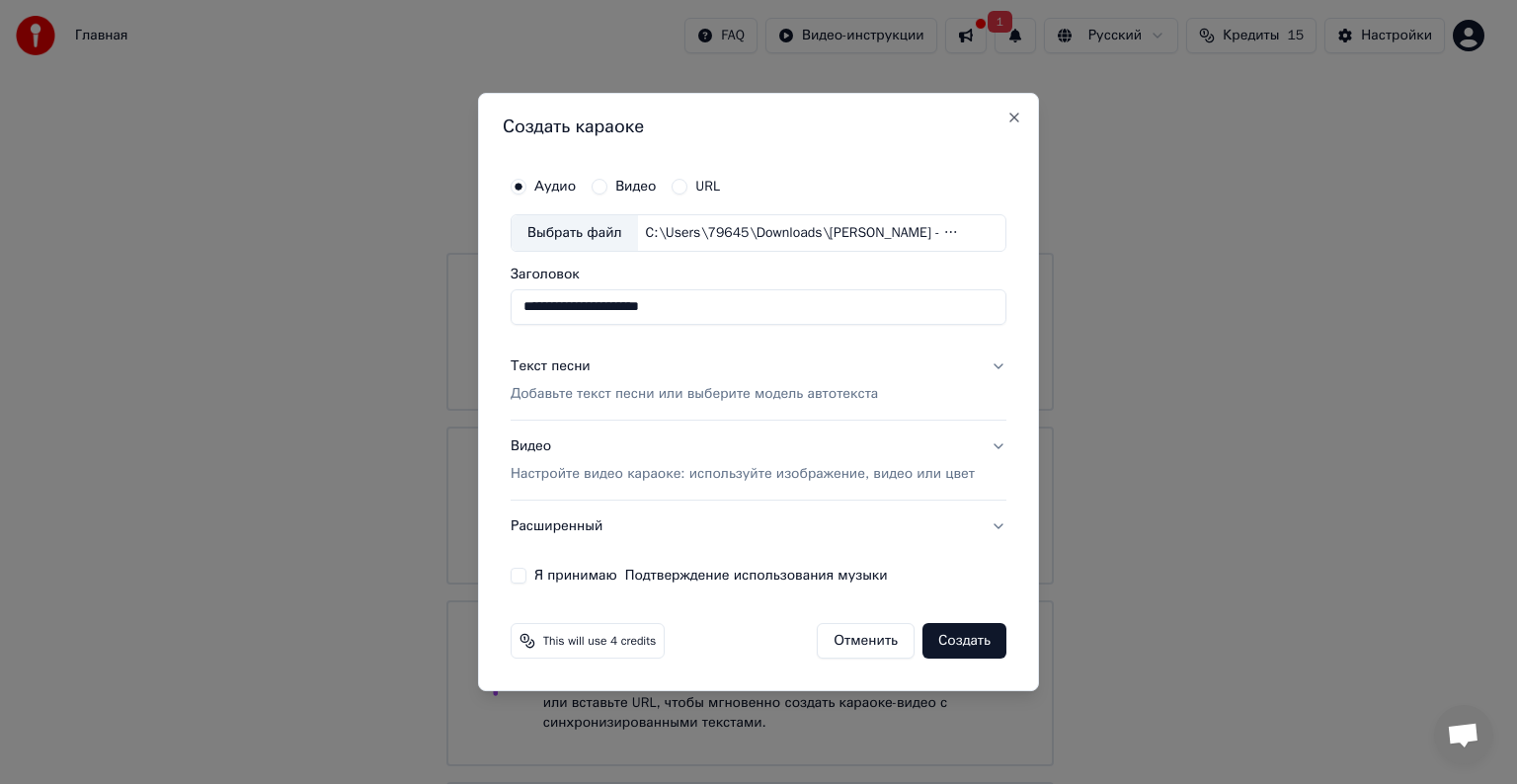 click on "Текст песни Добавьте текст песни или выберите модель автотекста" at bounding box center (758, 380) 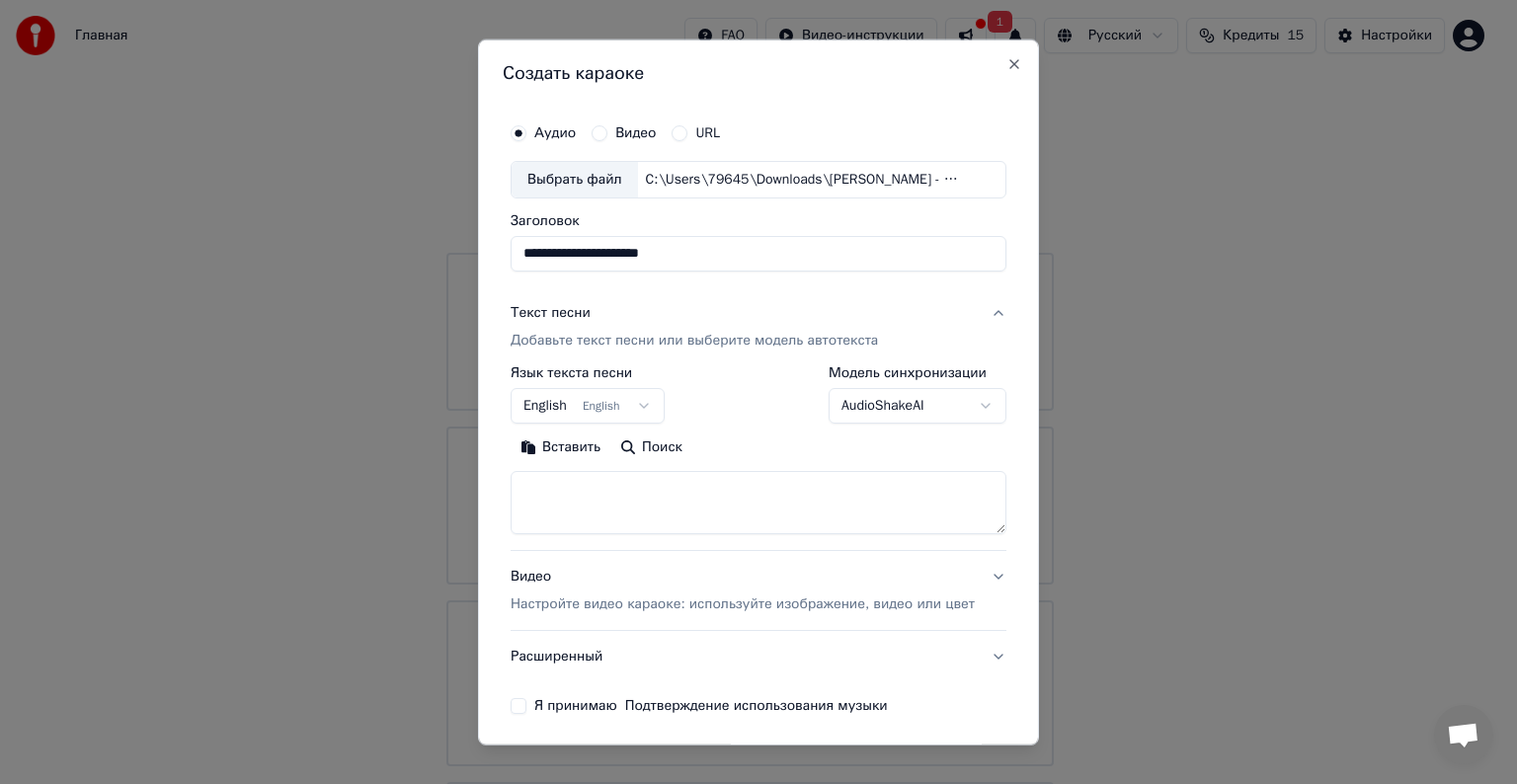 click at bounding box center [758, 503] 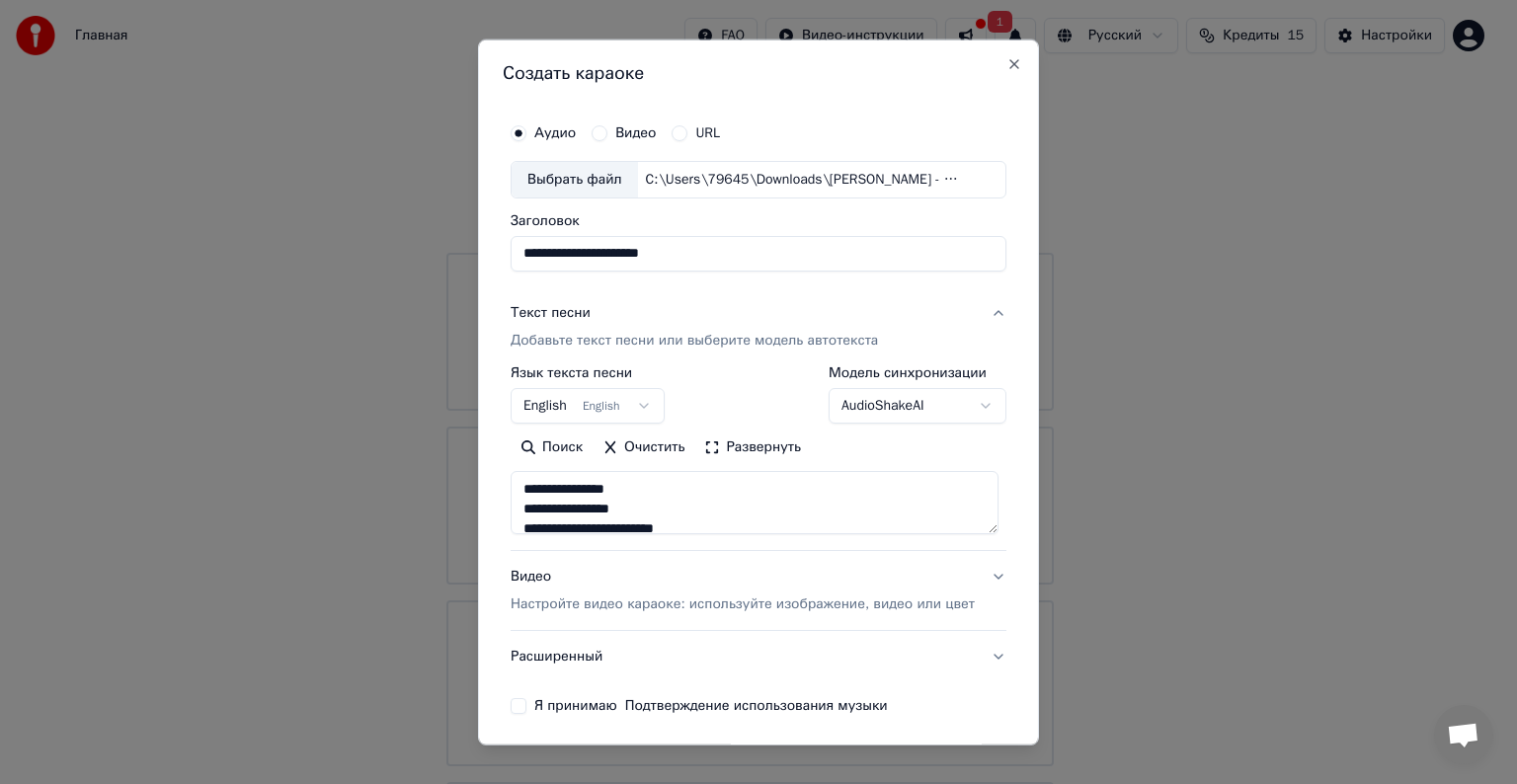 scroll, scrollTop: 675, scrollLeft: 0, axis: vertical 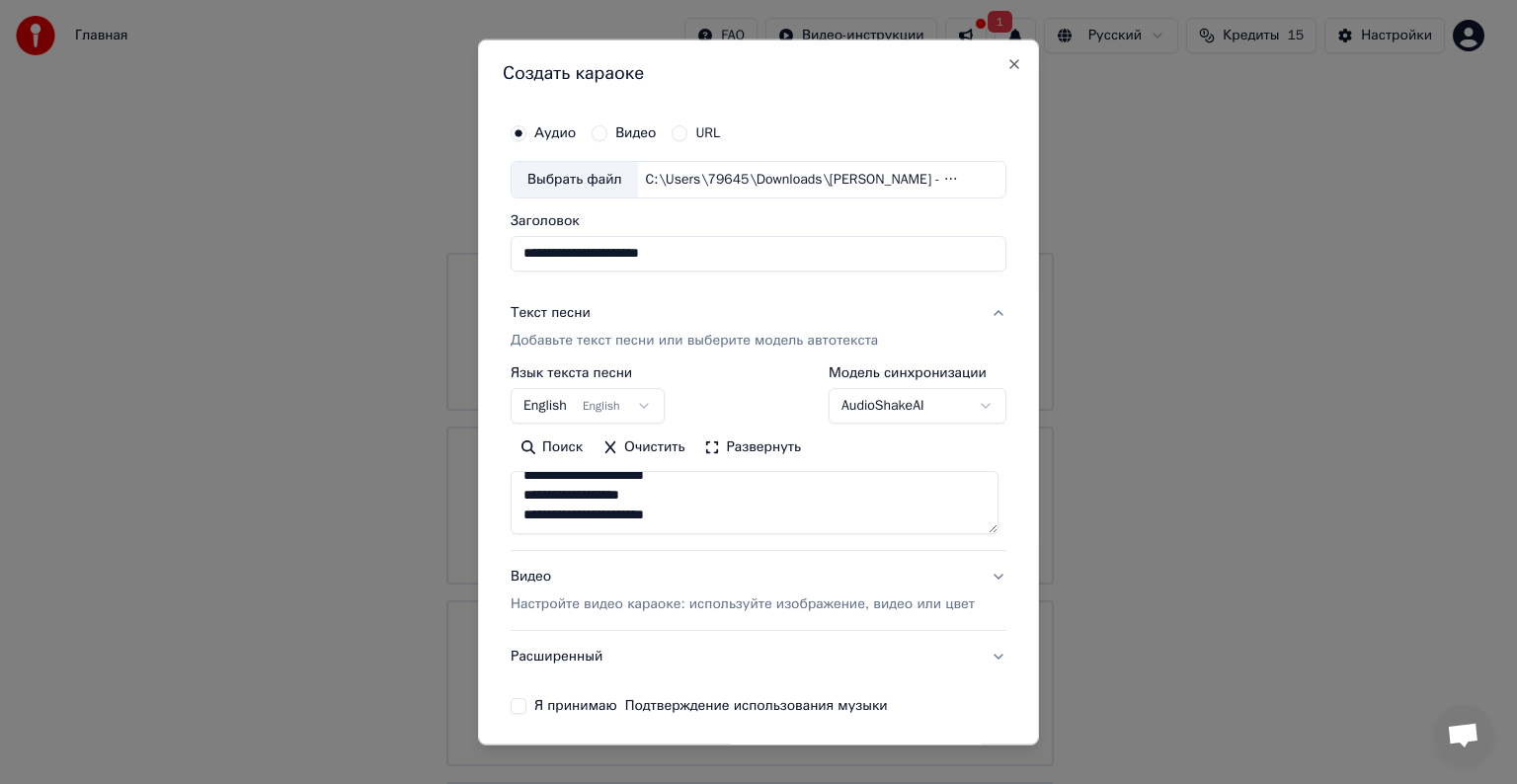 type on "**********" 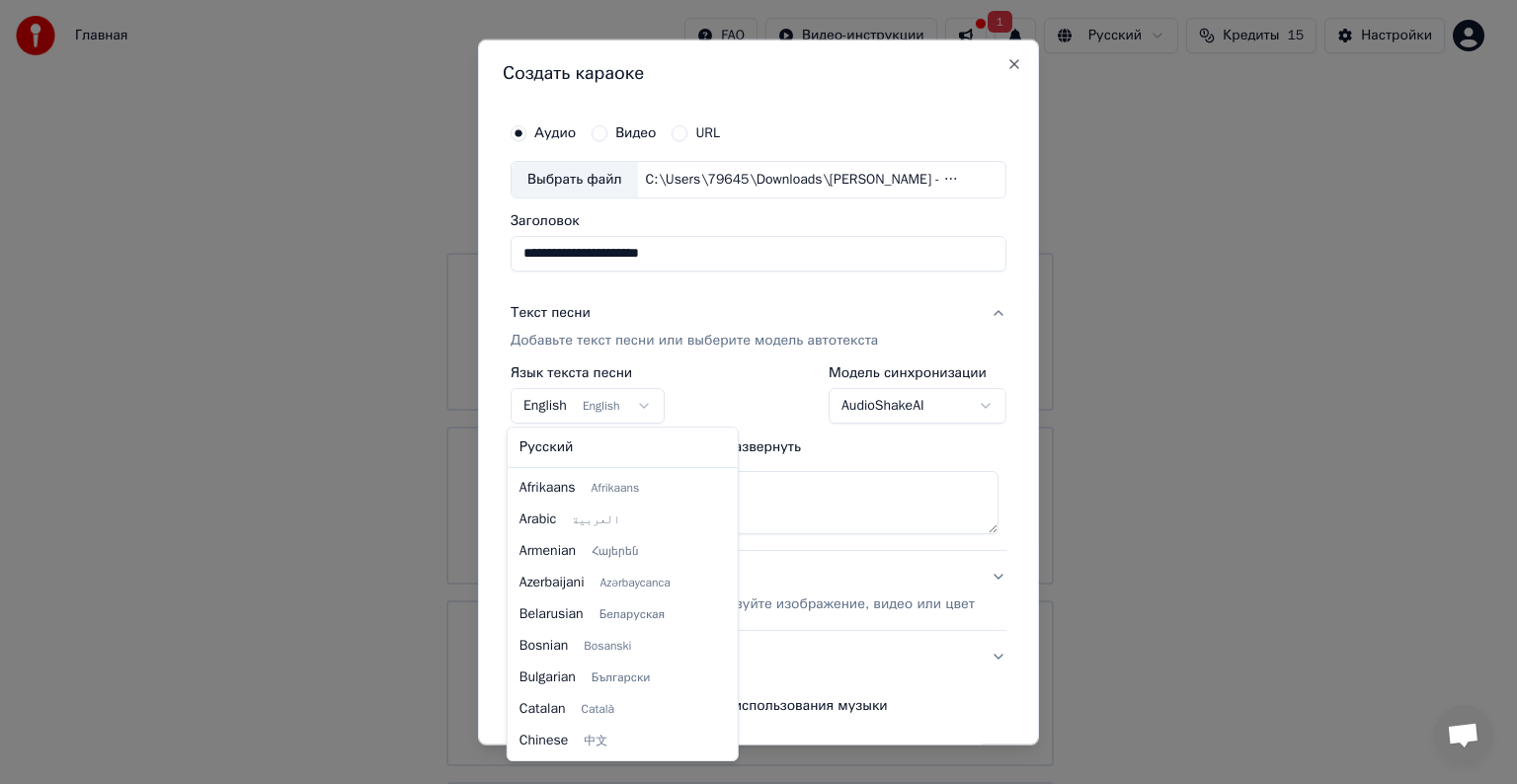 scroll, scrollTop: 158, scrollLeft: 0, axis: vertical 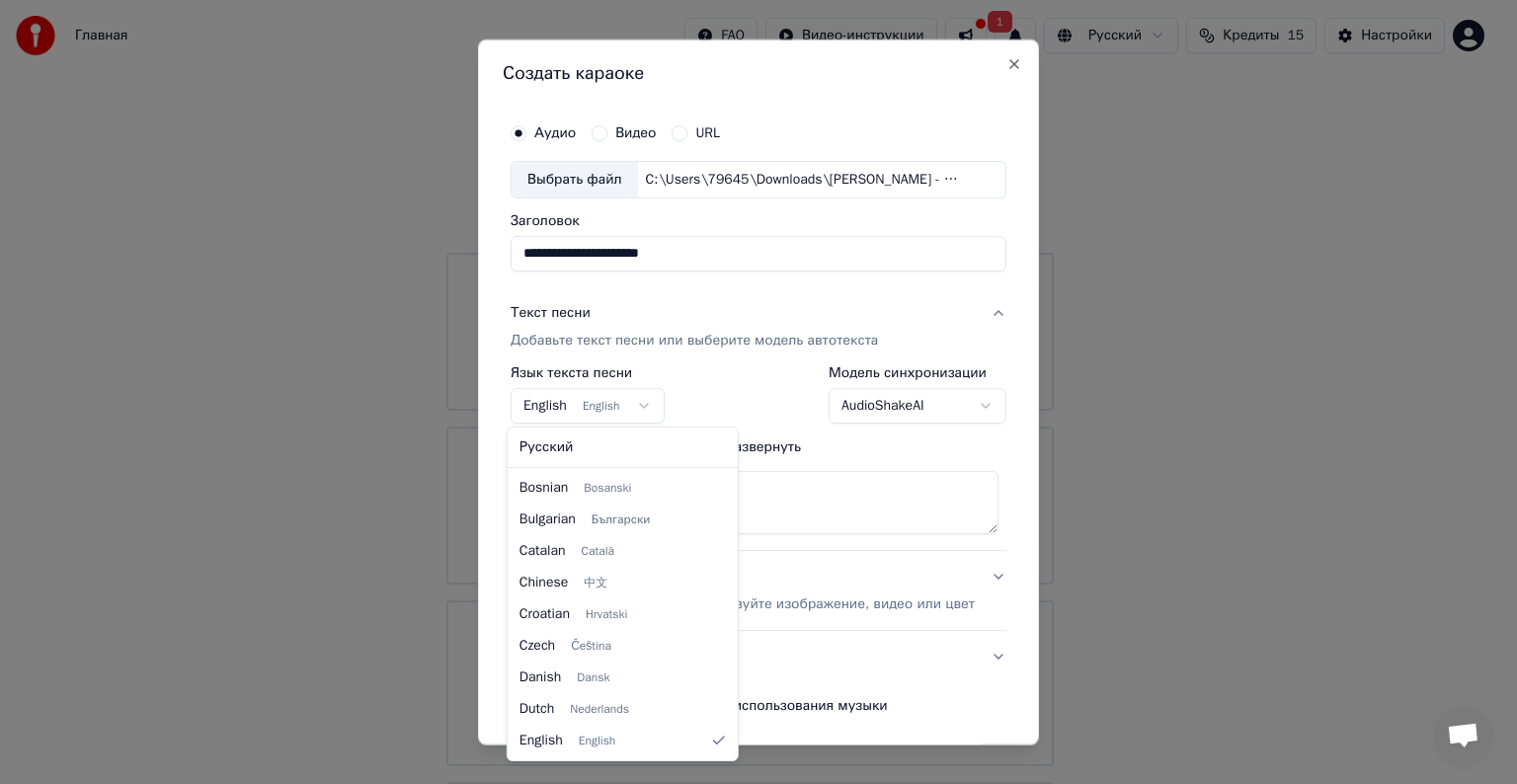 click at bounding box center [758, 392] 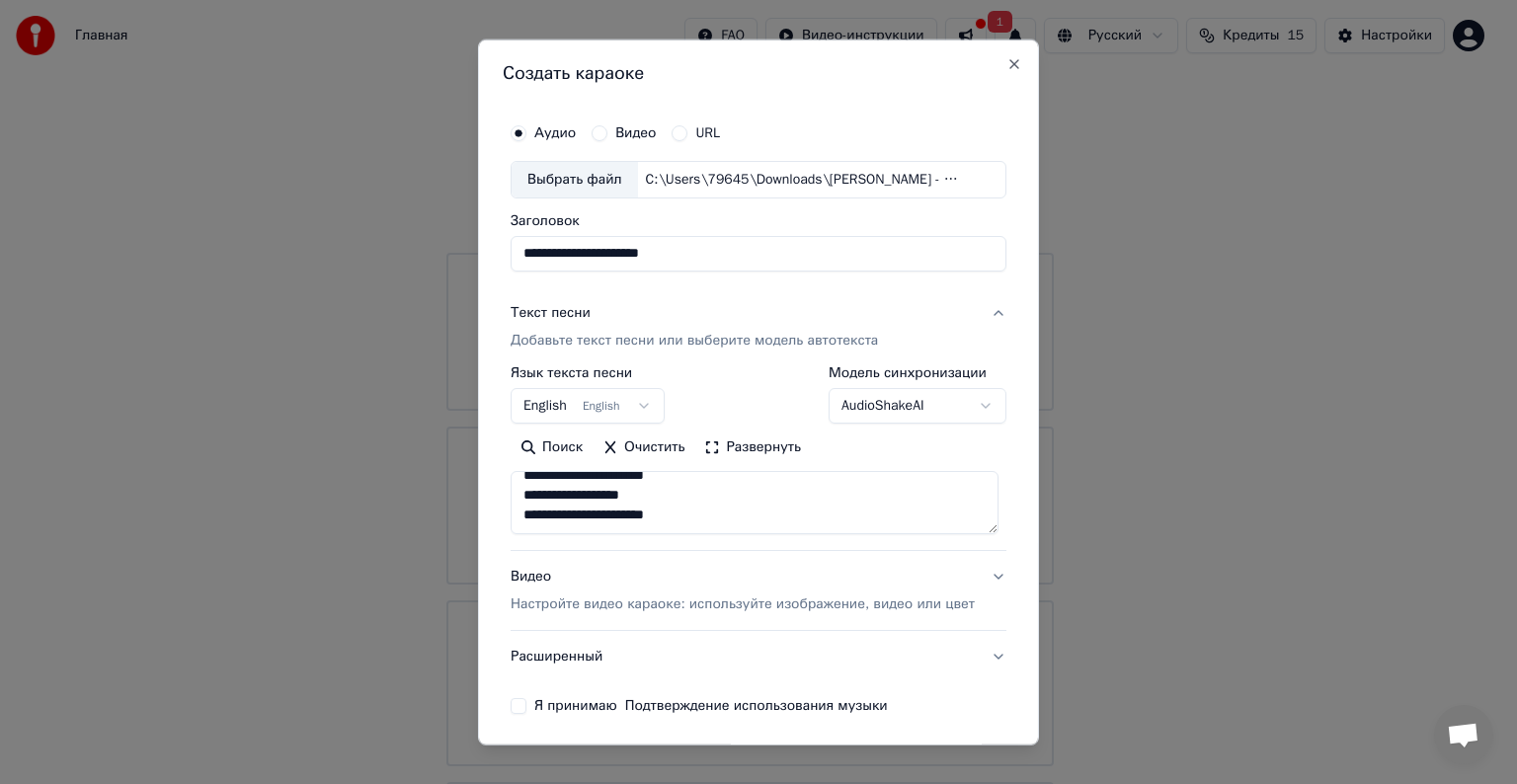 click on "English English" at bounding box center [588, 406] 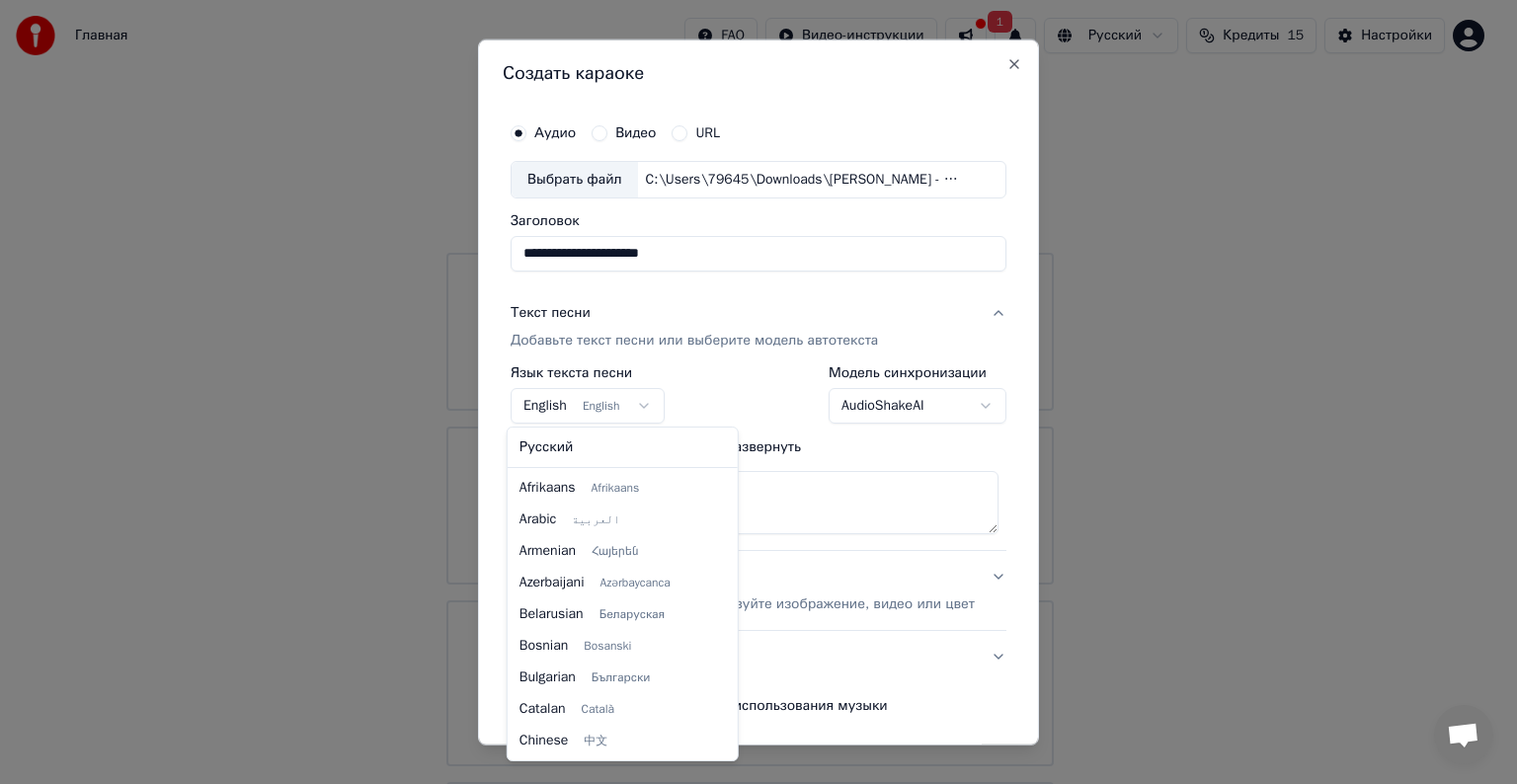scroll, scrollTop: 158, scrollLeft: 0, axis: vertical 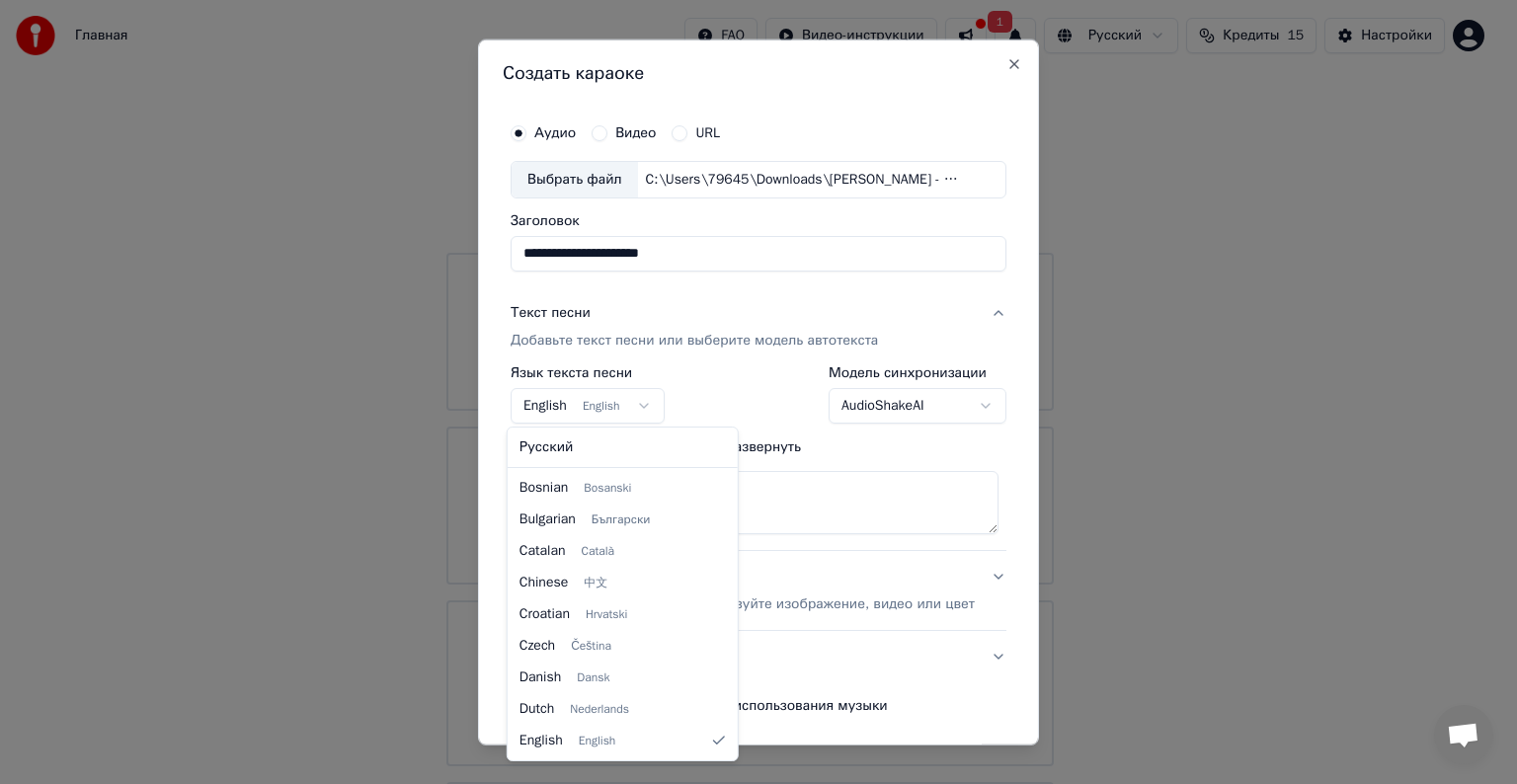 select on "**" 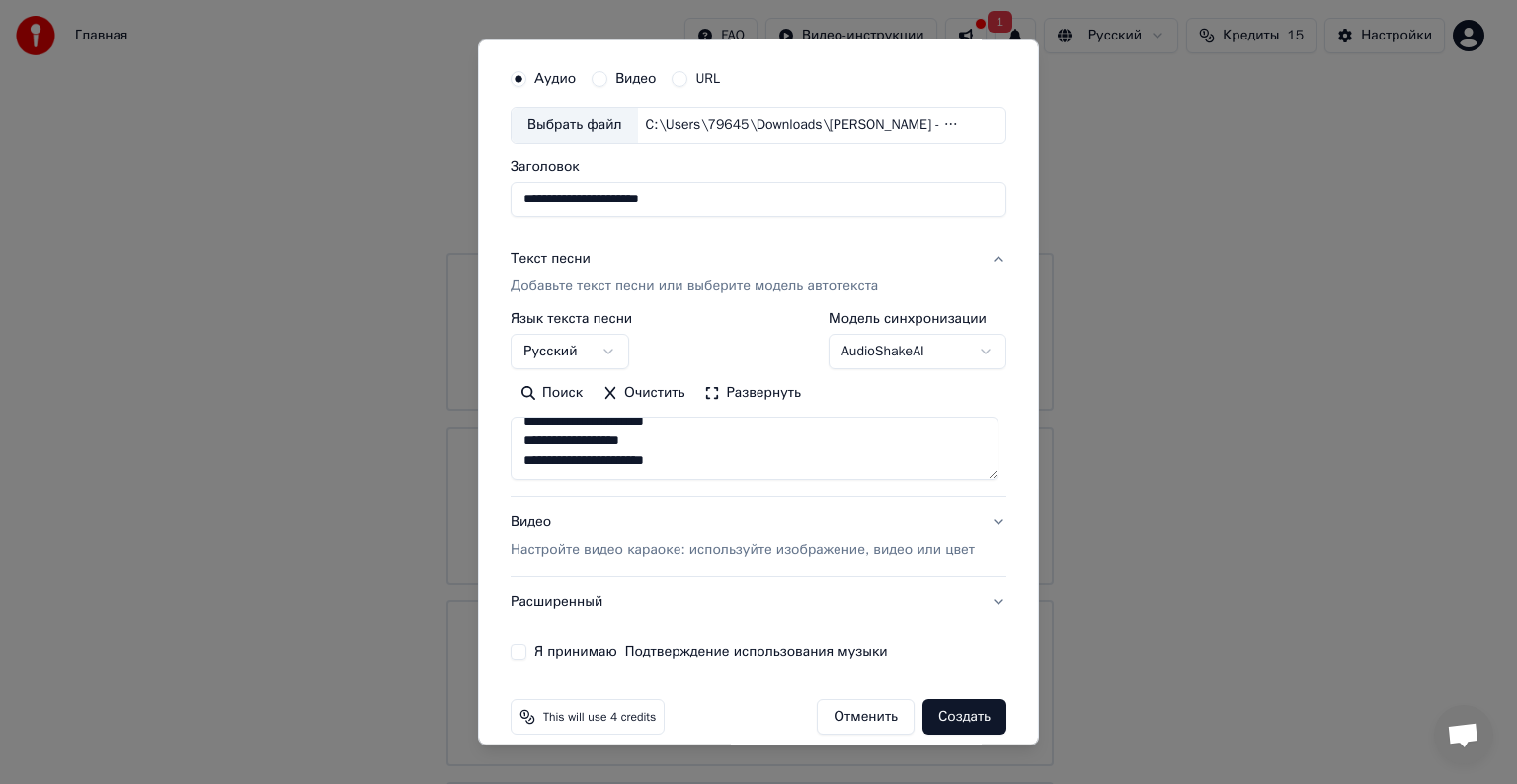 scroll, scrollTop: 75, scrollLeft: 0, axis: vertical 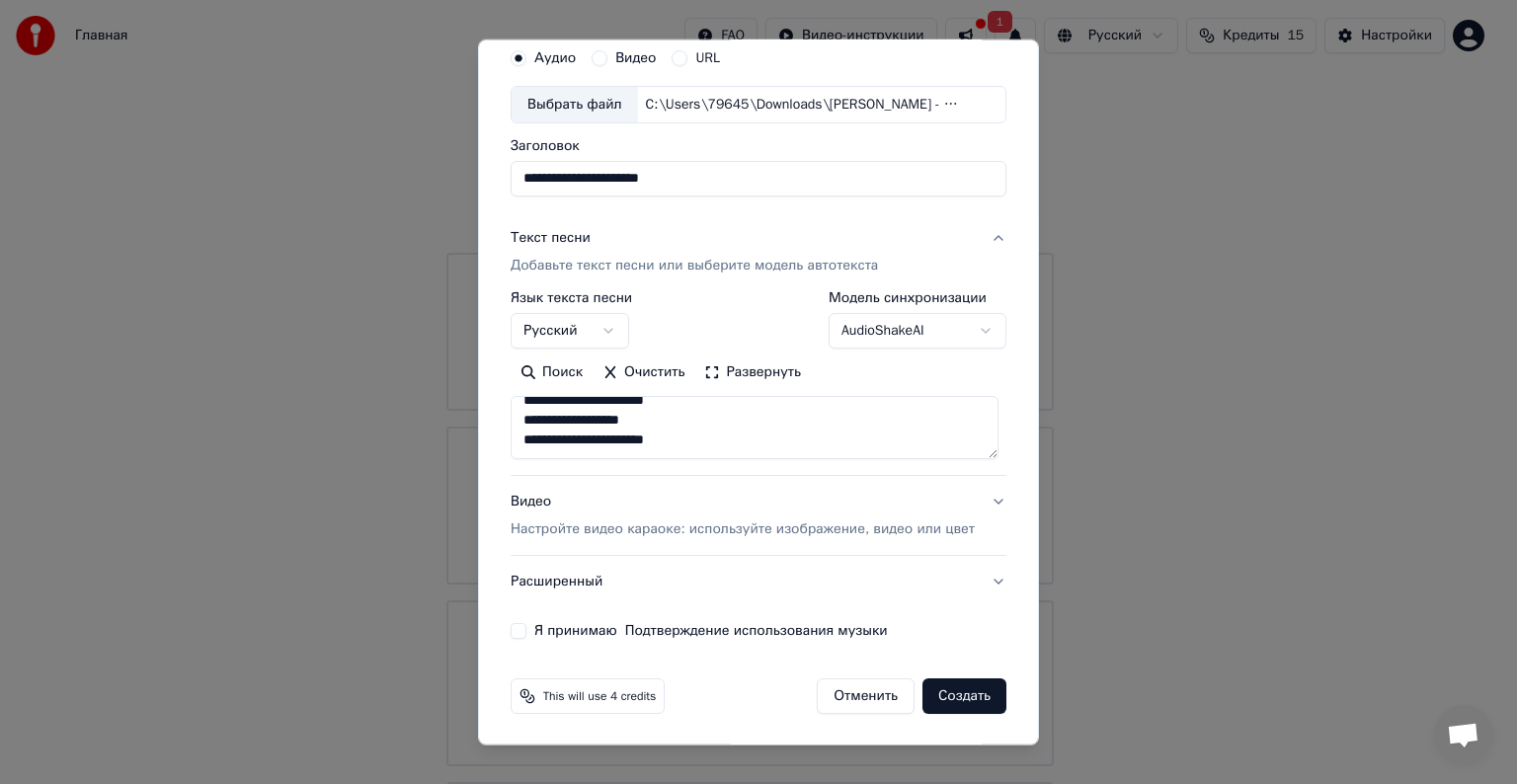 click on "Видео Настройте видео караоке: используйте изображение, видео или цвет" at bounding box center (758, 515) 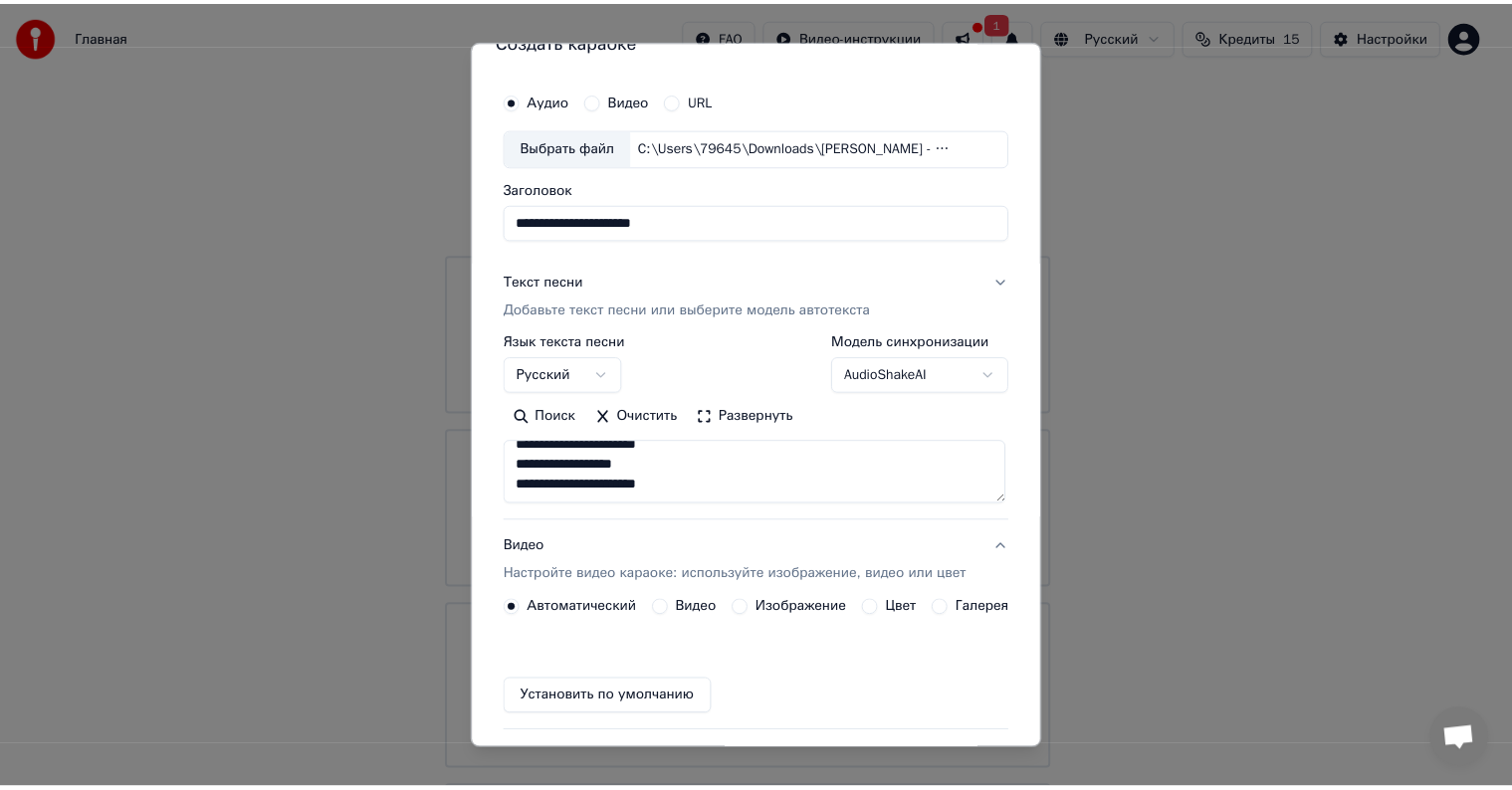 scroll, scrollTop: 22, scrollLeft: 0, axis: vertical 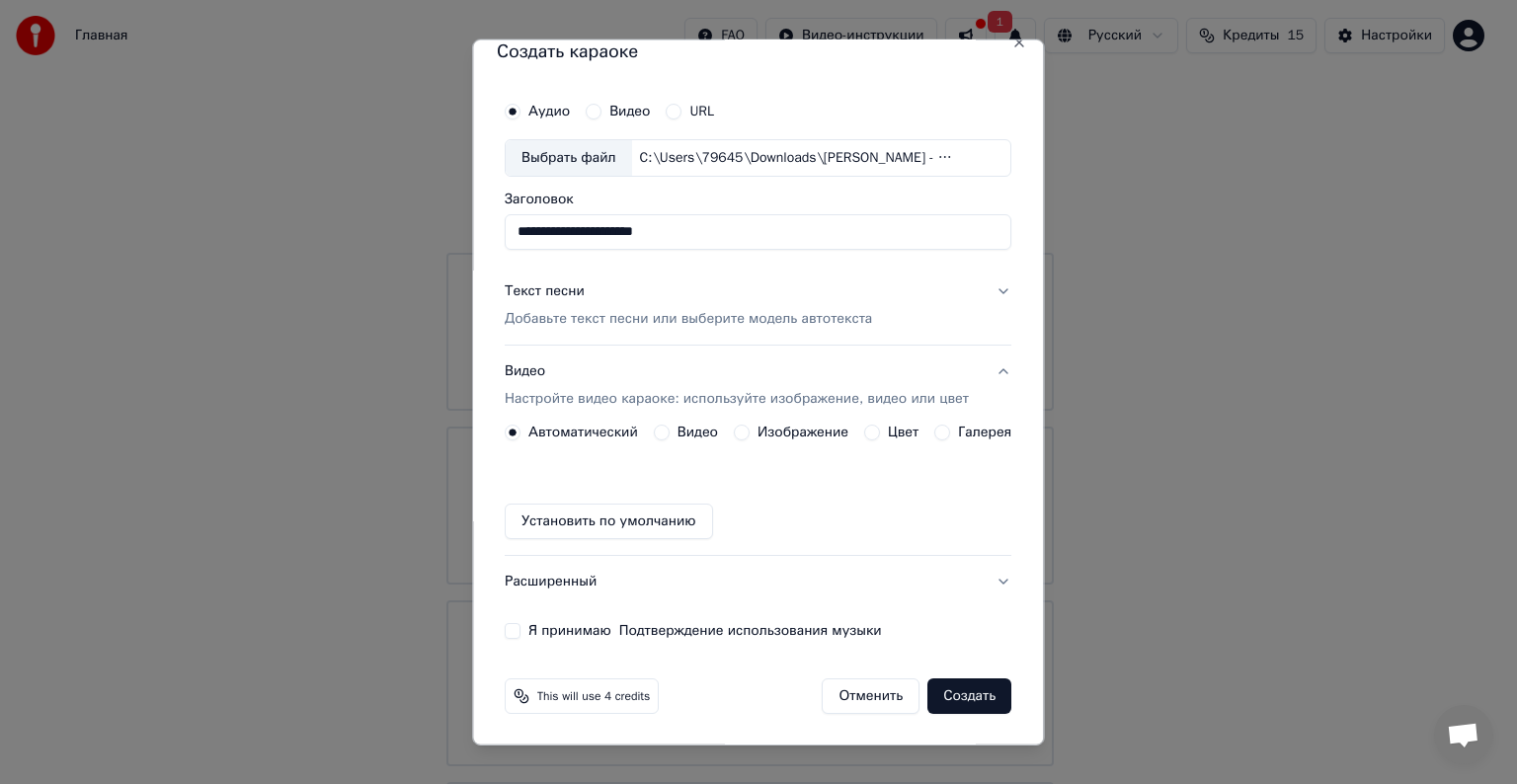 click on "Установить по умолчанию" at bounding box center [608, 521] 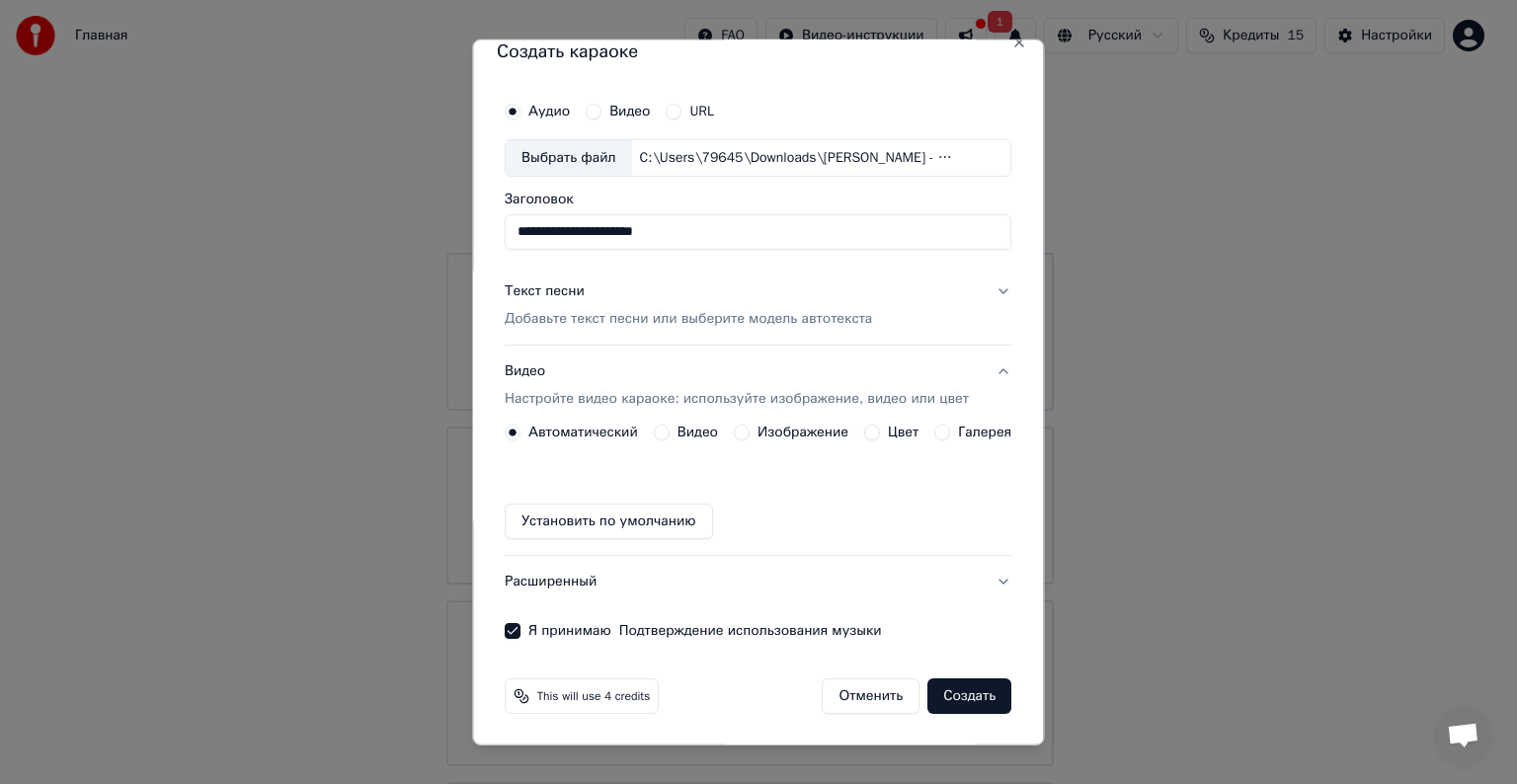 click on "Создать" at bounding box center (970, 696) 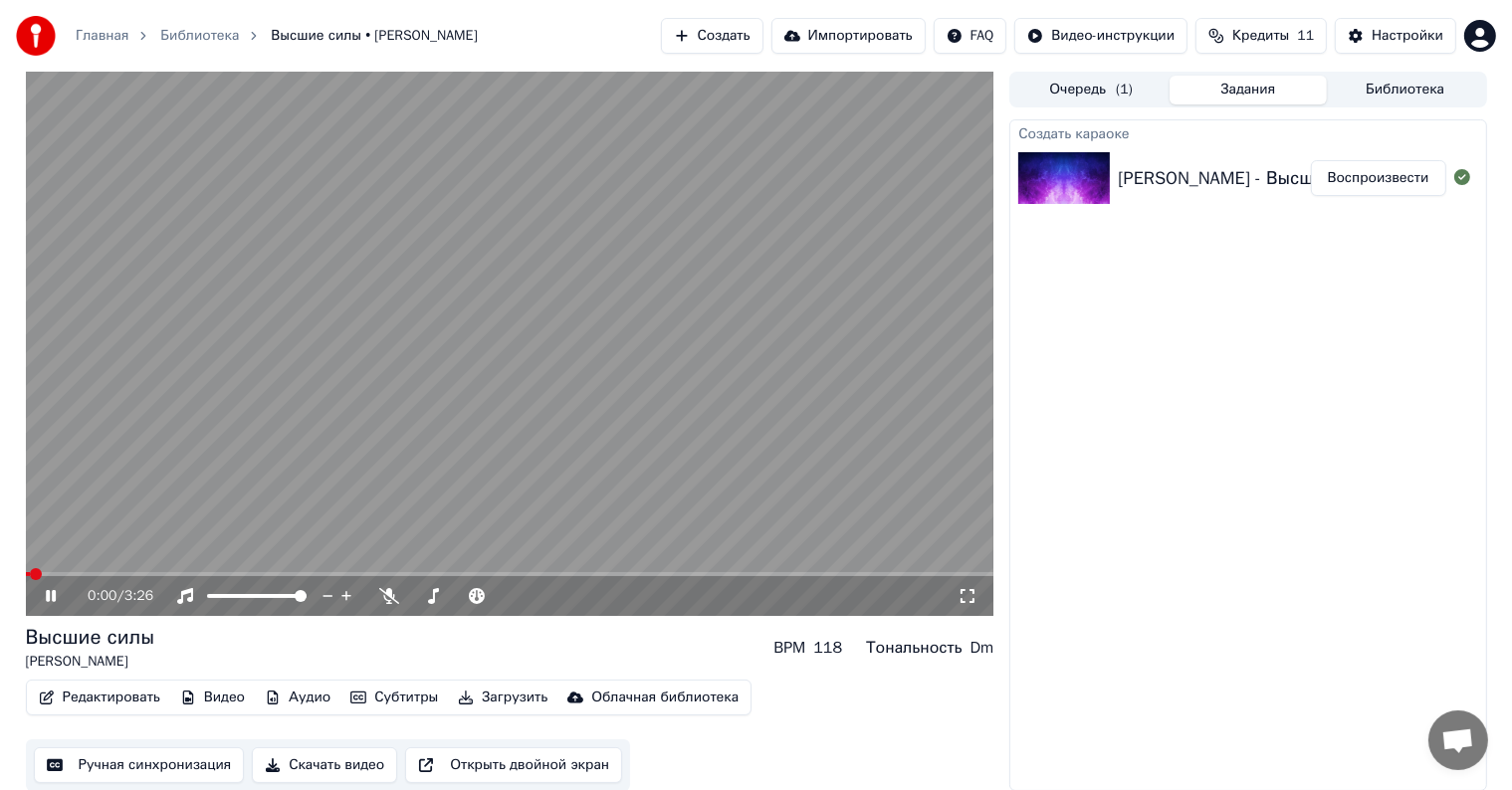 click 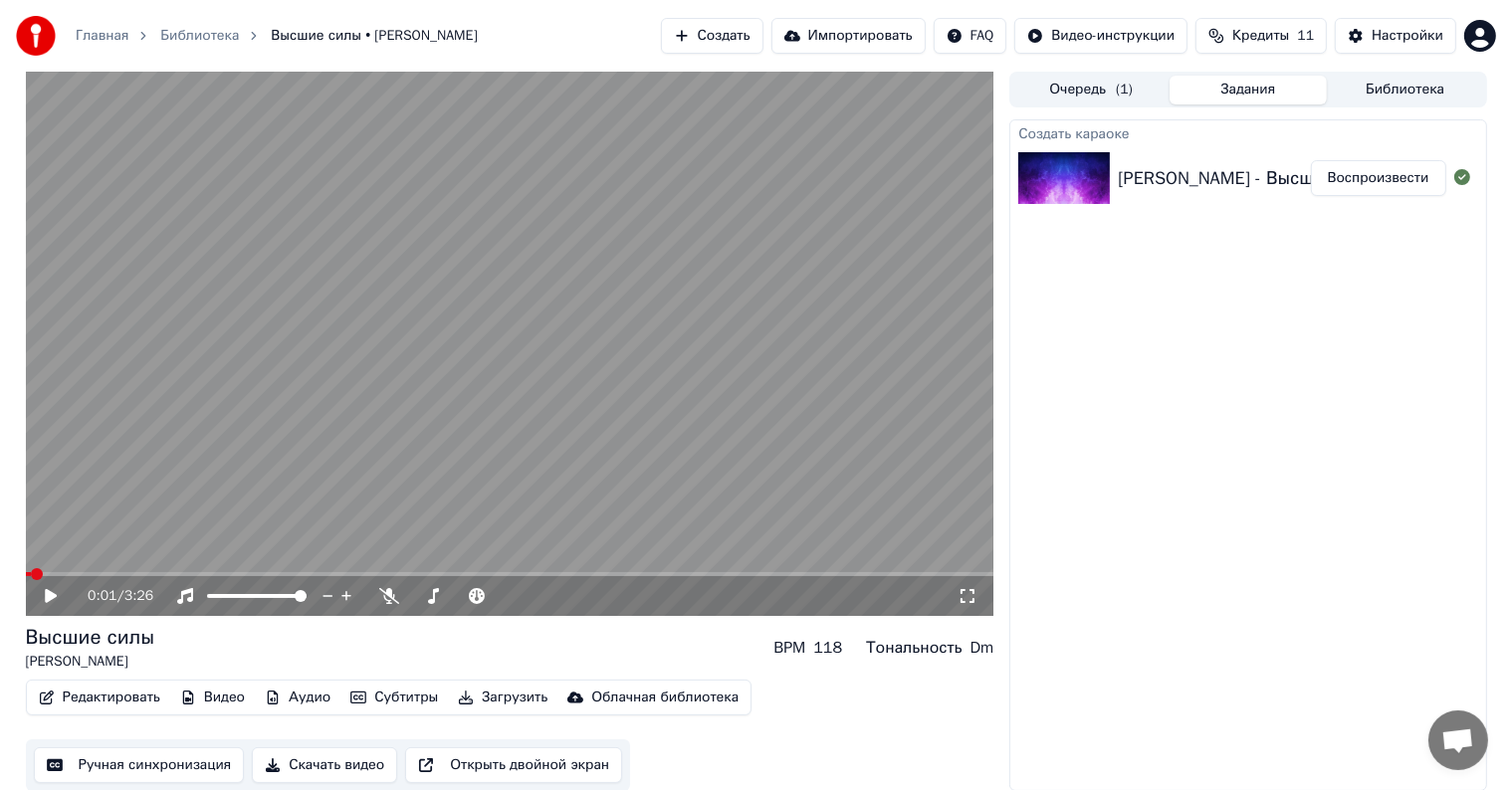click 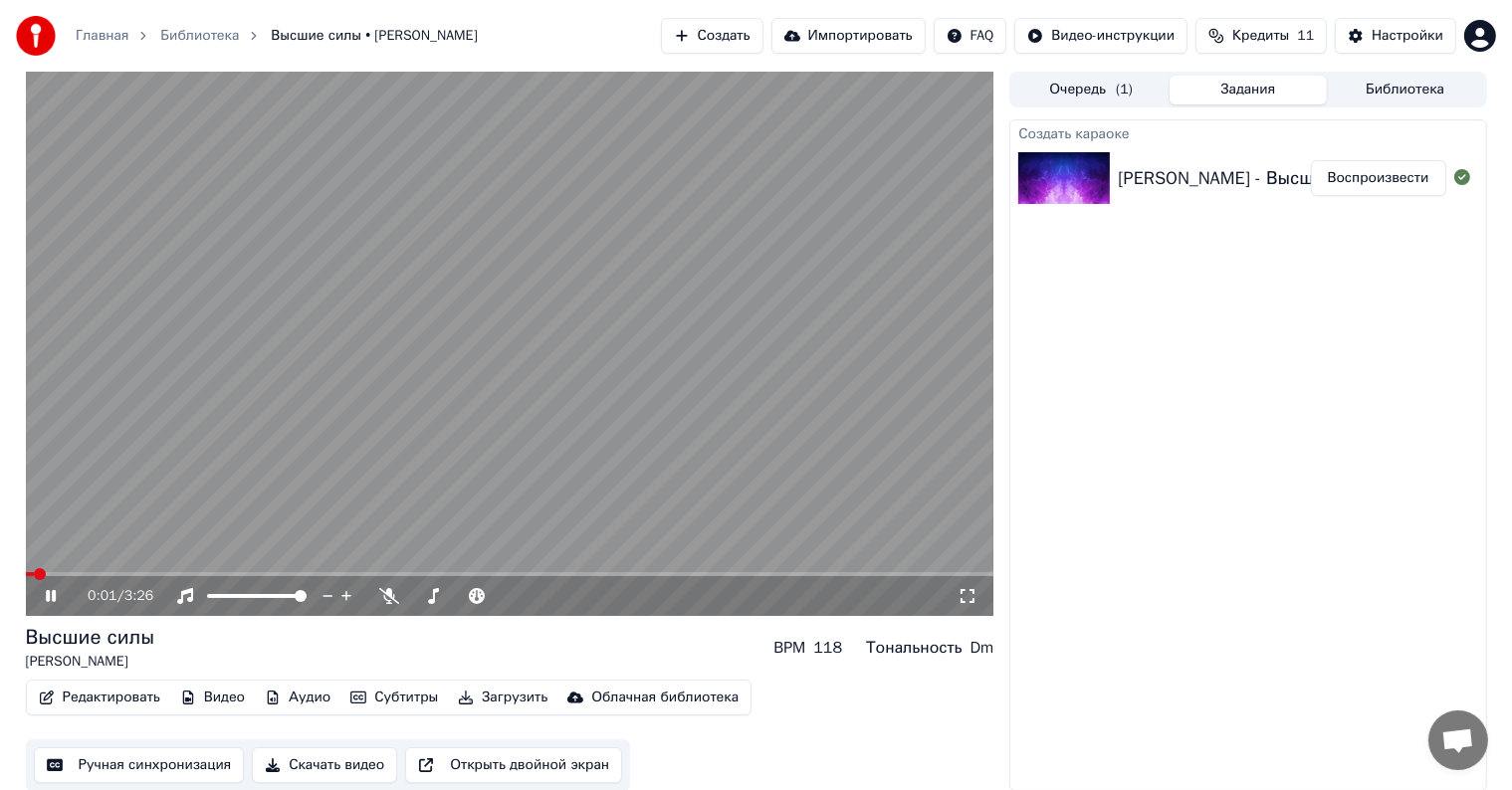 click 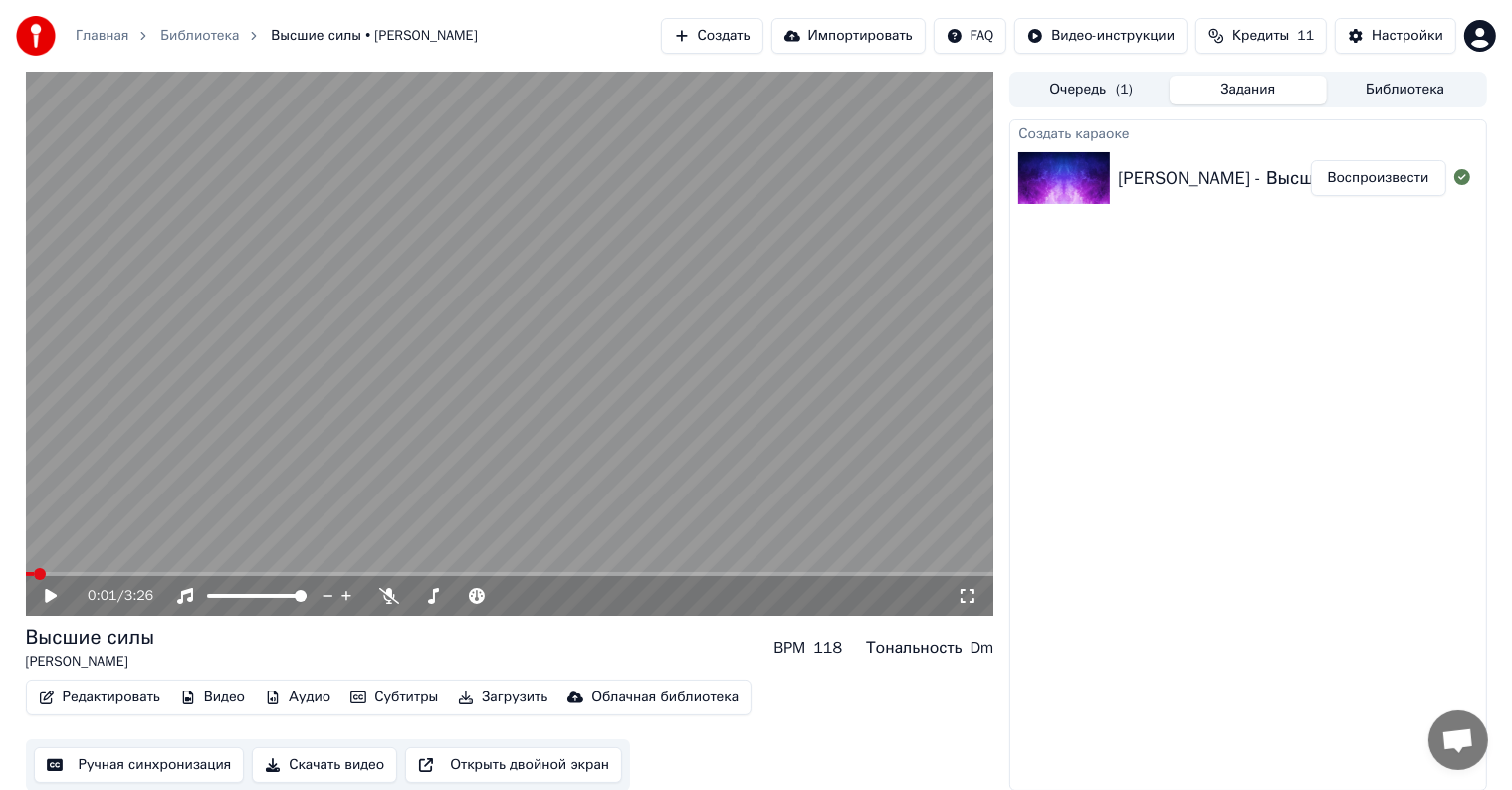 click on "Скачать видео" at bounding box center (324, 765) 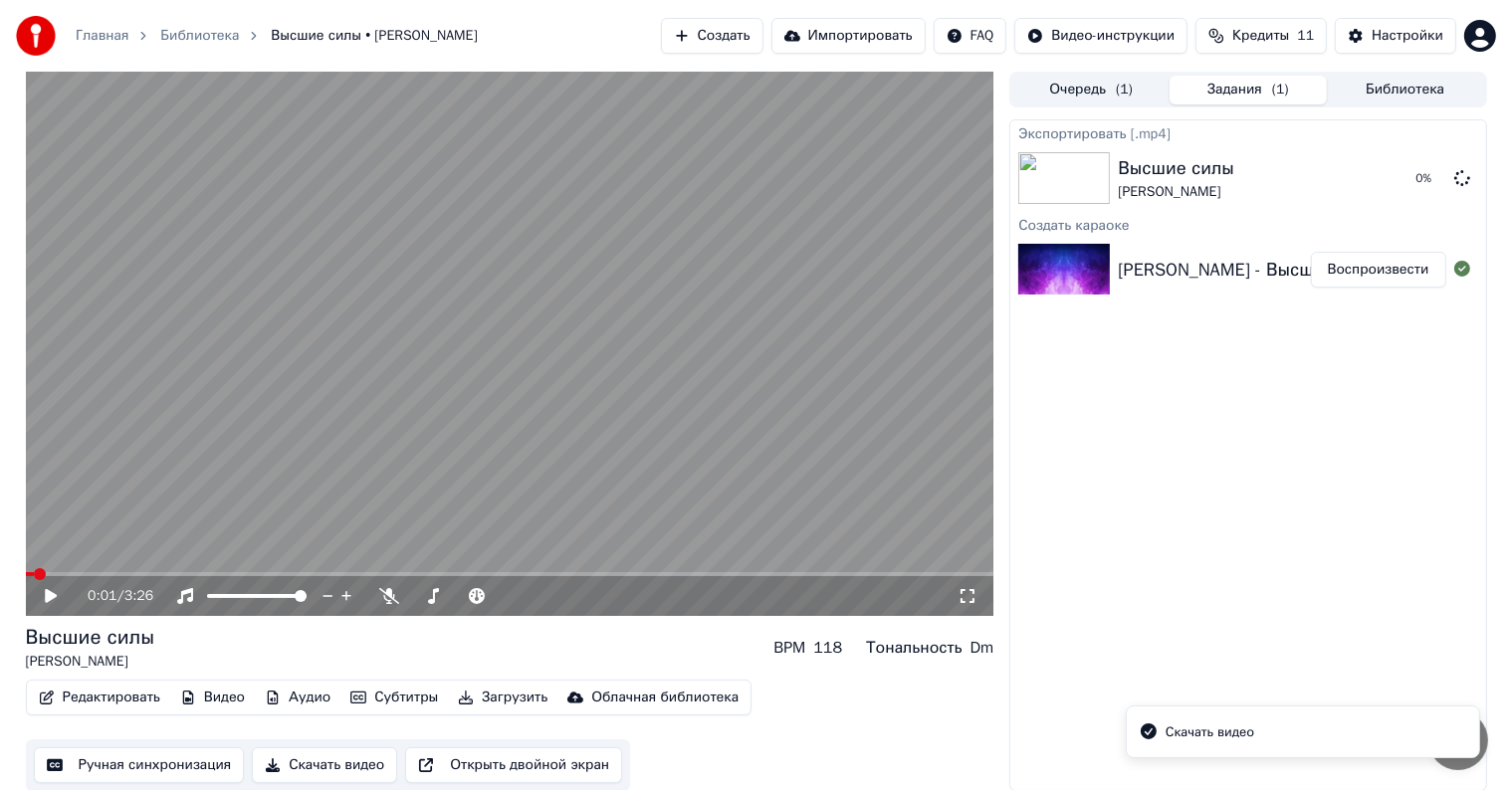 click 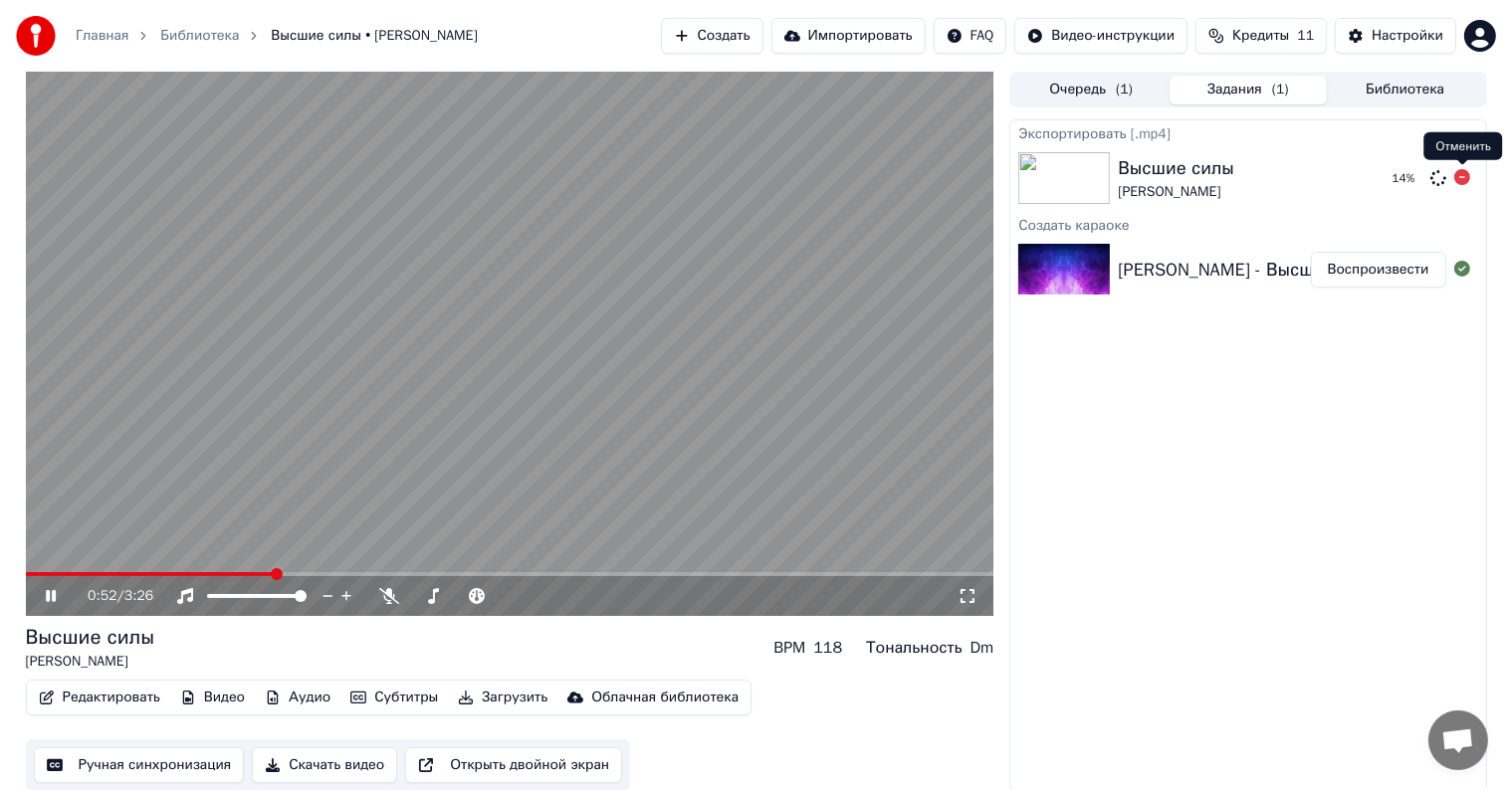 click 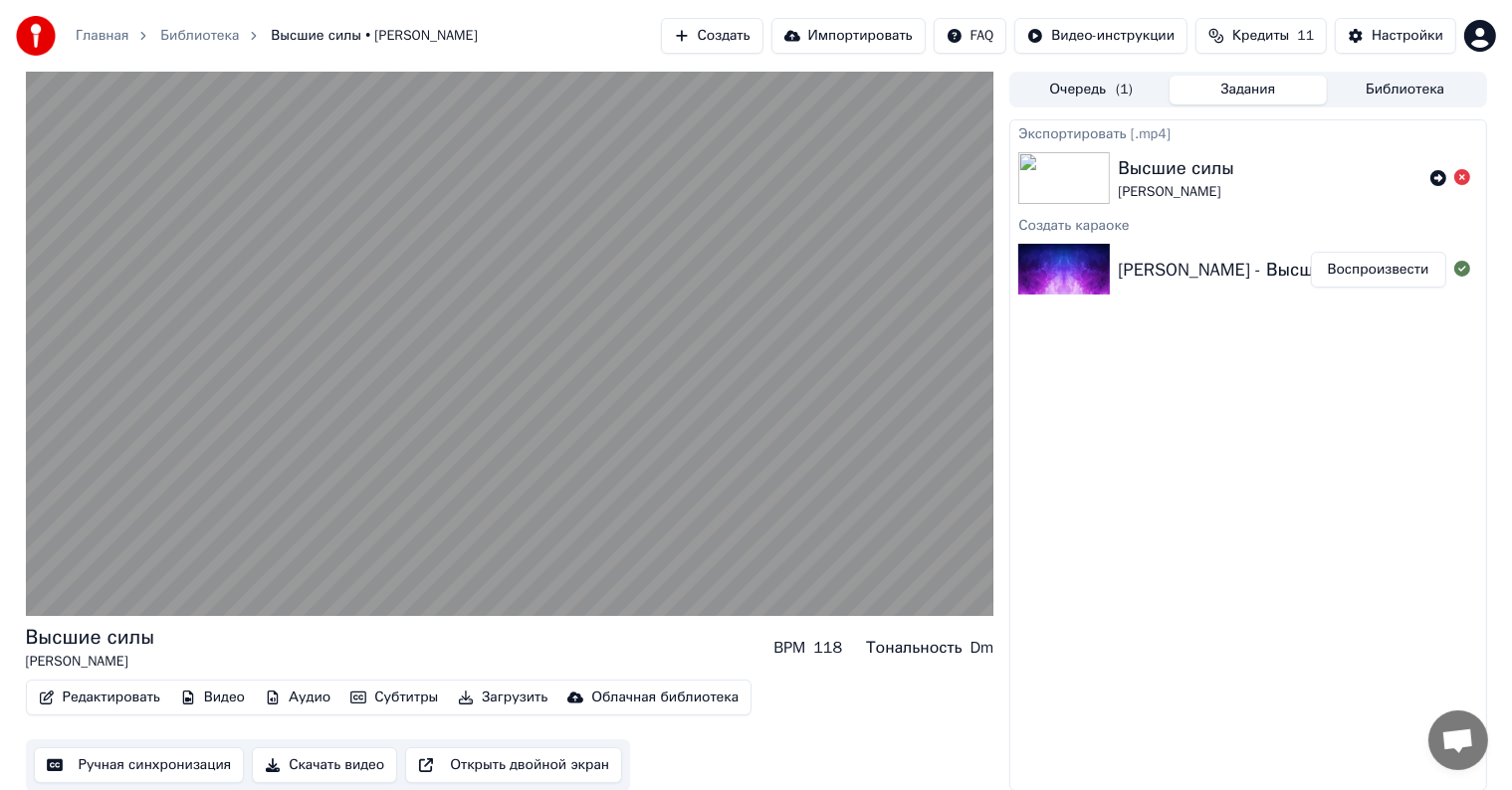 click on "Редактировать" at bounding box center [100, 697] 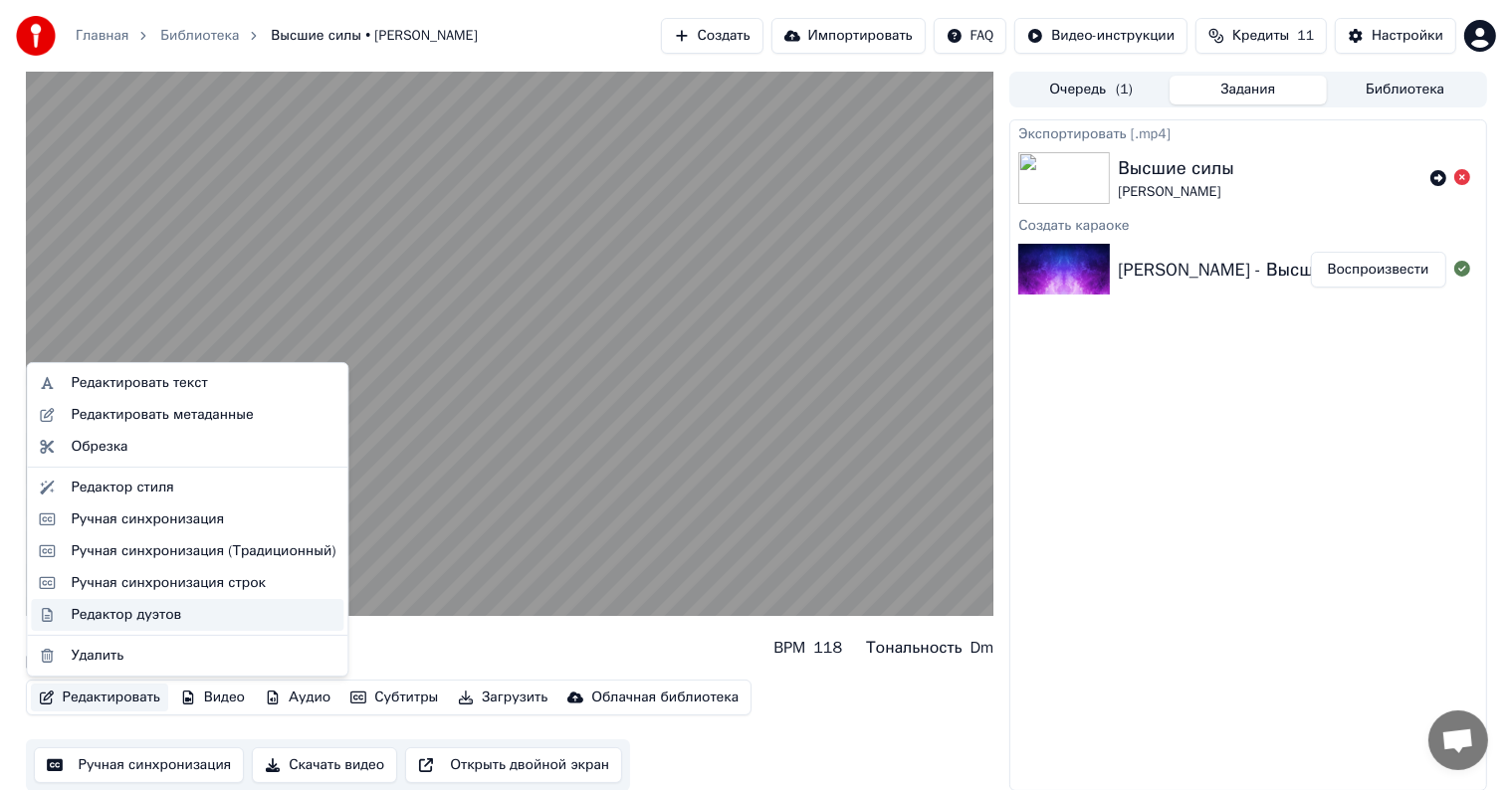 click on "Редактор дуэтов" at bounding box center [125, 615] 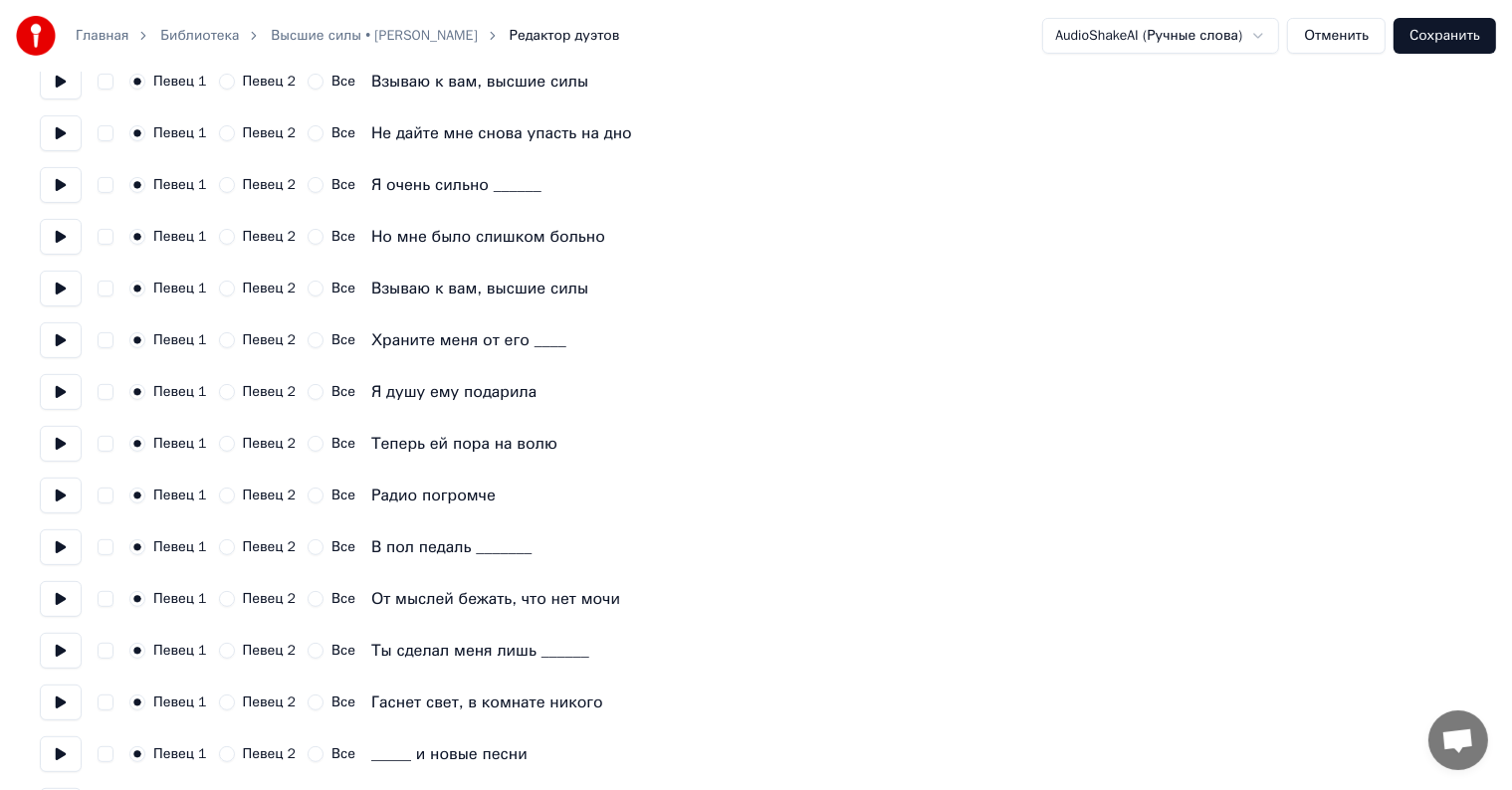 scroll, scrollTop: 696, scrollLeft: 0, axis: vertical 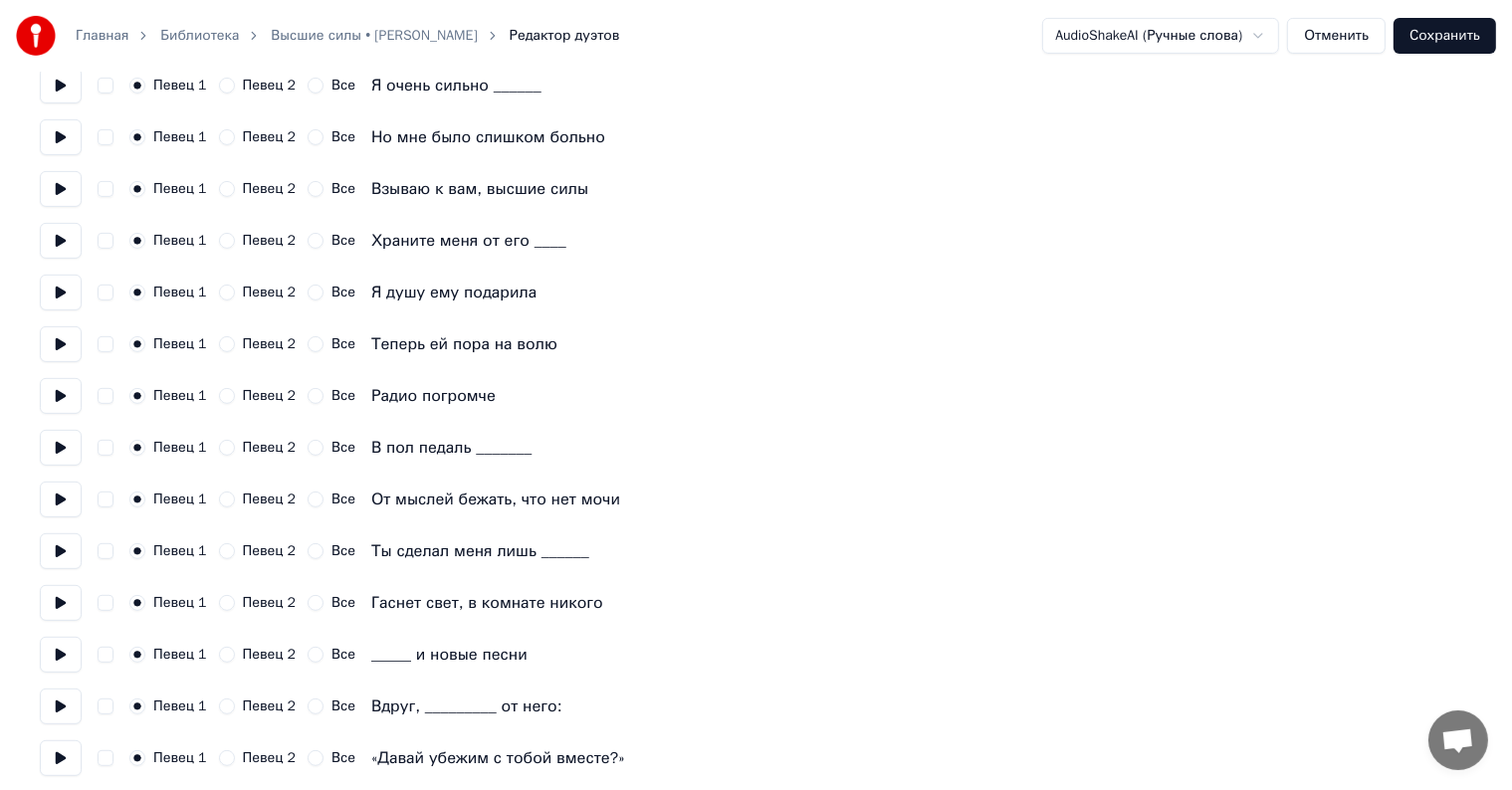 click on "Все" at bounding box center [316, 396] 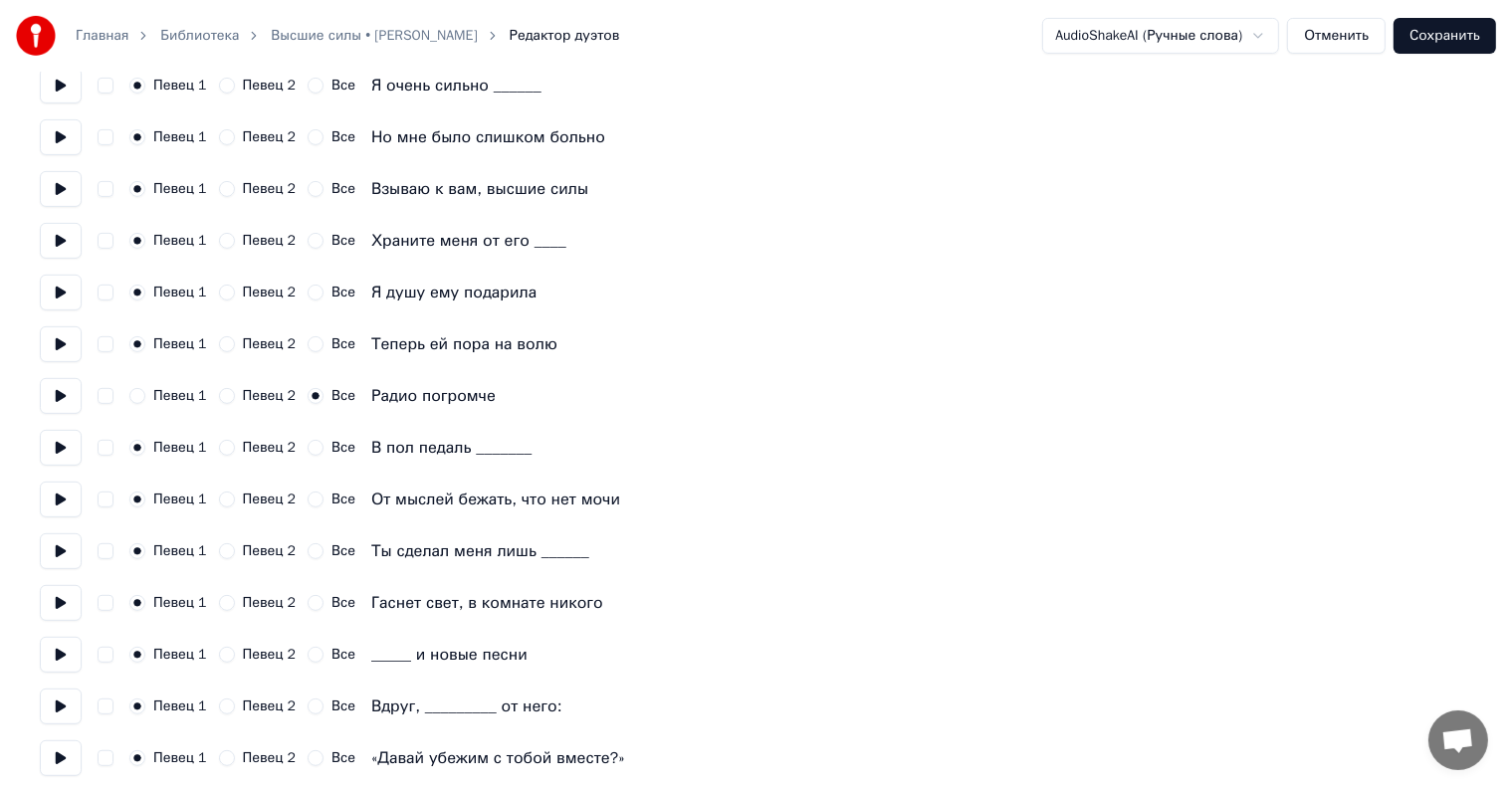 click on "Все" at bounding box center (316, 448) 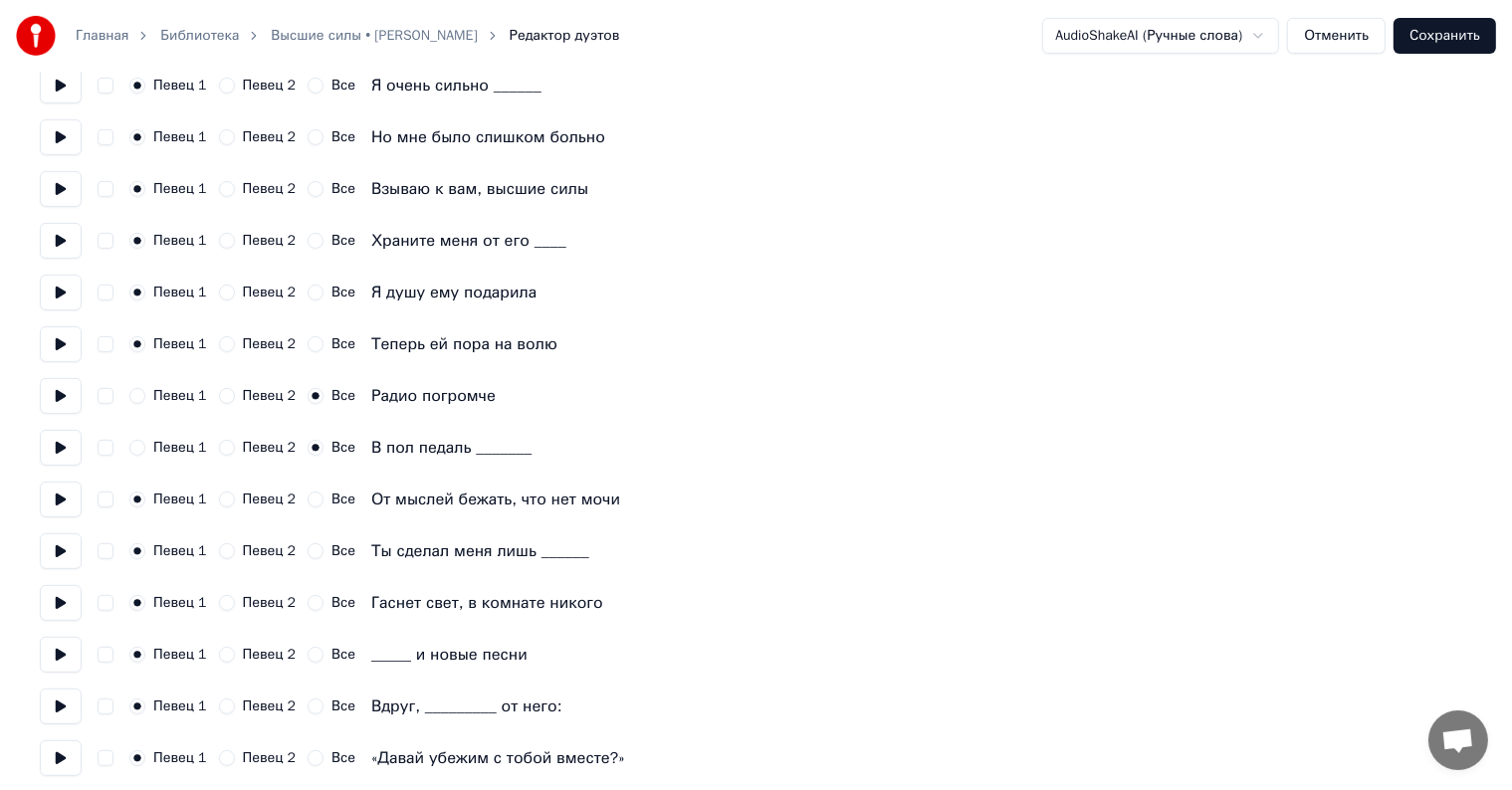 click on "Все" at bounding box center [316, 499] 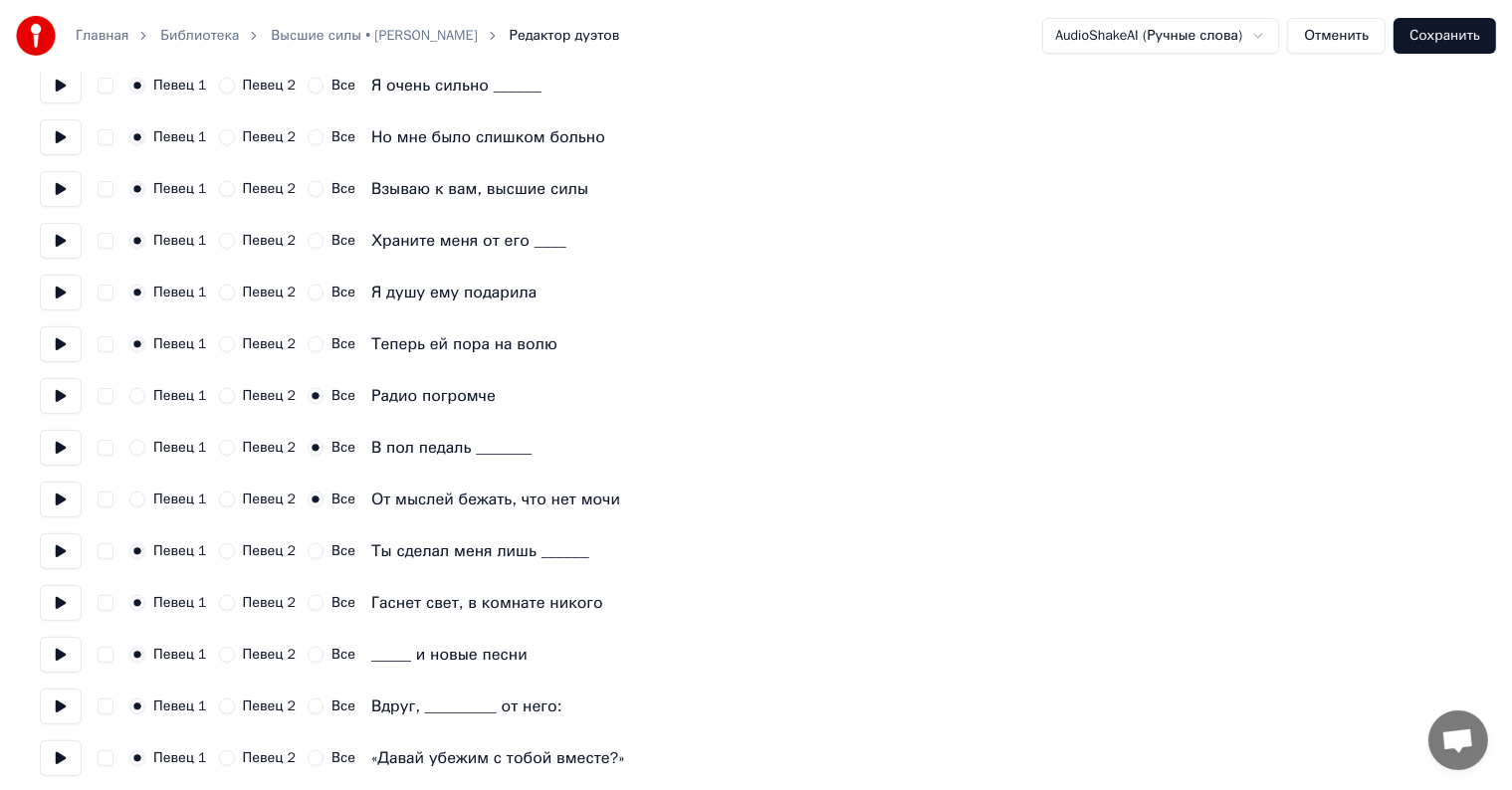 click on "Все" at bounding box center (316, 551) 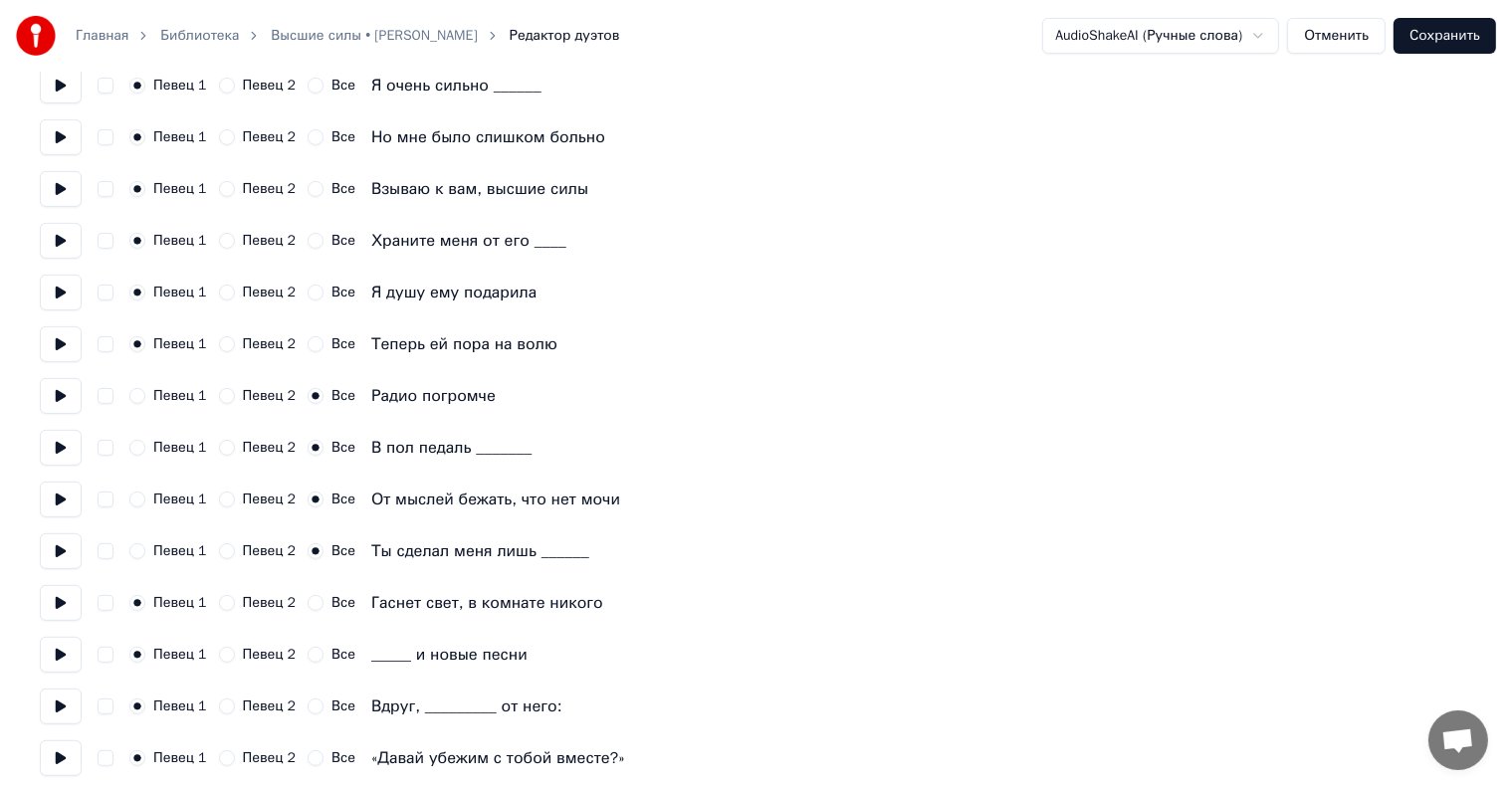 click on "Все" at bounding box center (316, 603) 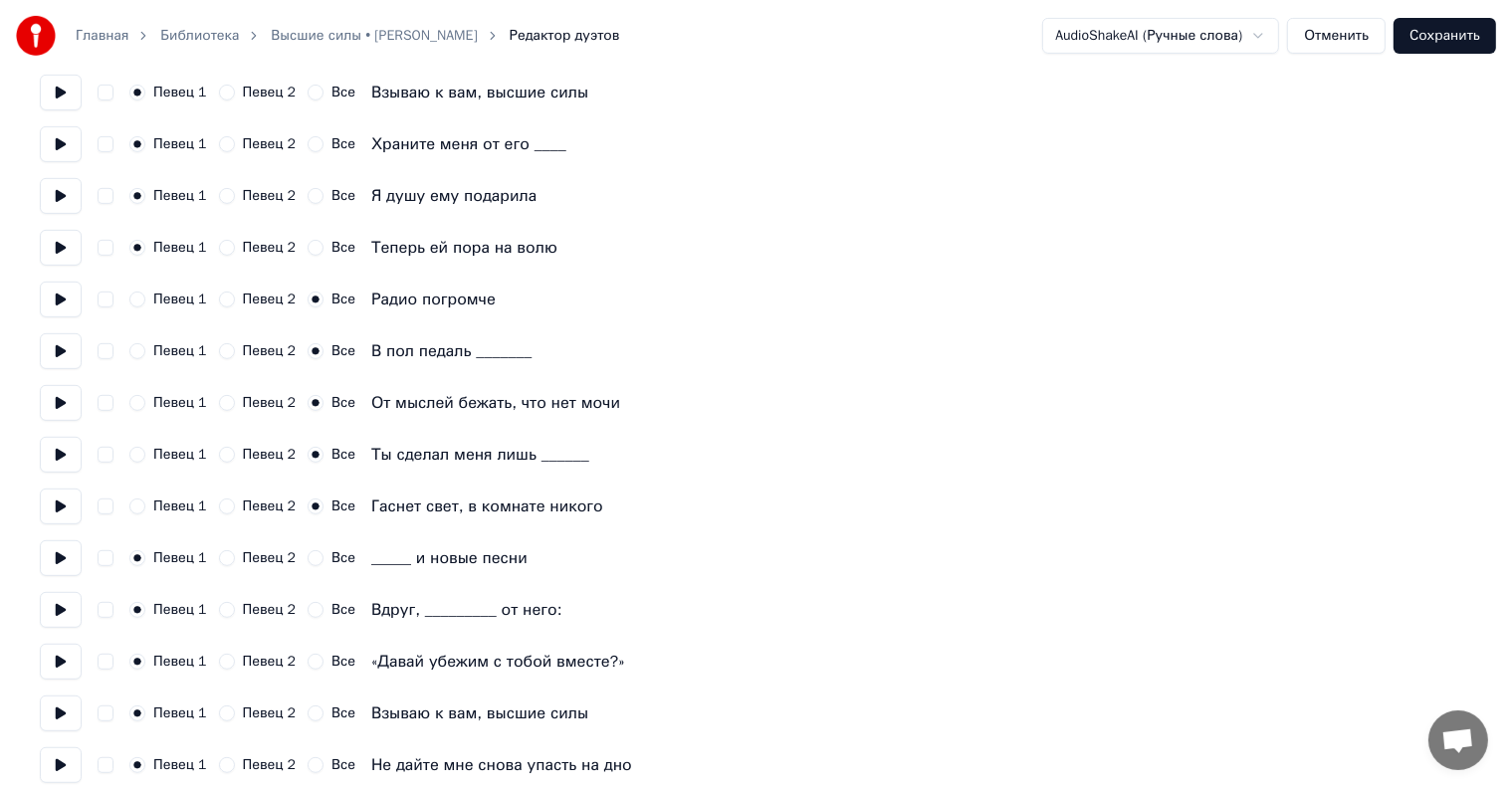 scroll, scrollTop: 895, scrollLeft: 0, axis: vertical 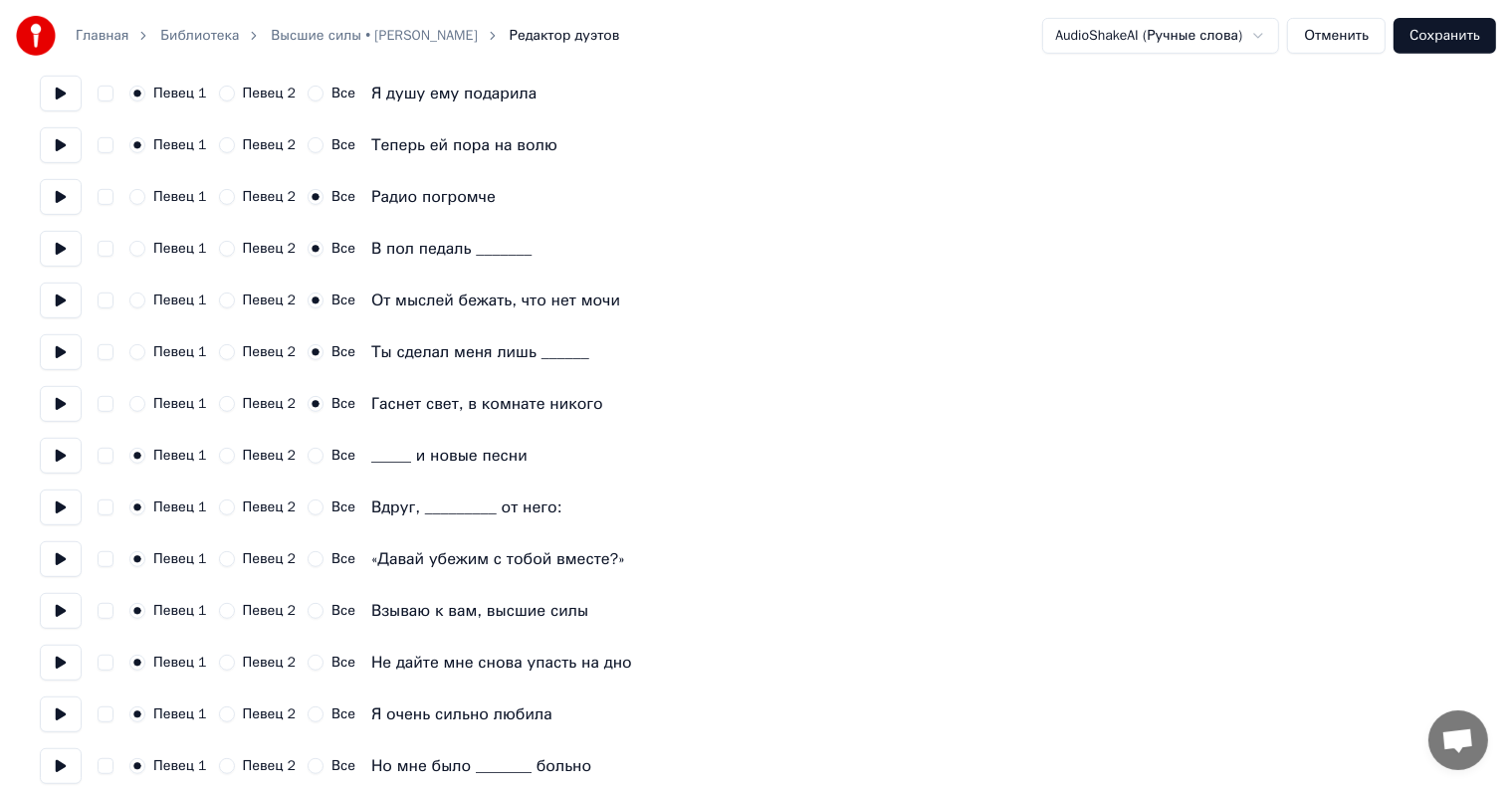 click on "Певец 1 Певец 2 Все _____ и новые песни" at bounding box center [756, 456] 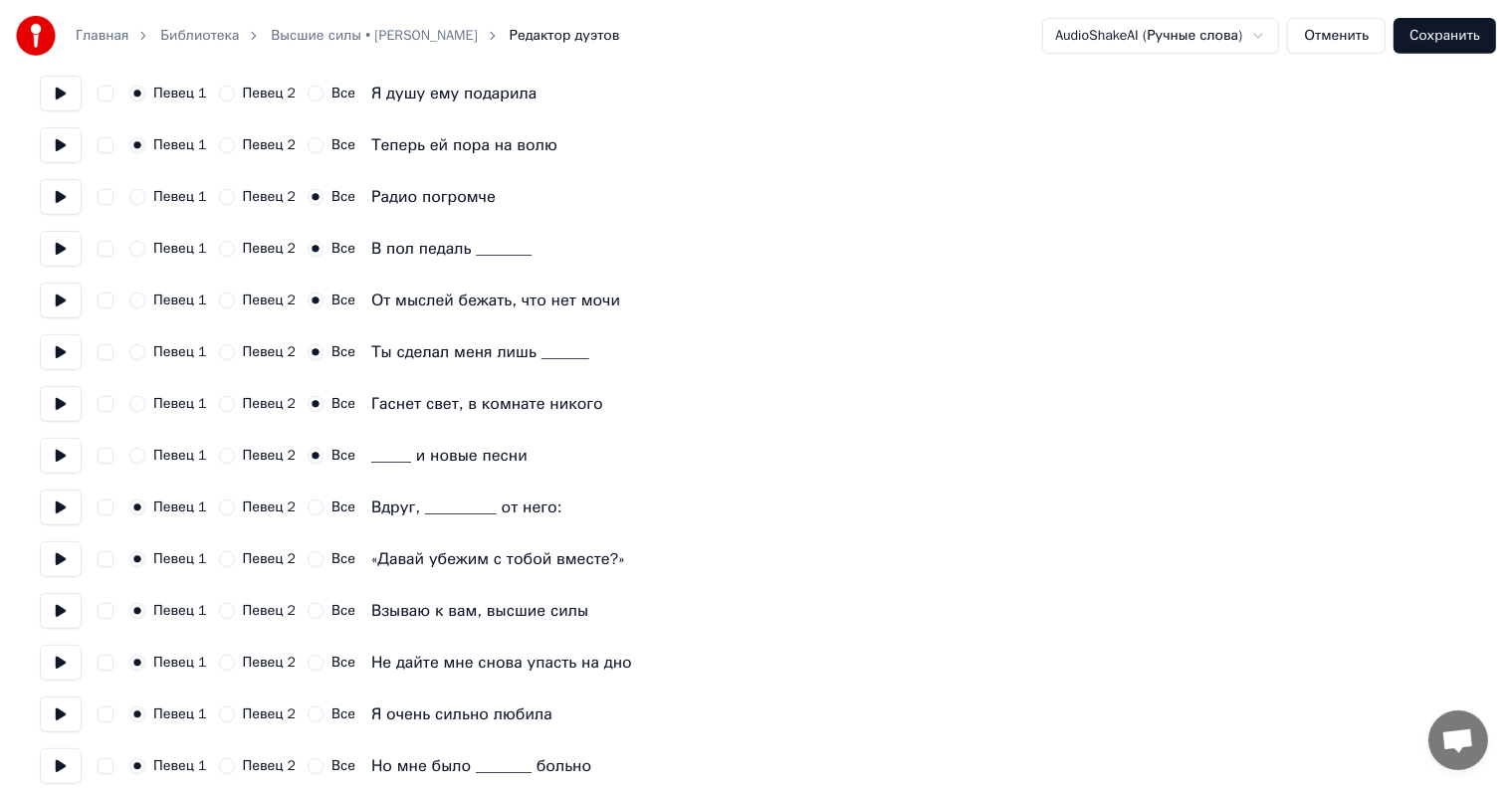 click on "Все" at bounding box center (316, 507) 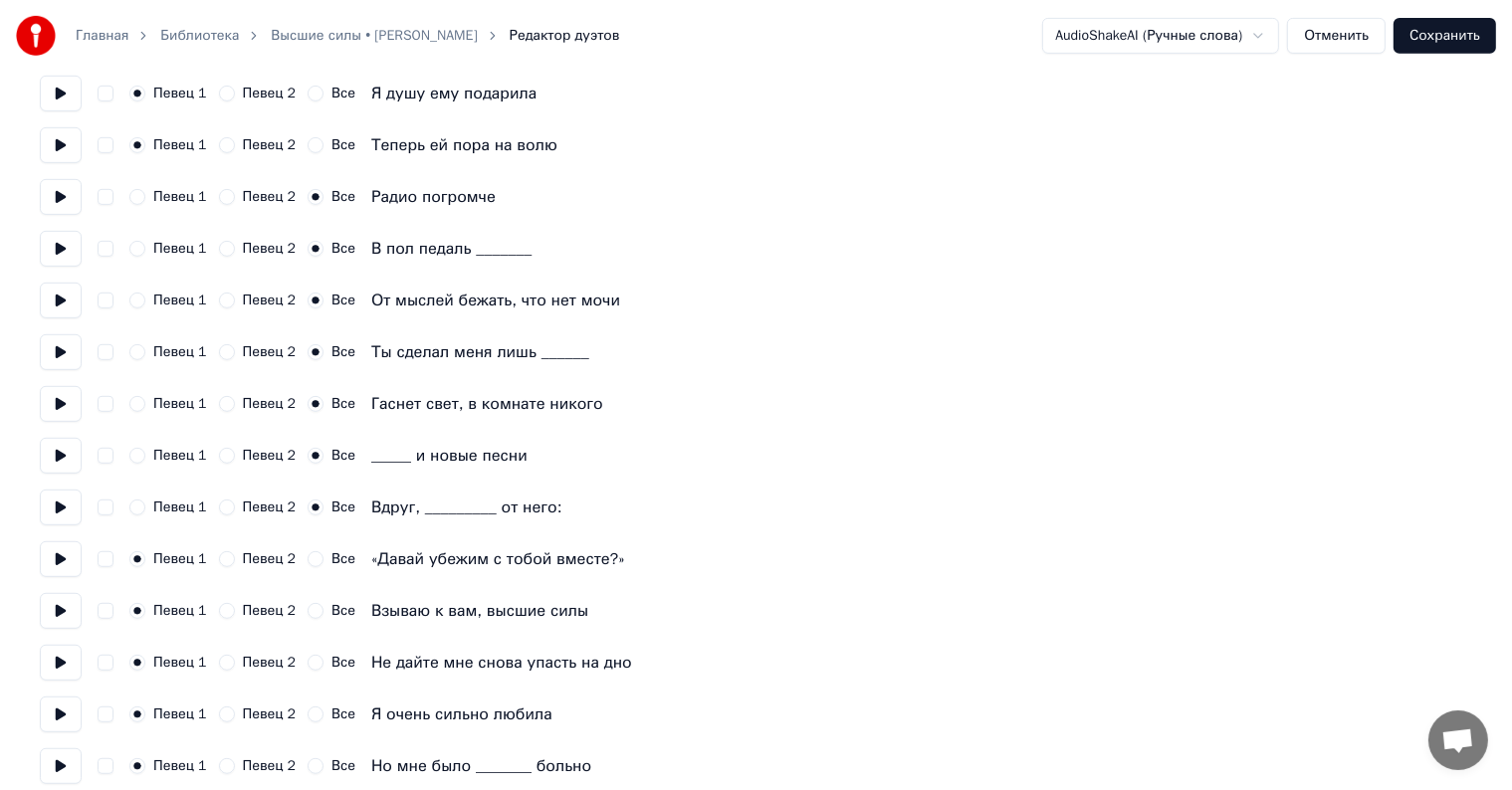 click on "Все" at bounding box center [316, 559] 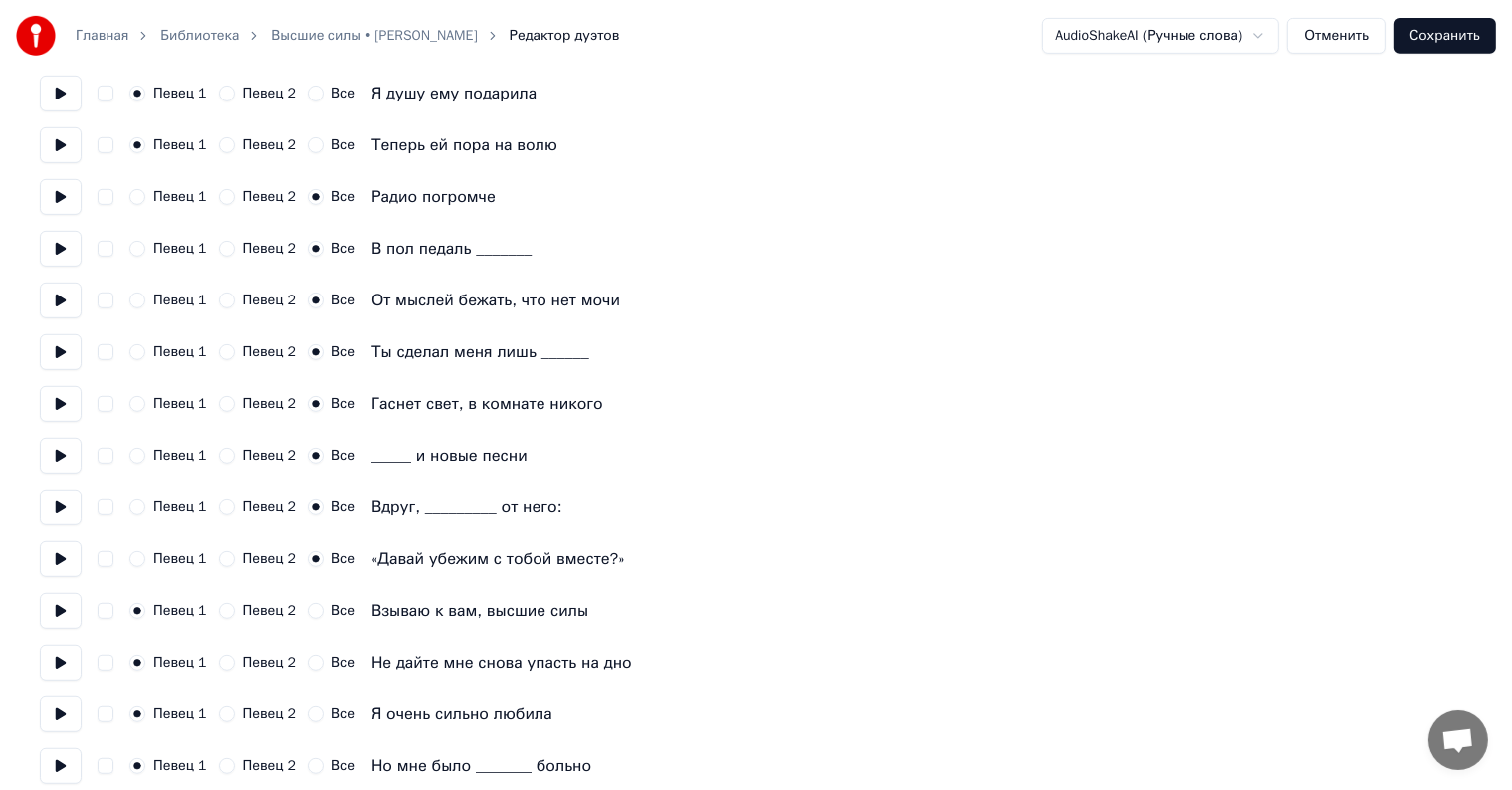 click on "Все" at bounding box center (316, 611) 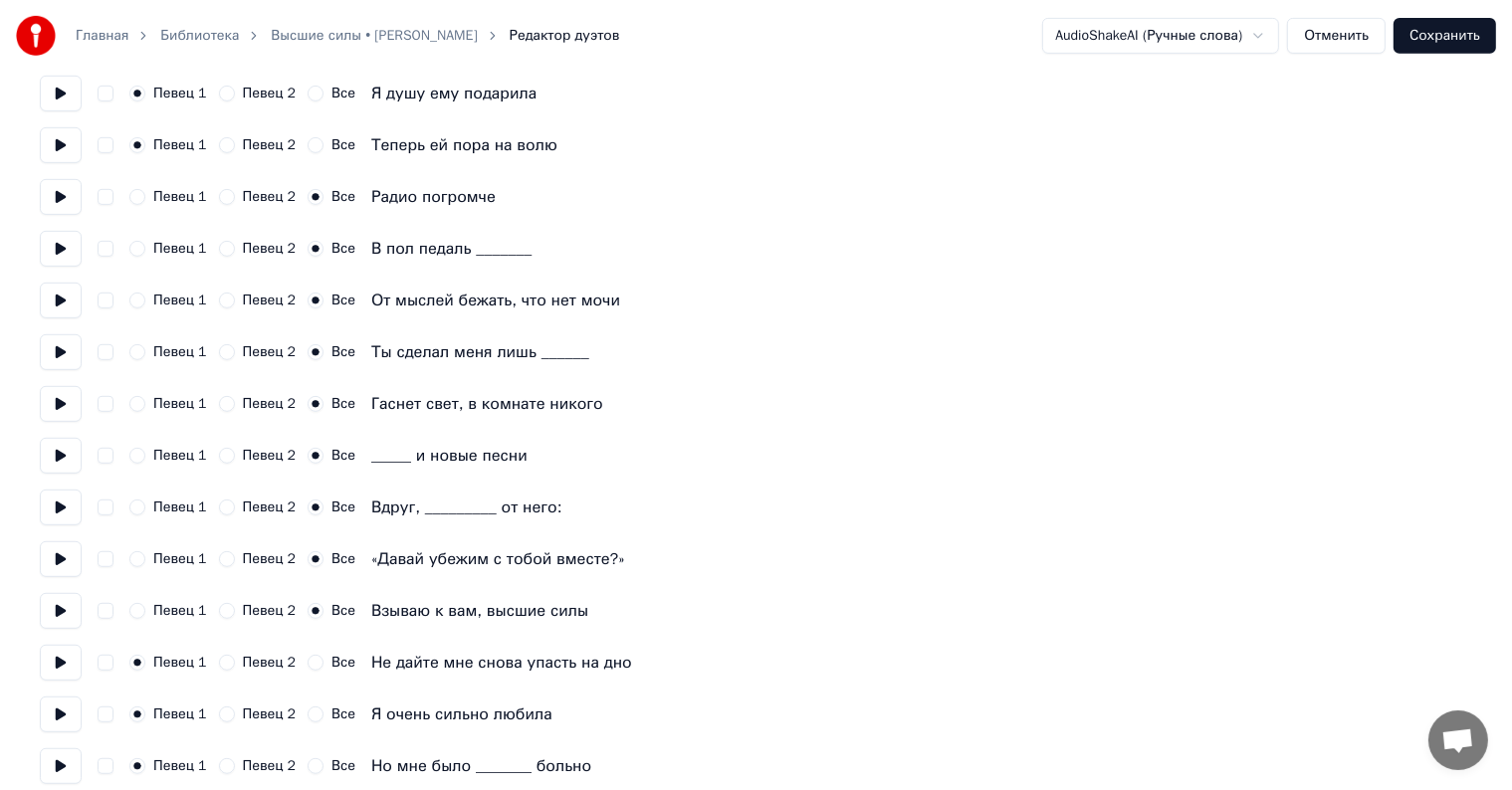 scroll, scrollTop: 1094, scrollLeft: 0, axis: vertical 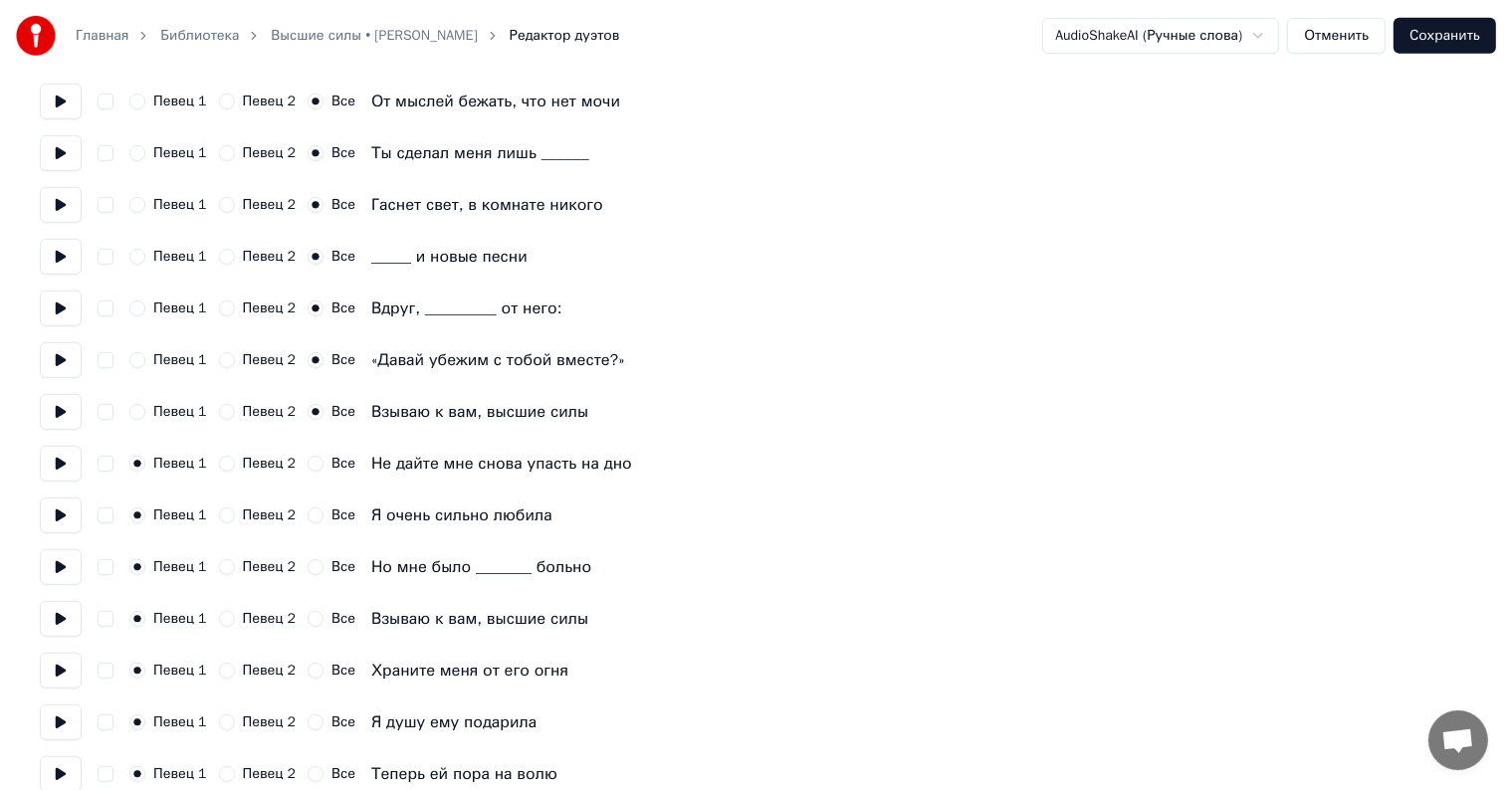 click on "Все" at bounding box center [316, 464] 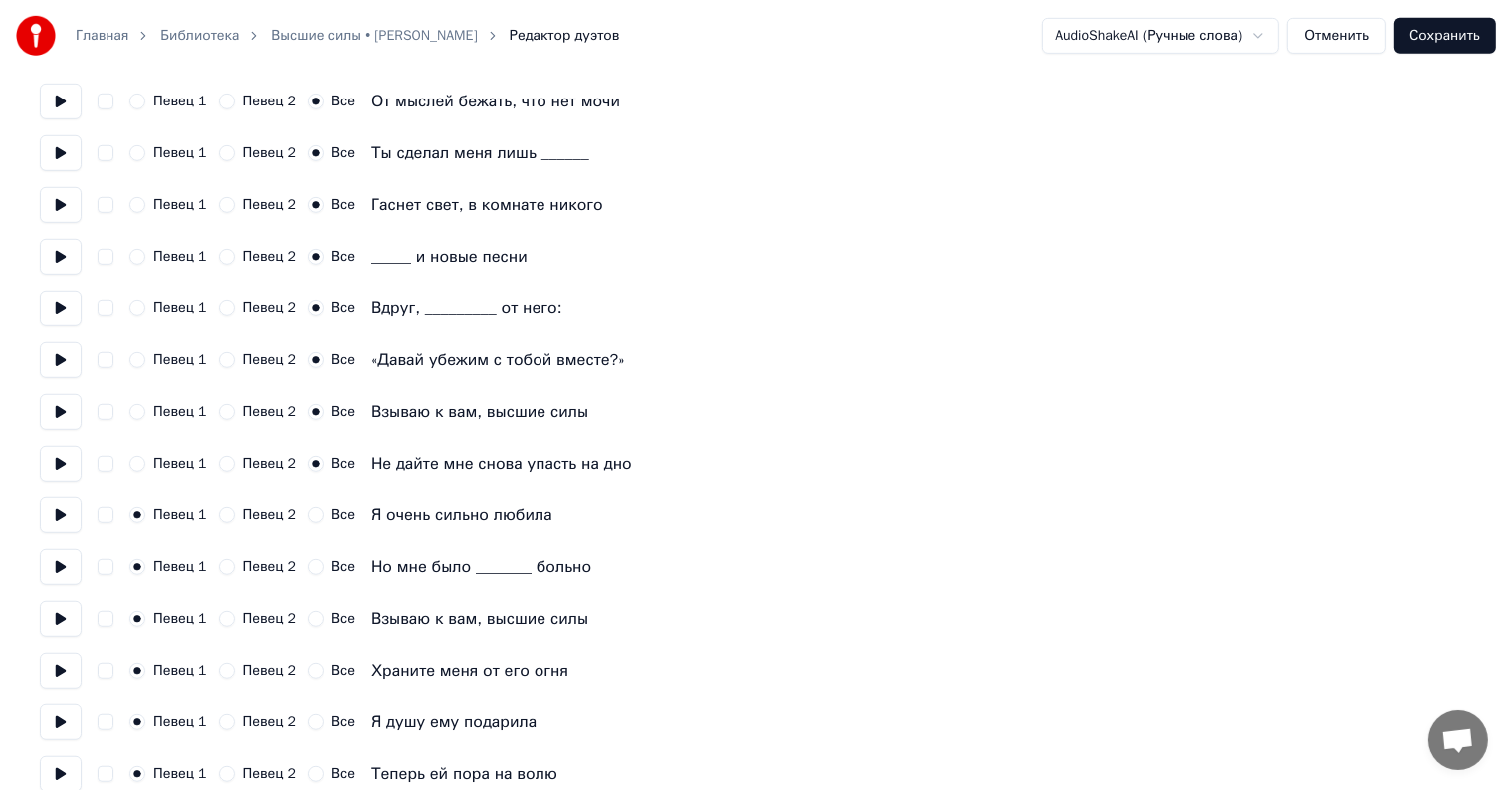 click on "Все" at bounding box center (316, 515) 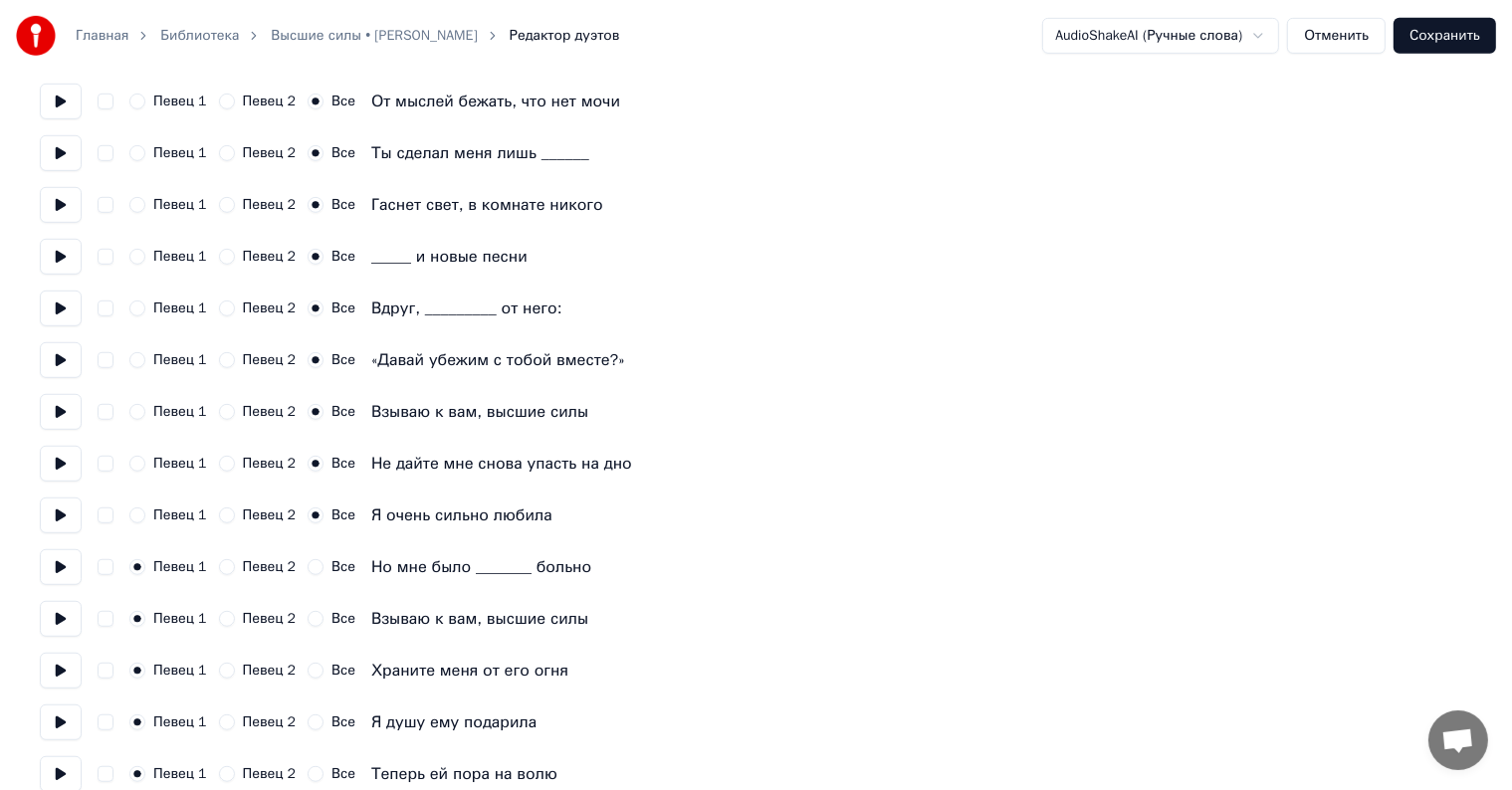 click on "Все" at bounding box center (316, 567) 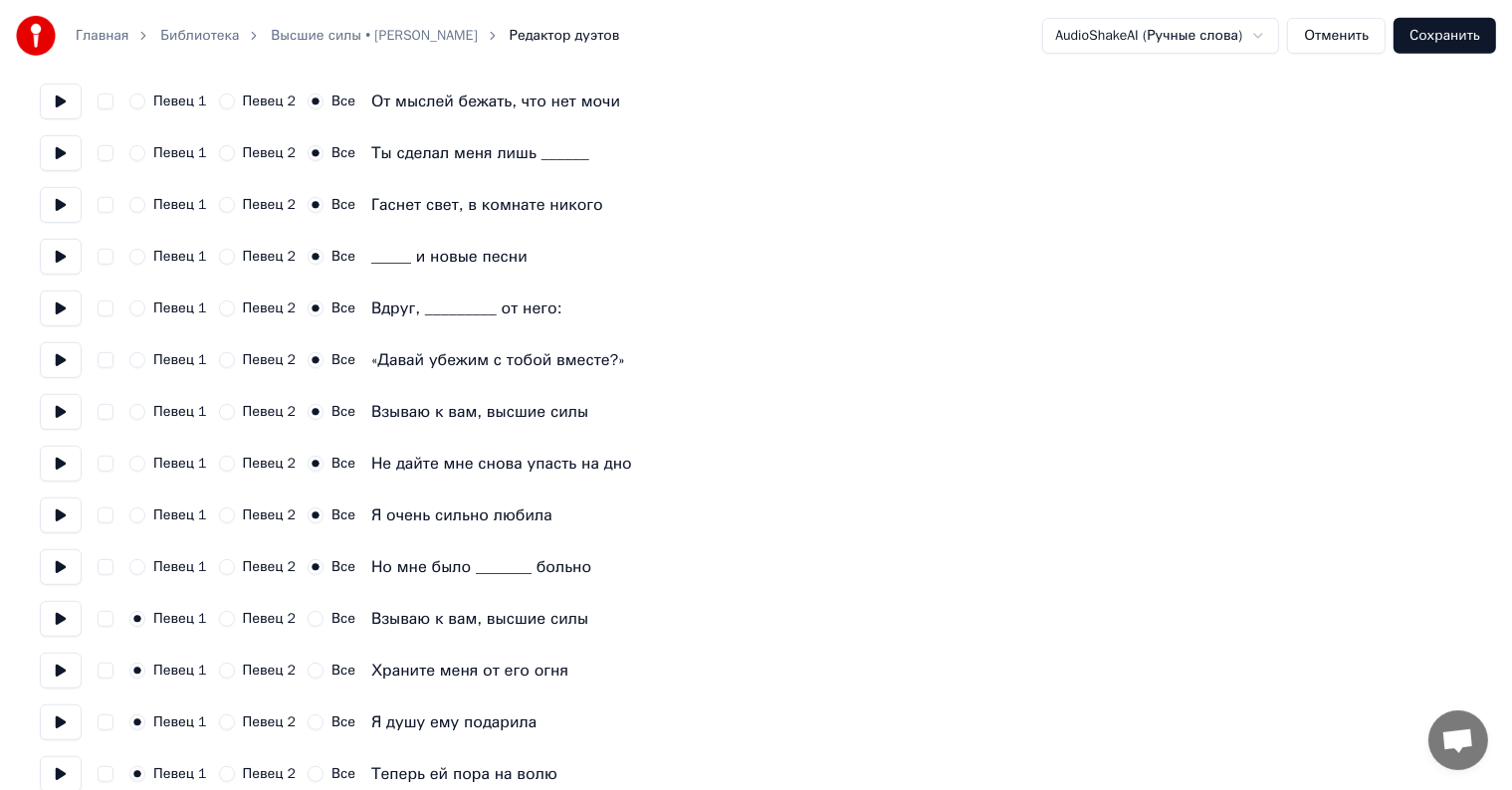 click on "Все" at bounding box center (316, 619) 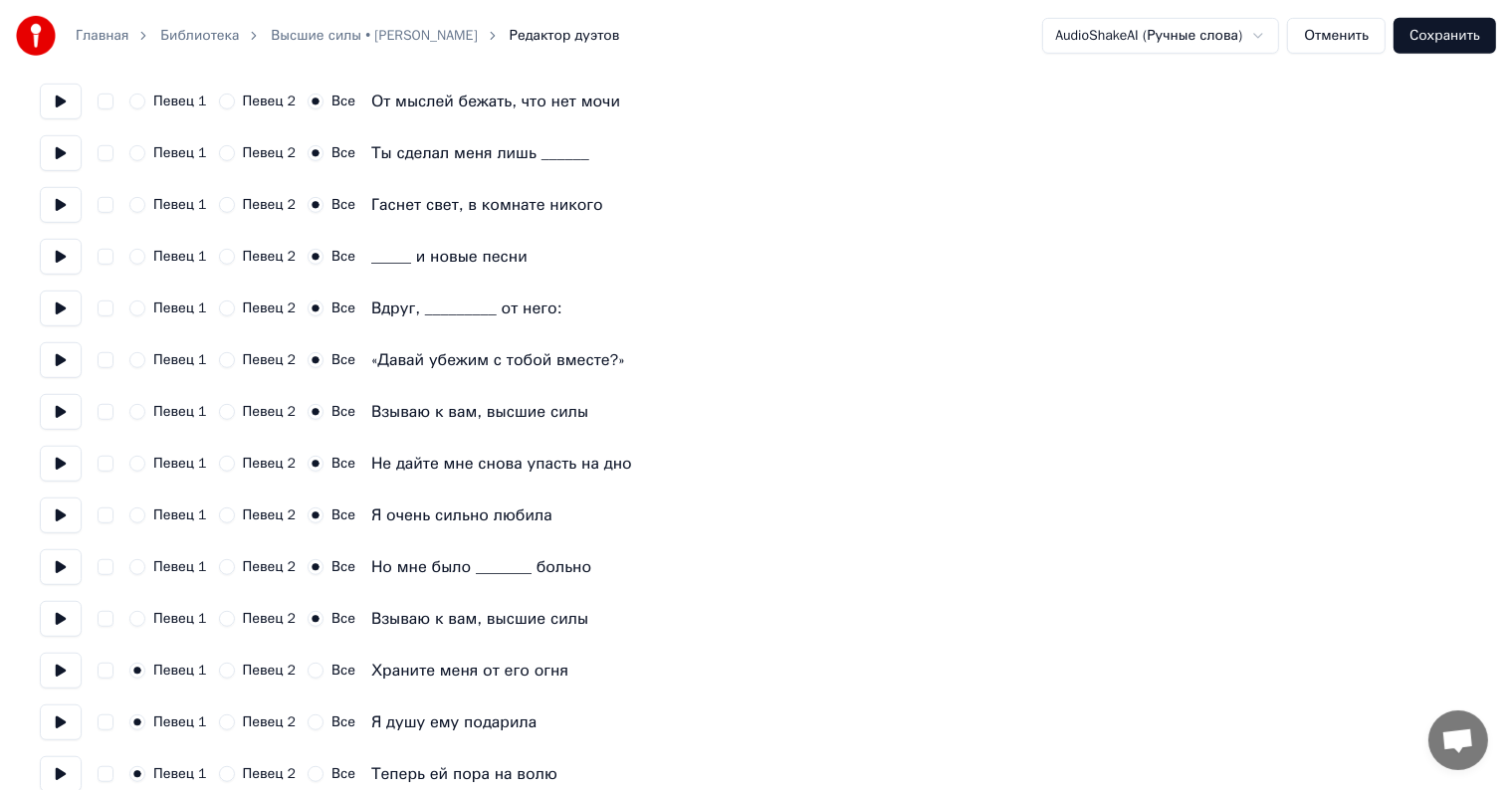 click on "Певец 1 Певец 2 Все Храните меня от его огня" at bounding box center [756, 671] 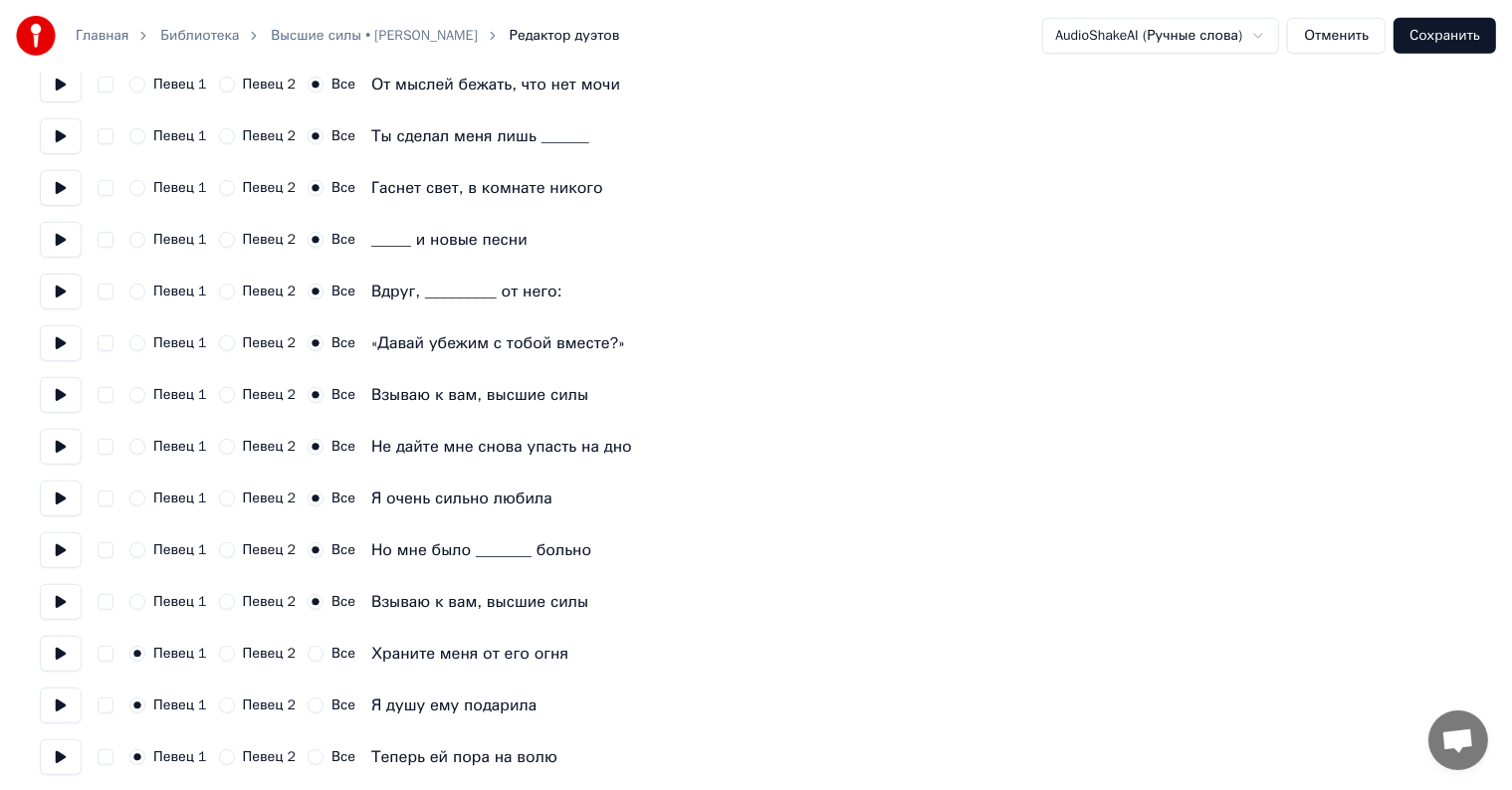scroll, scrollTop: 1116, scrollLeft: 0, axis: vertical 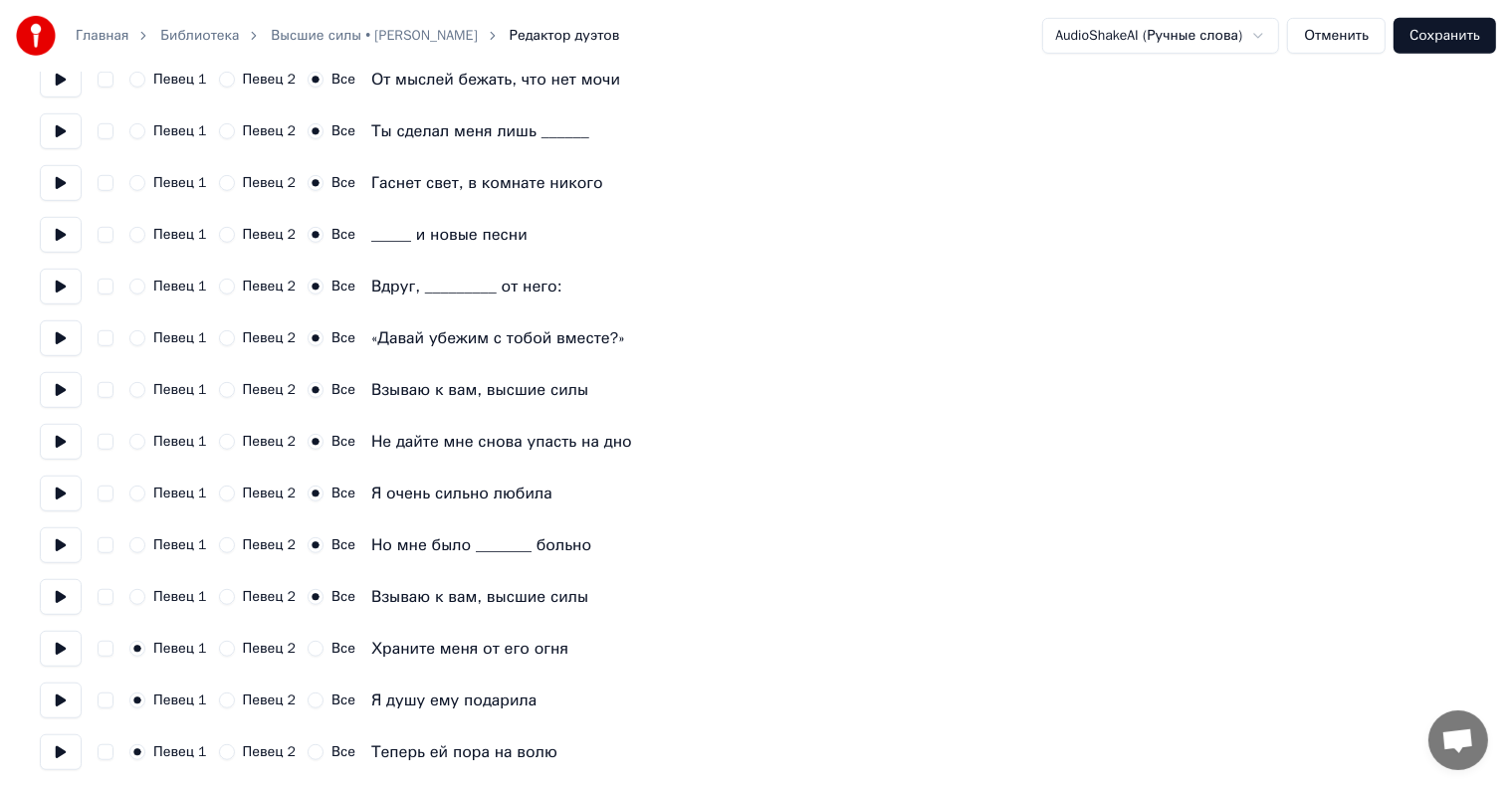 click on "Все" at bounding box center (316, 649) 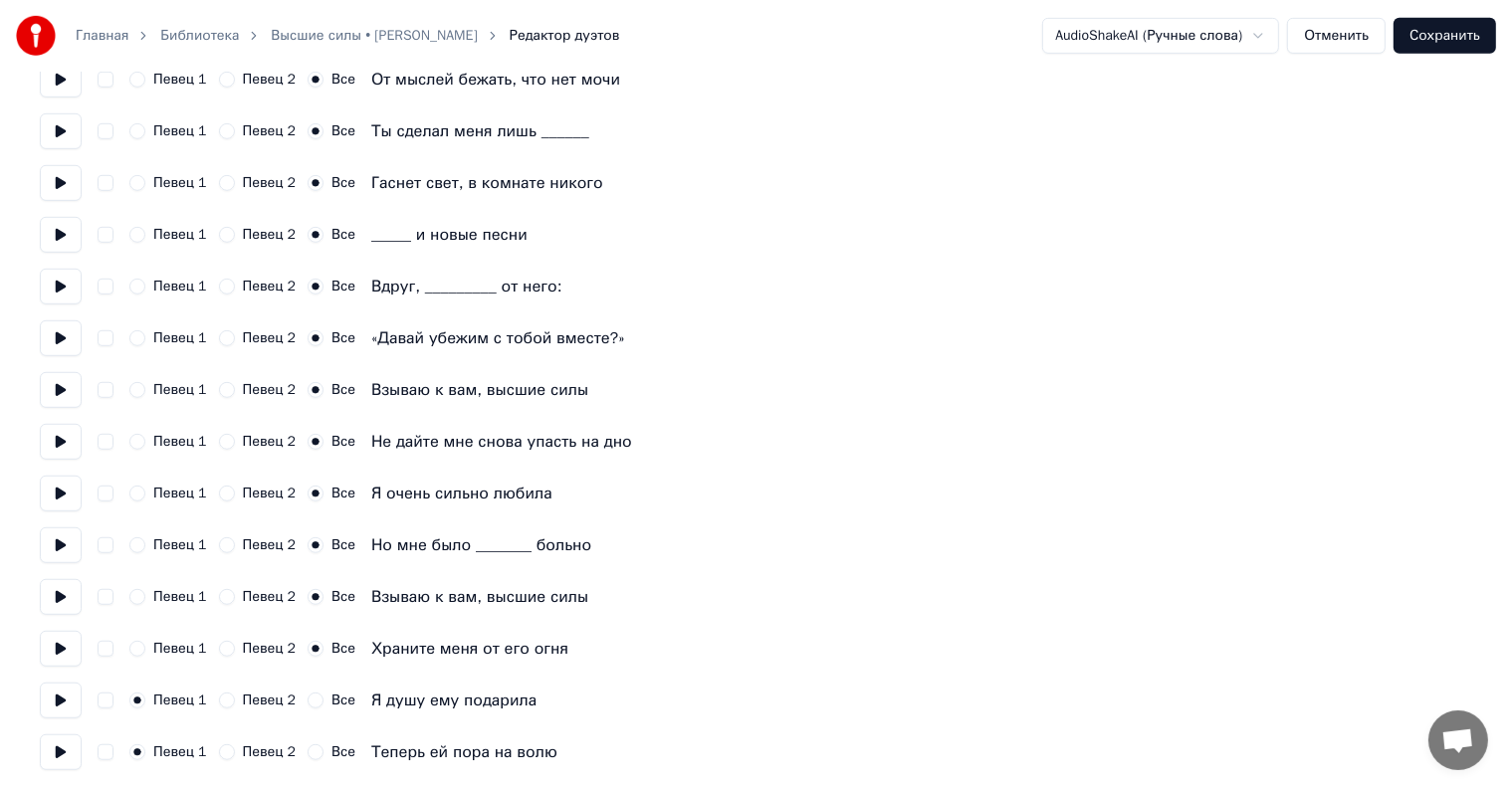 click on "Все" at bounding box center [316, 700] 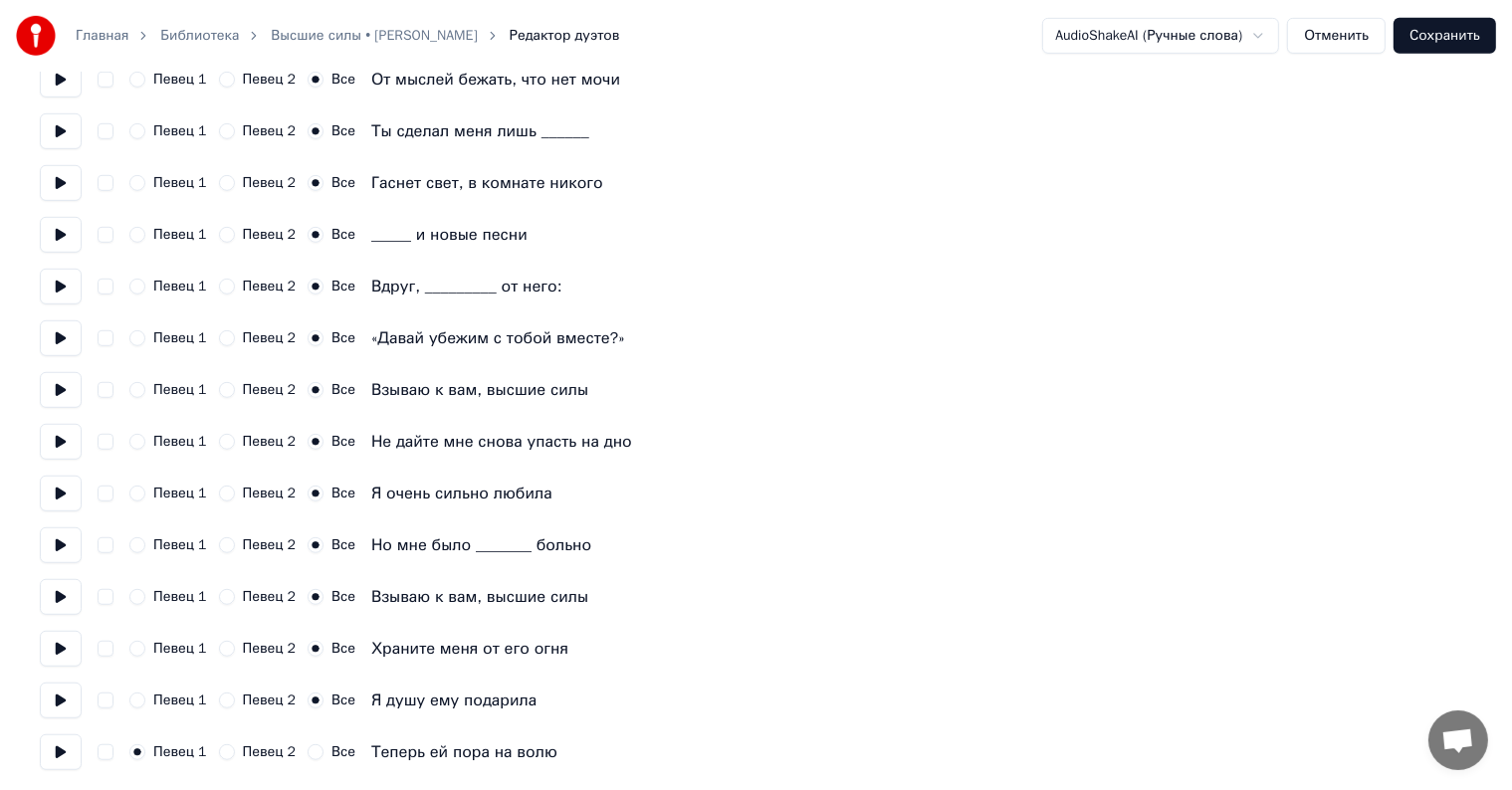 click on "Все" at bounding box center (316, 752) 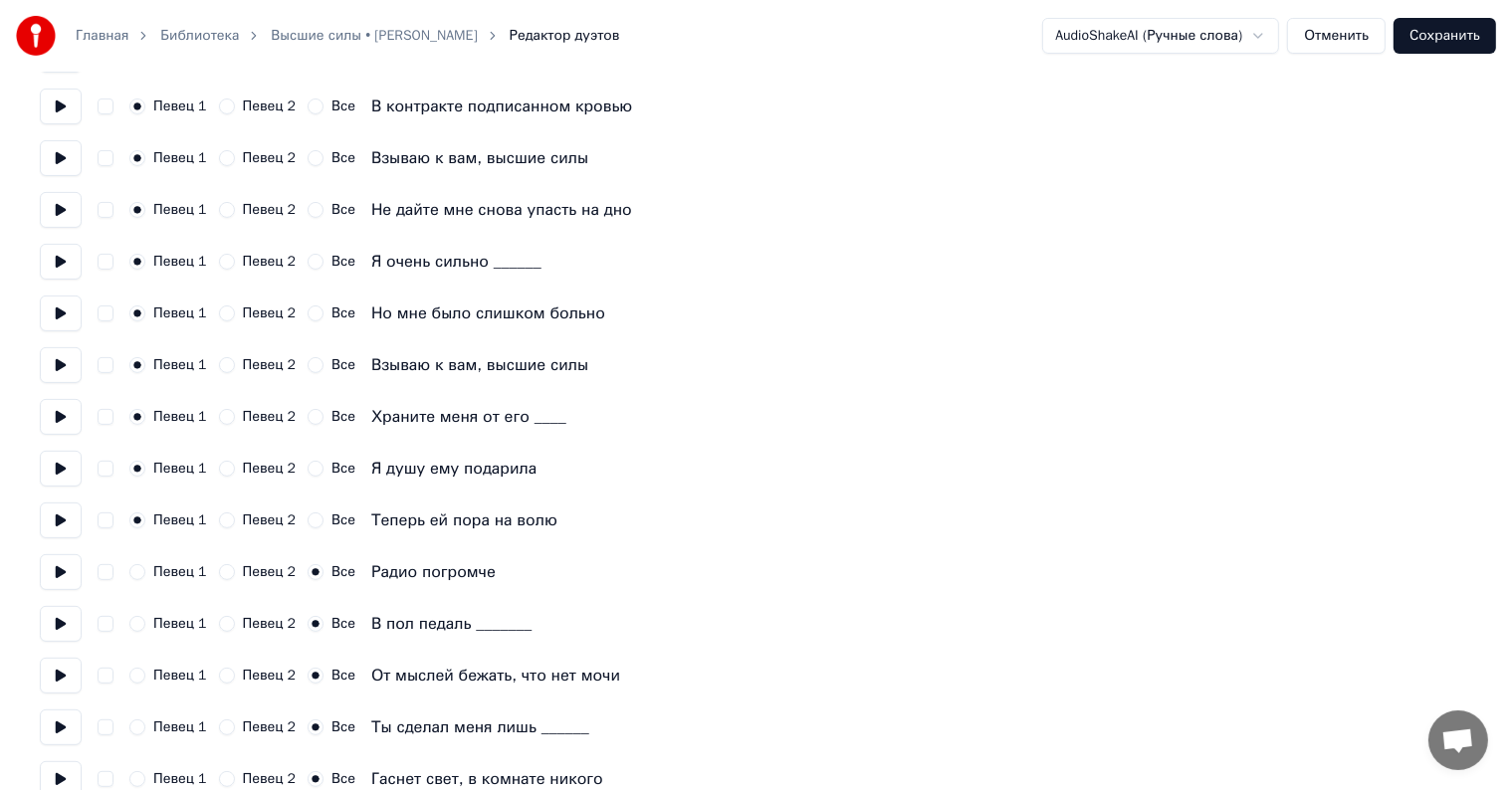scroll, scrollTop: 519, scrollLeft: 0, axis: vertical 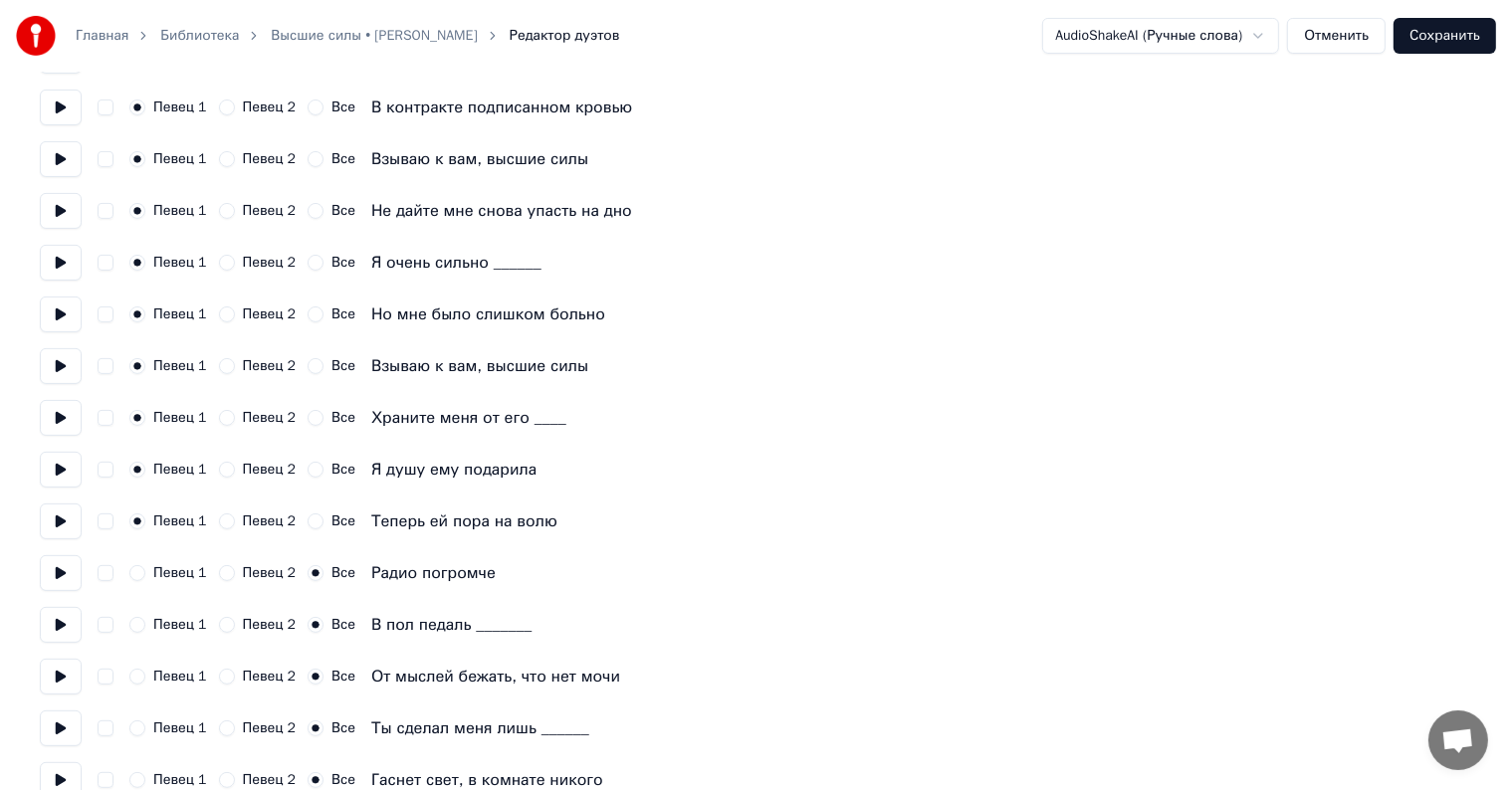 click on "Сохранить" at bounding box center (1444, 36) 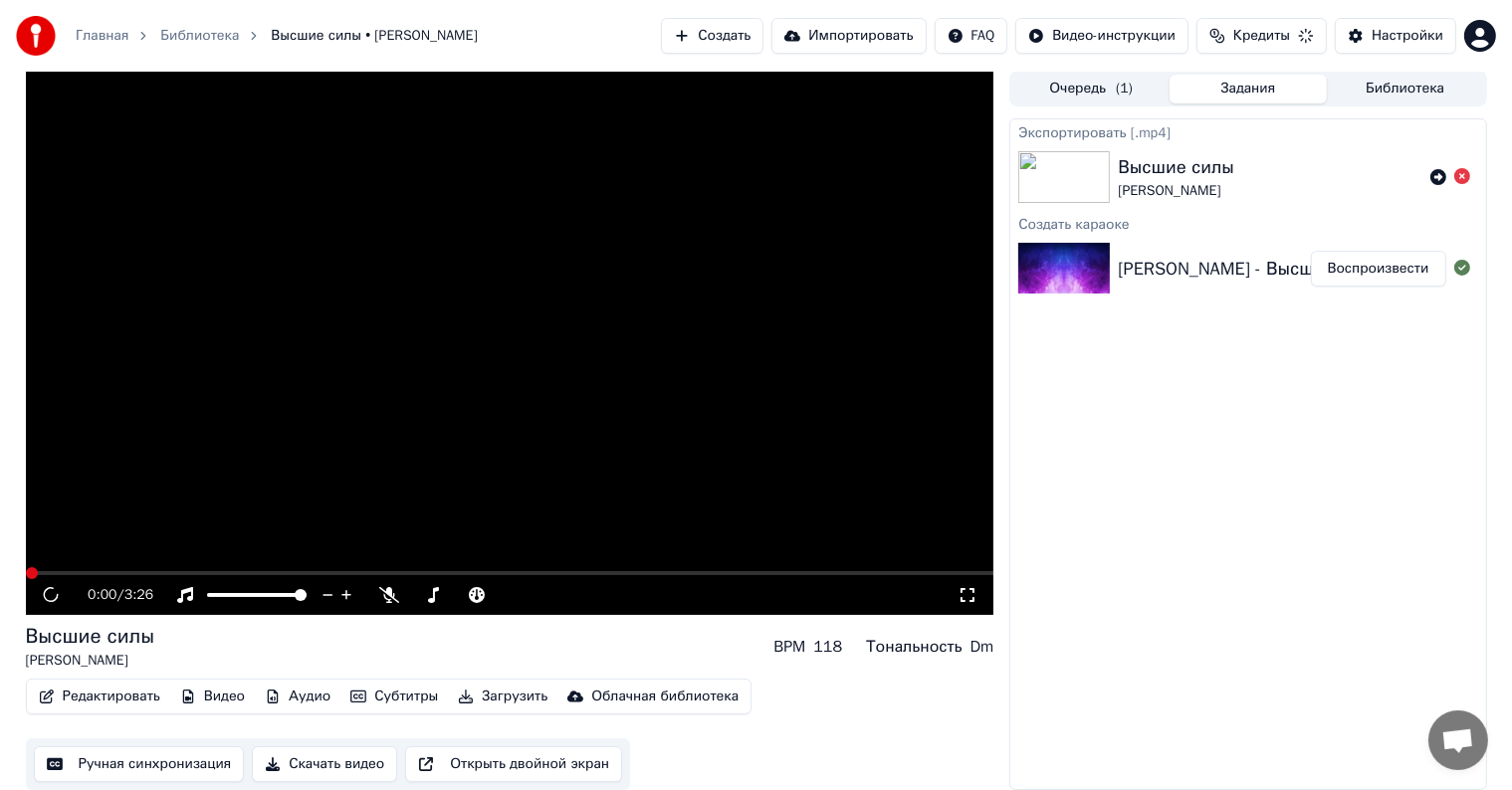 scroll, scrollTop: 1, scrollLeft: 0, axis: vertical 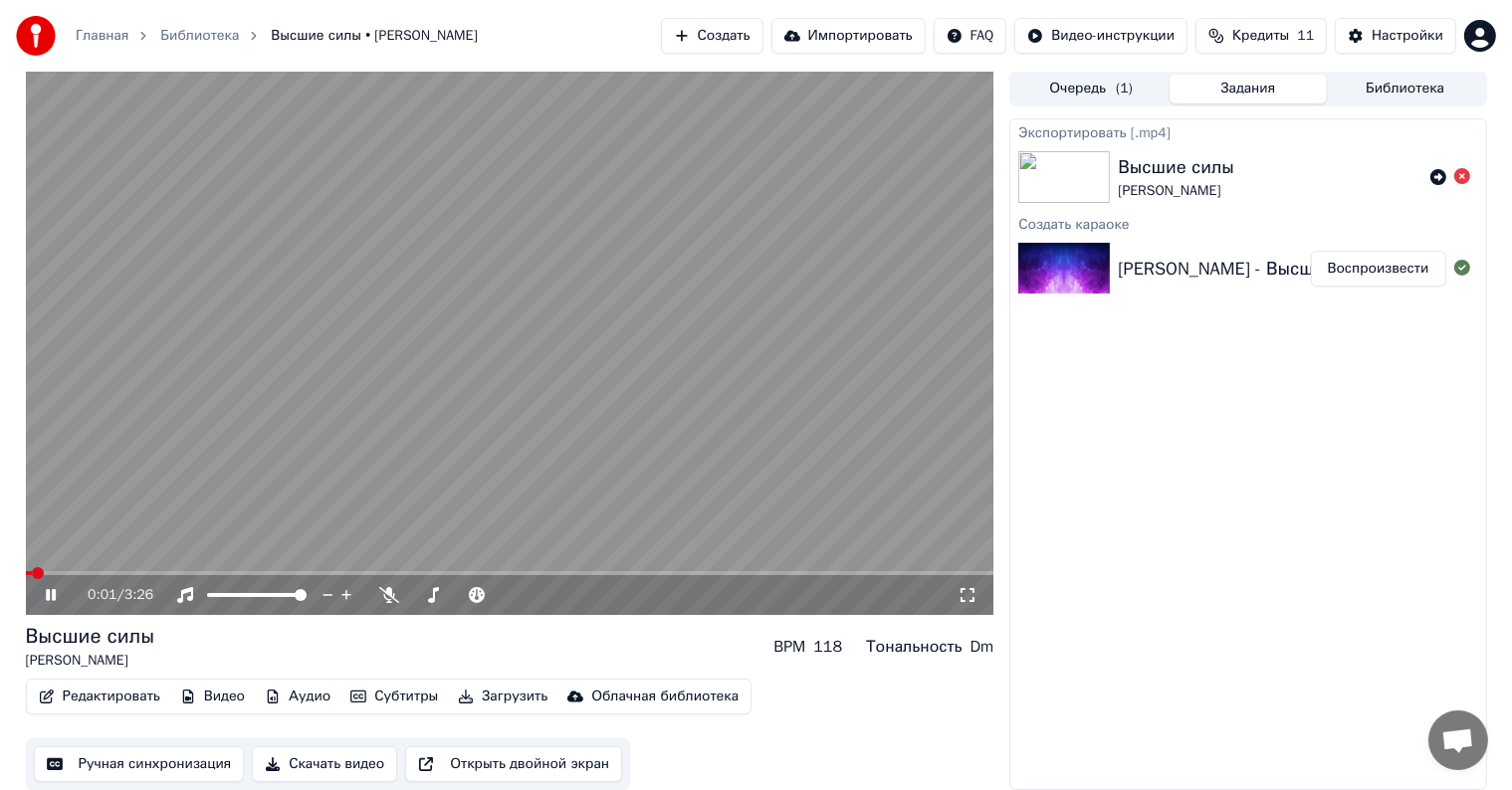 click at bounding box center (510, 342) 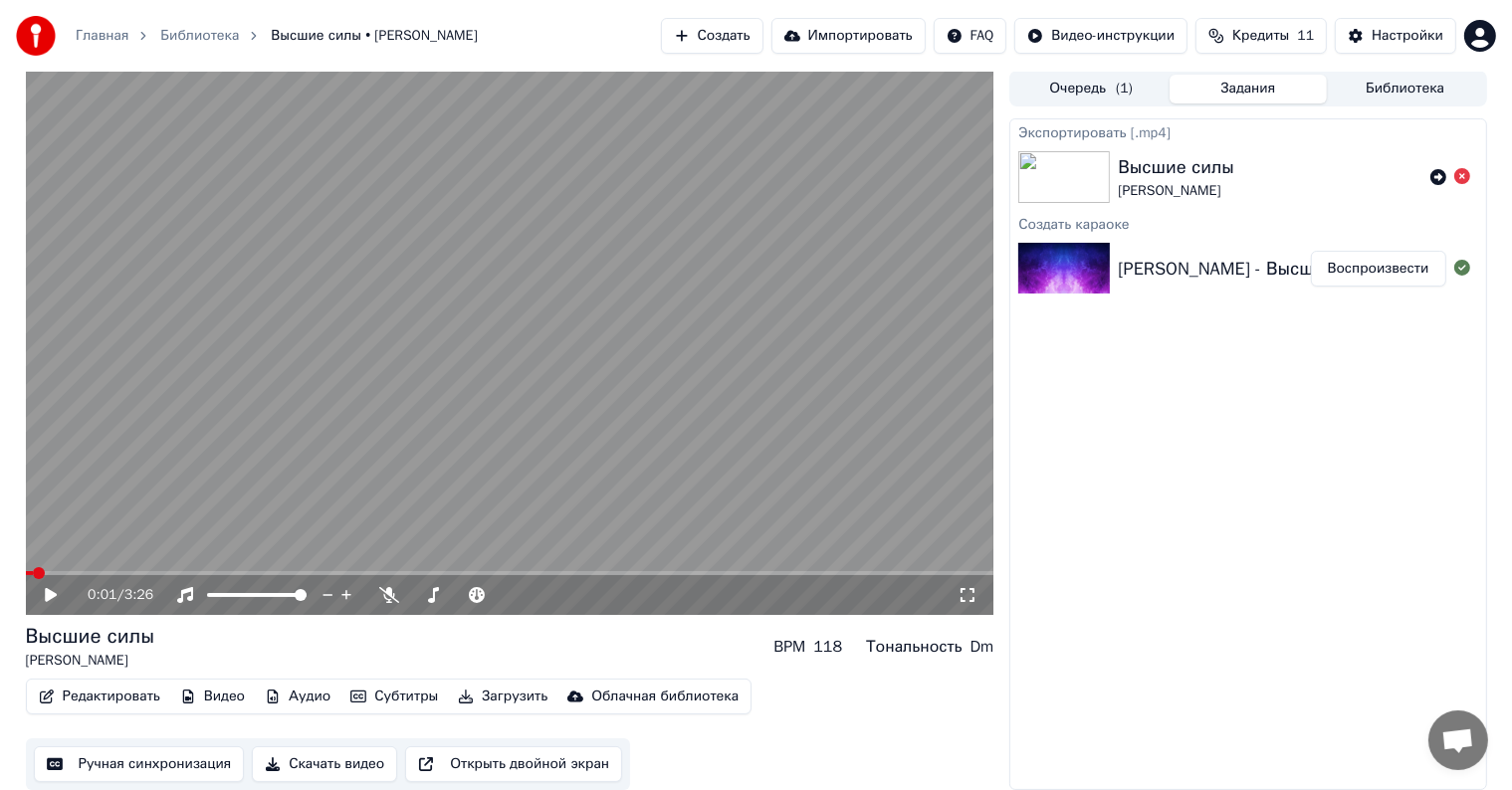 click at bounding box center [510, 573] 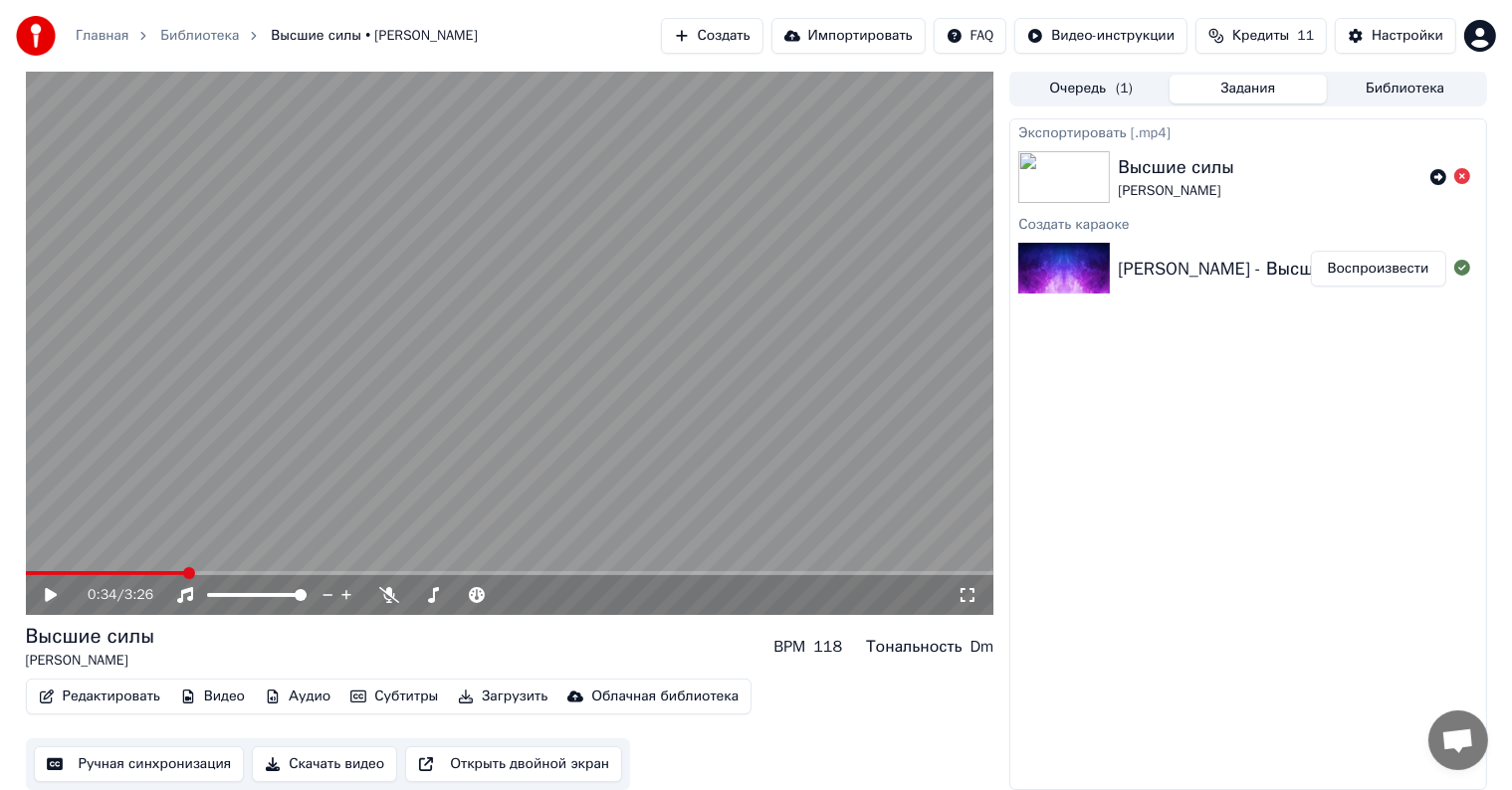 click 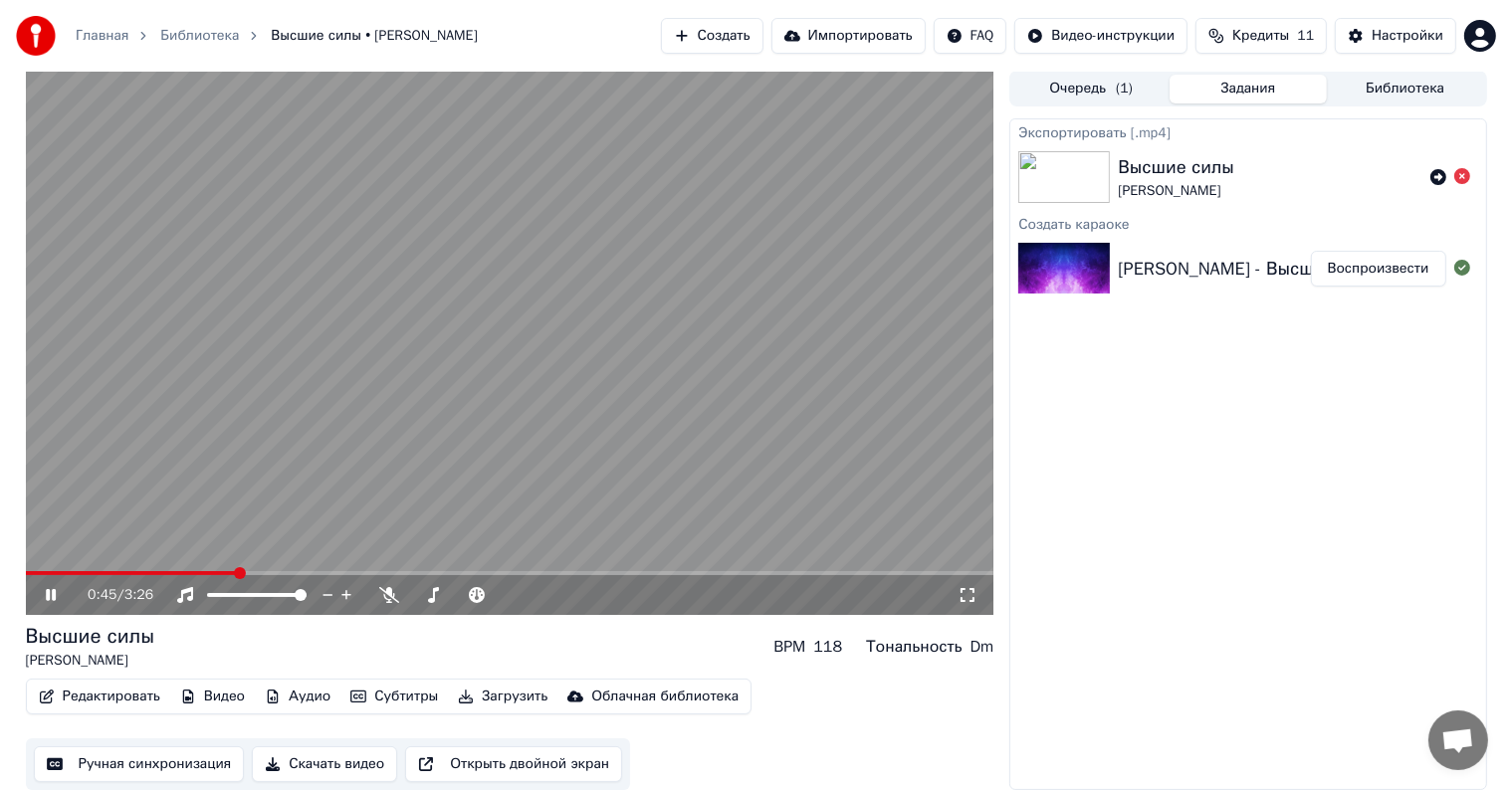 click at bounding box center (510, 573) 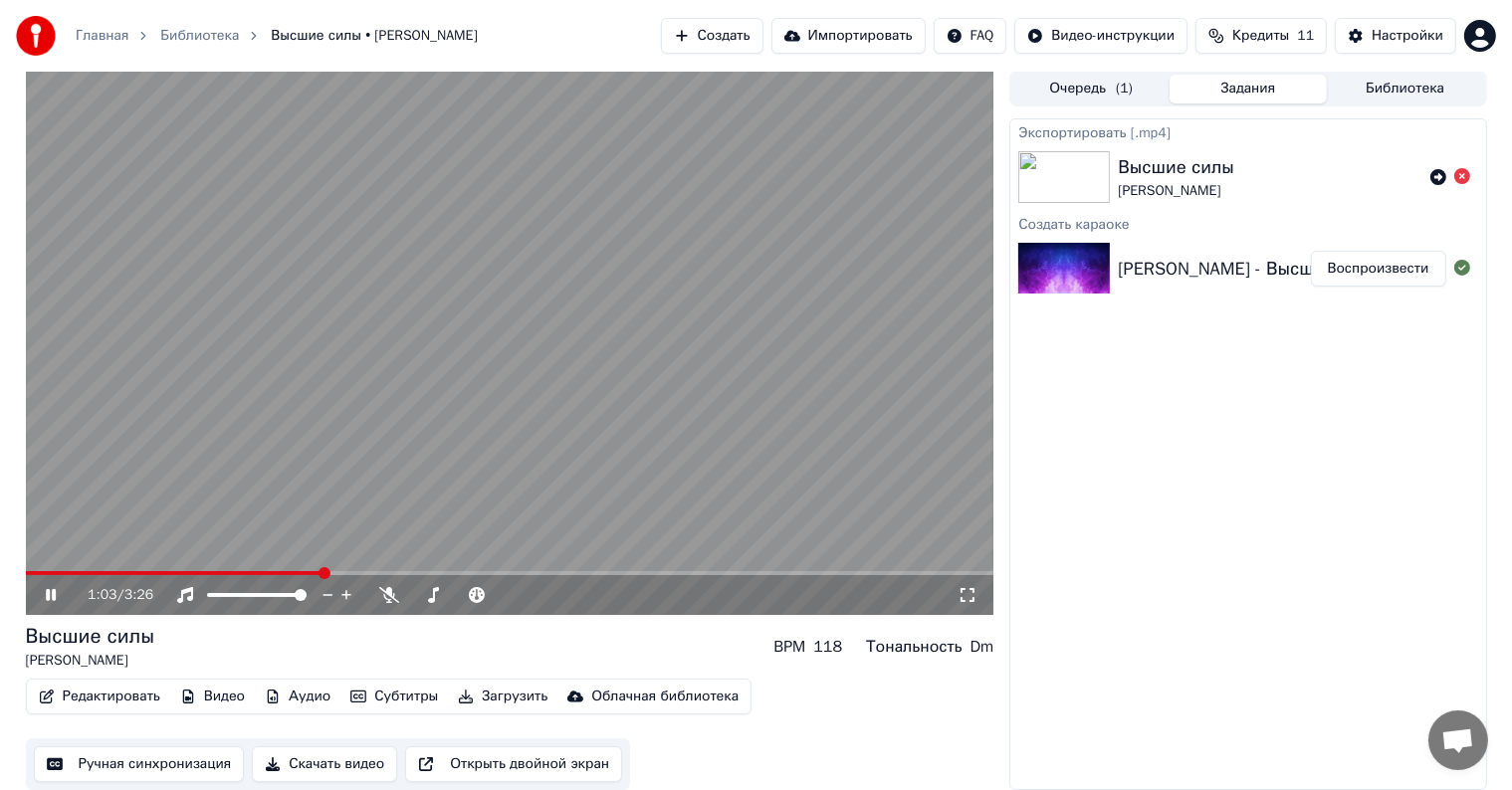 click on "Скачать видео" at bounding box center [324, 764] 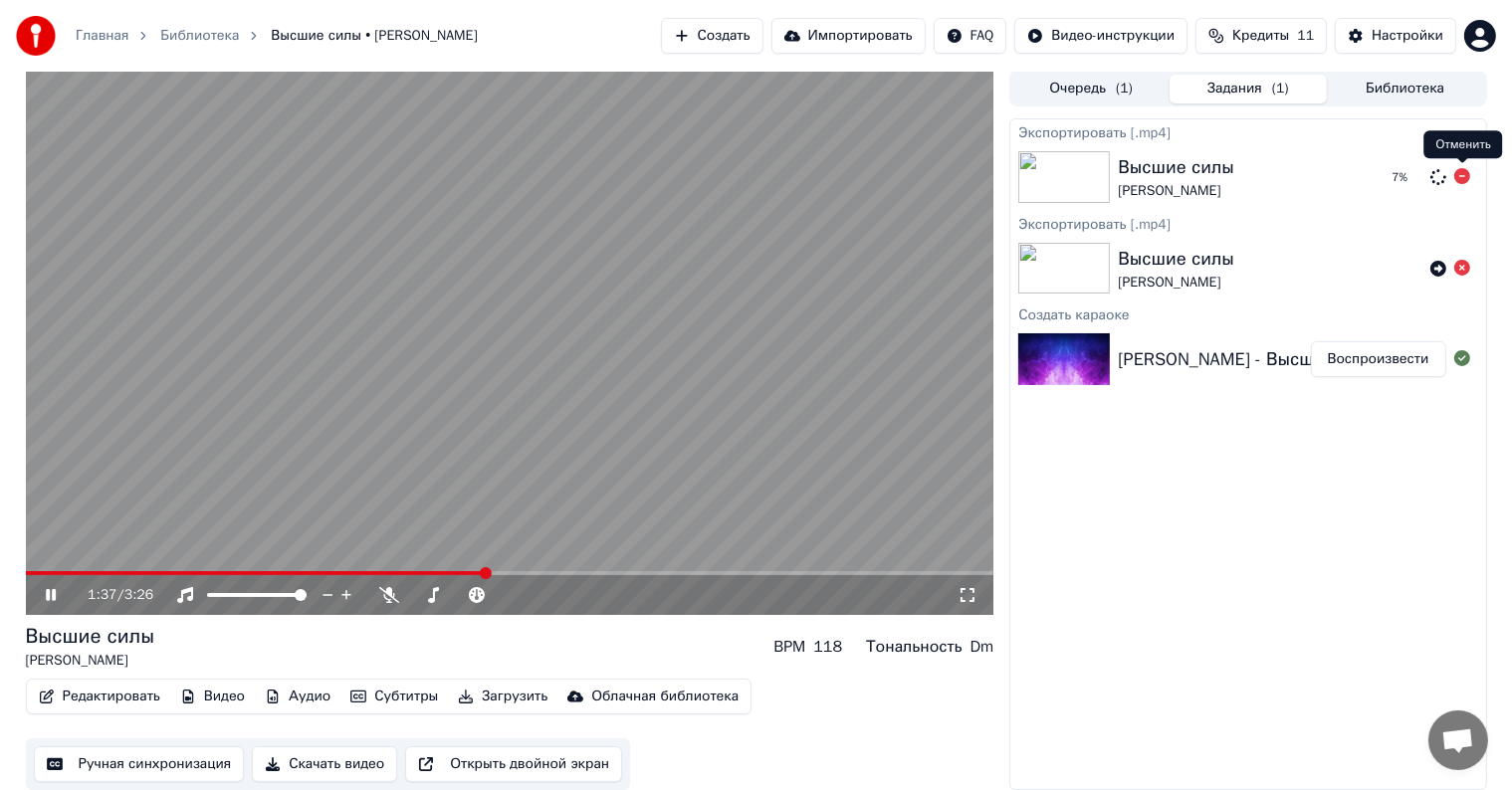 click 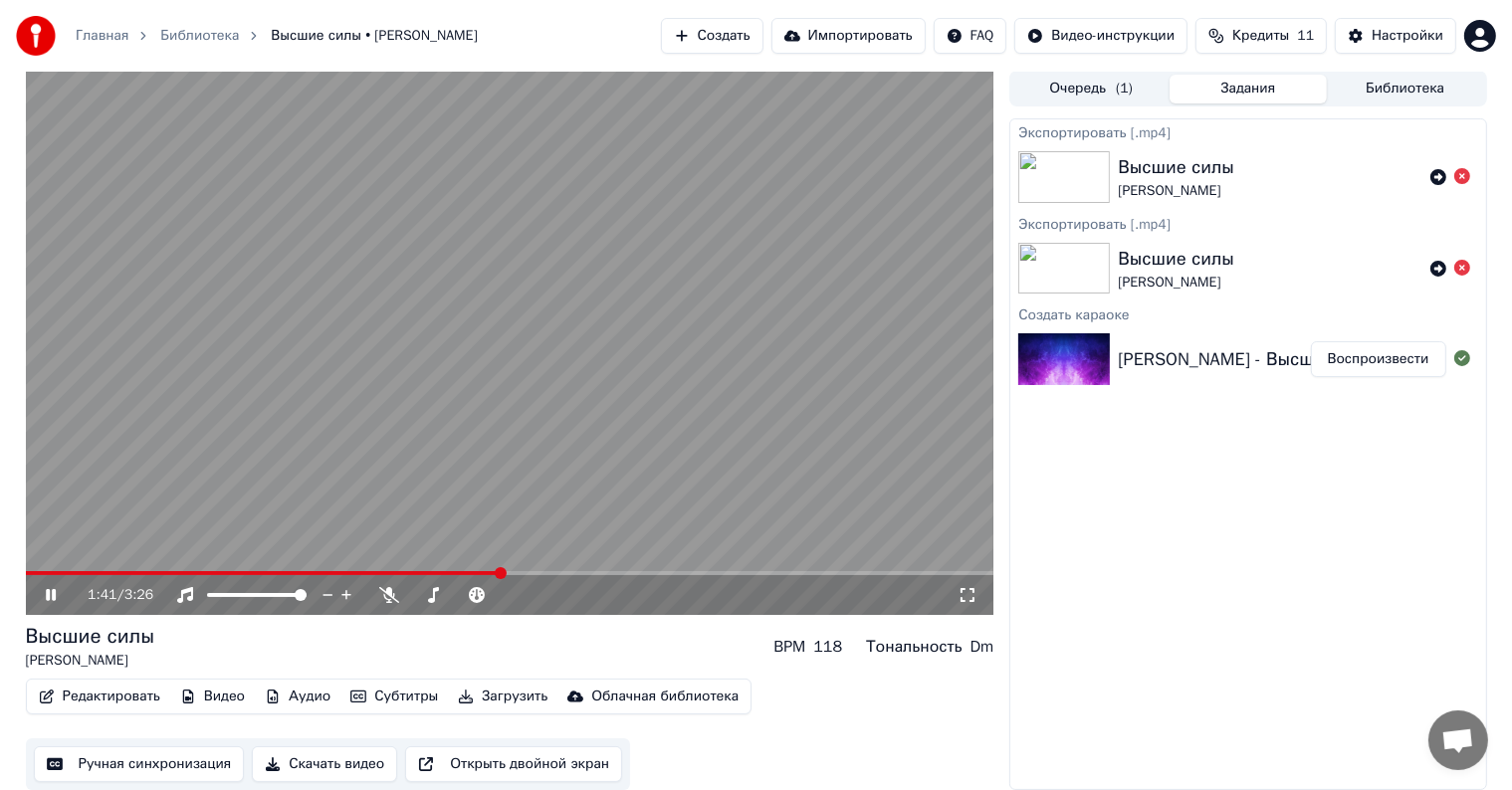 click on "Редактировать" at bounding box center (100, 696) 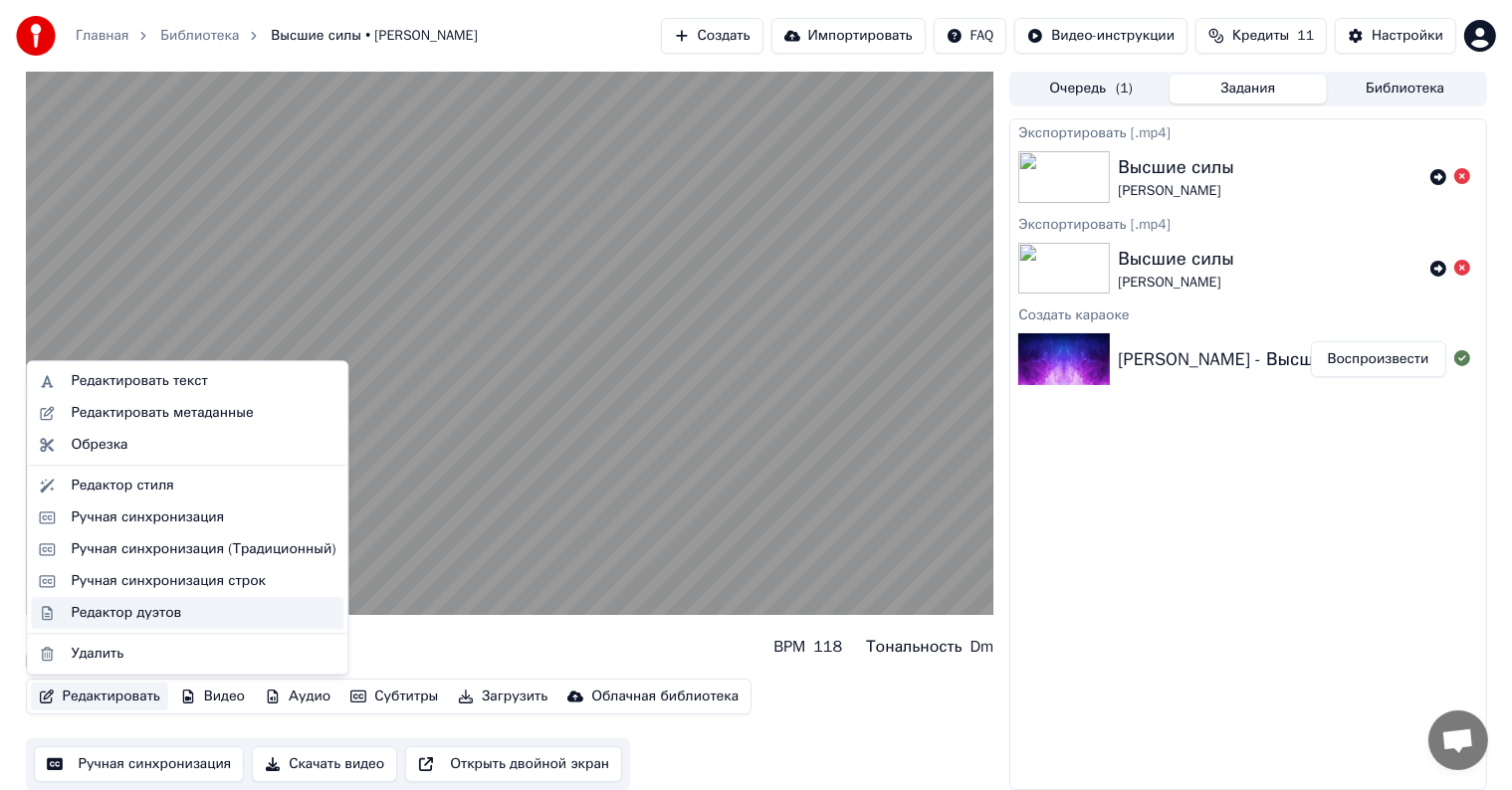 click on "Редактор дуэтов" at bounding box center [187, 613] 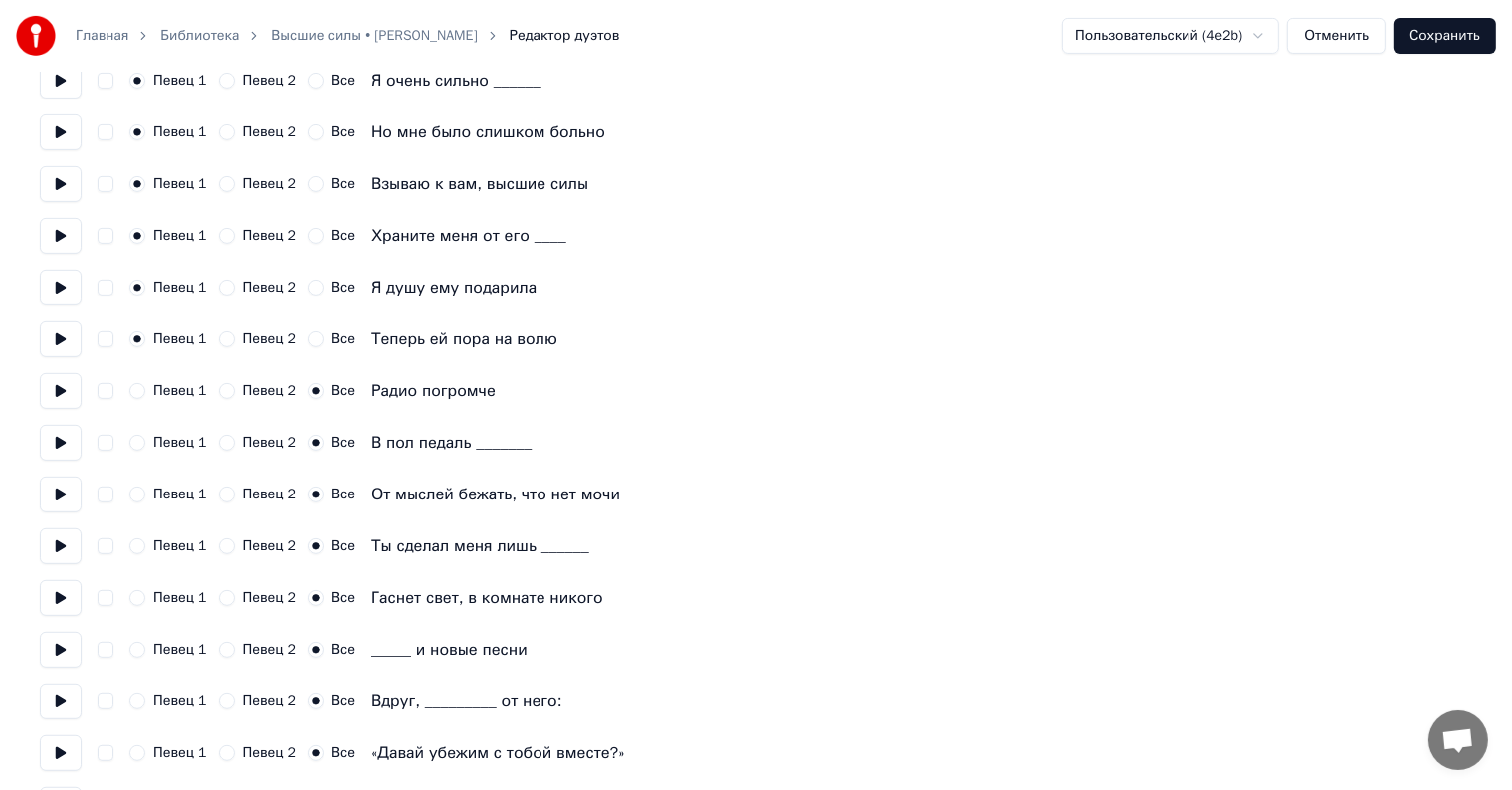 scroll, scrollTop: 796, scrollLeft: 0, axis: vertical 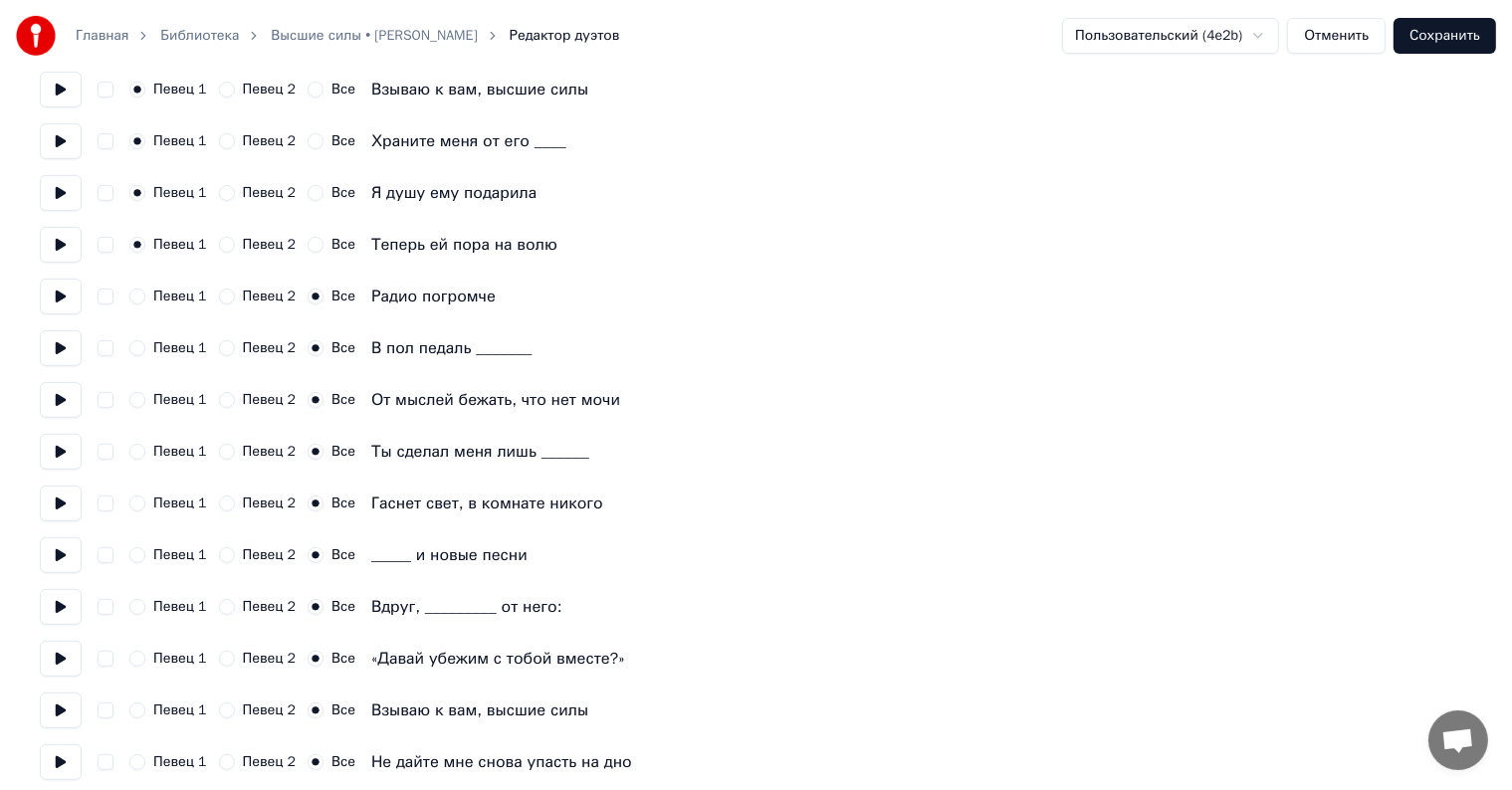click on "Певец 2" at bounding box center (227, 296) 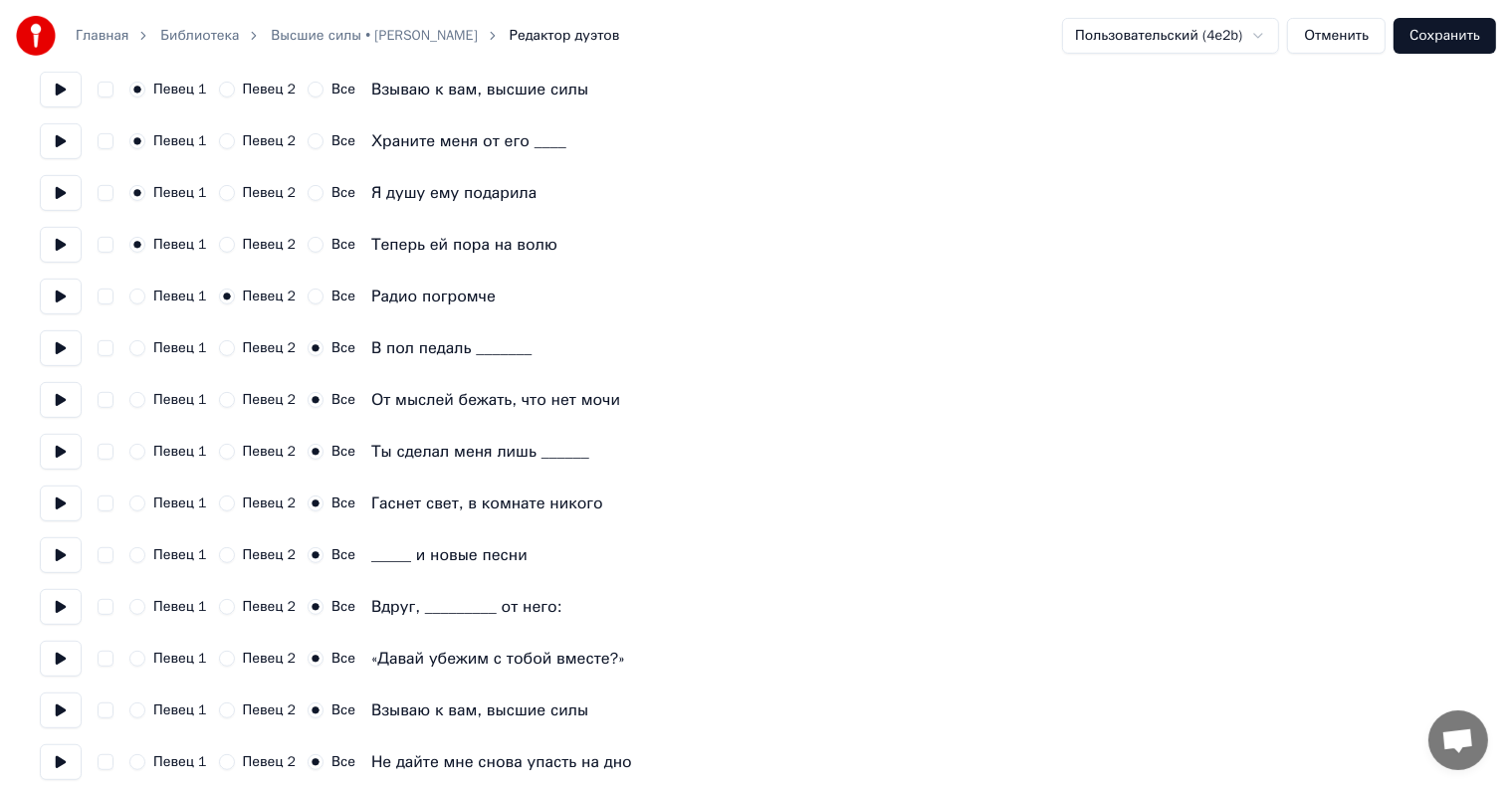 drag, startPoint x: 228, startPoint y: 350, endPoint x: 227, endPoint y: 361, distance: 11.045361 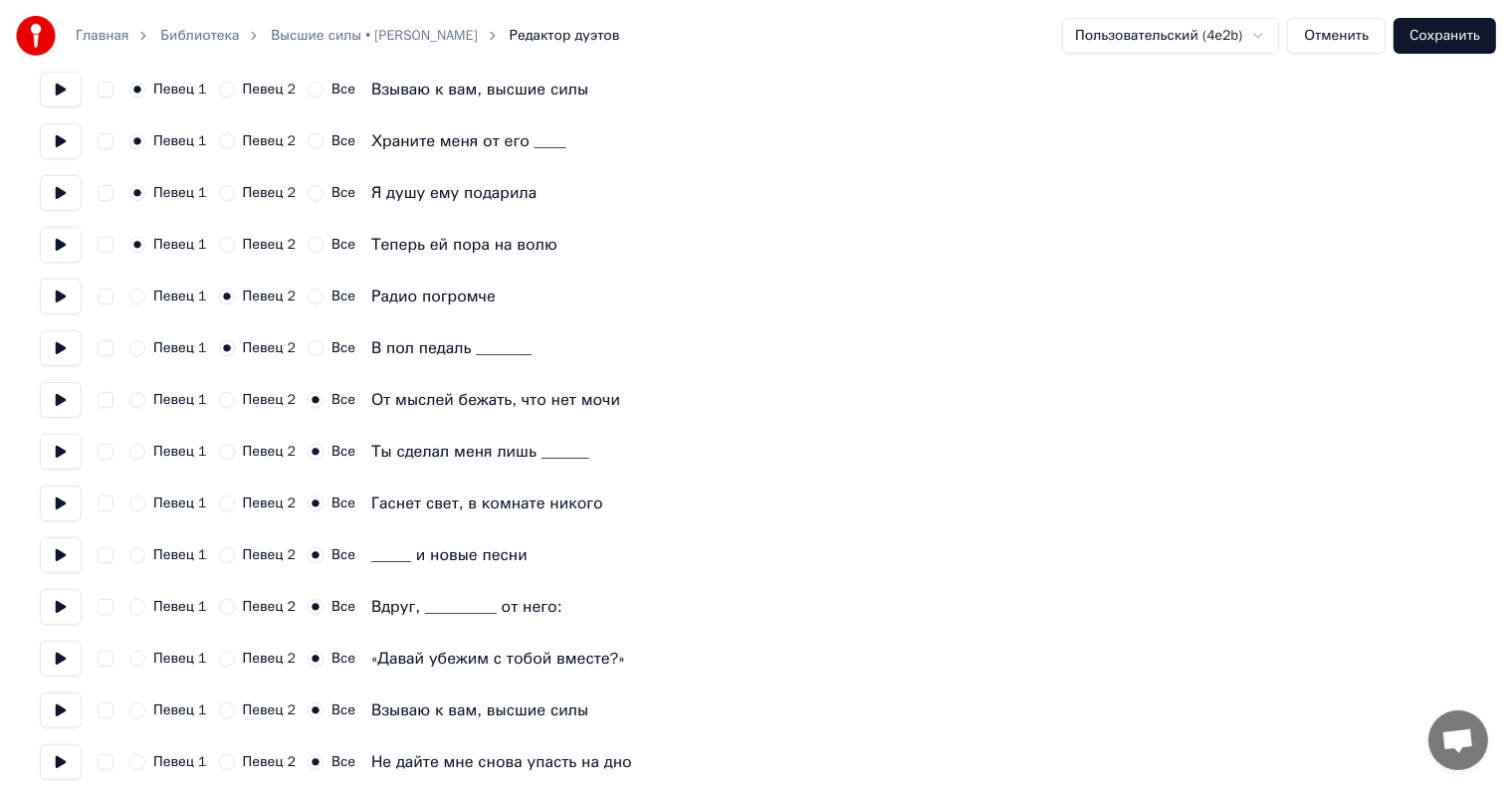 click on "Певец 2" at bounding box center (227, 400) 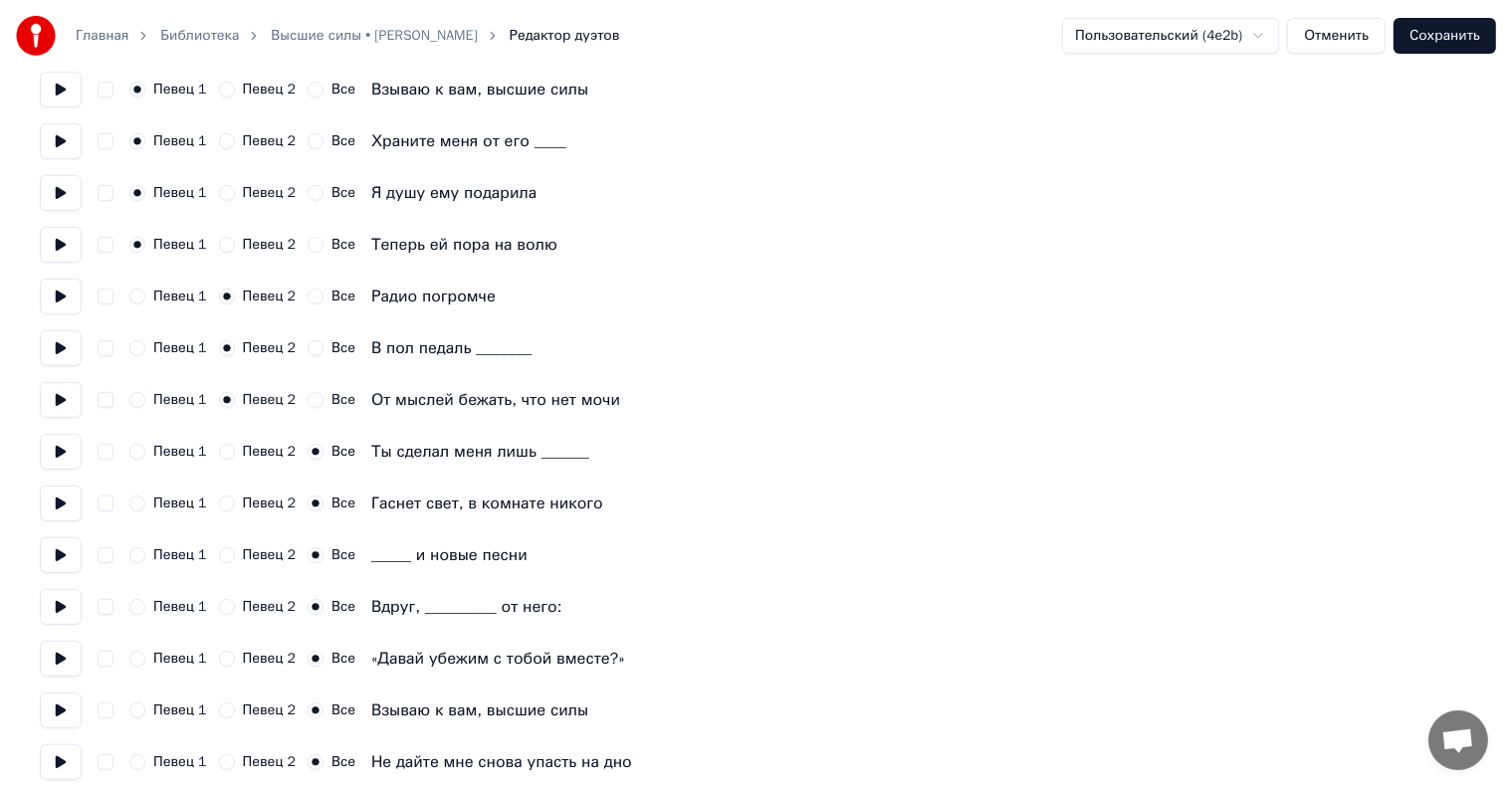click on "Певец 2" at bounding box center [227, 452] 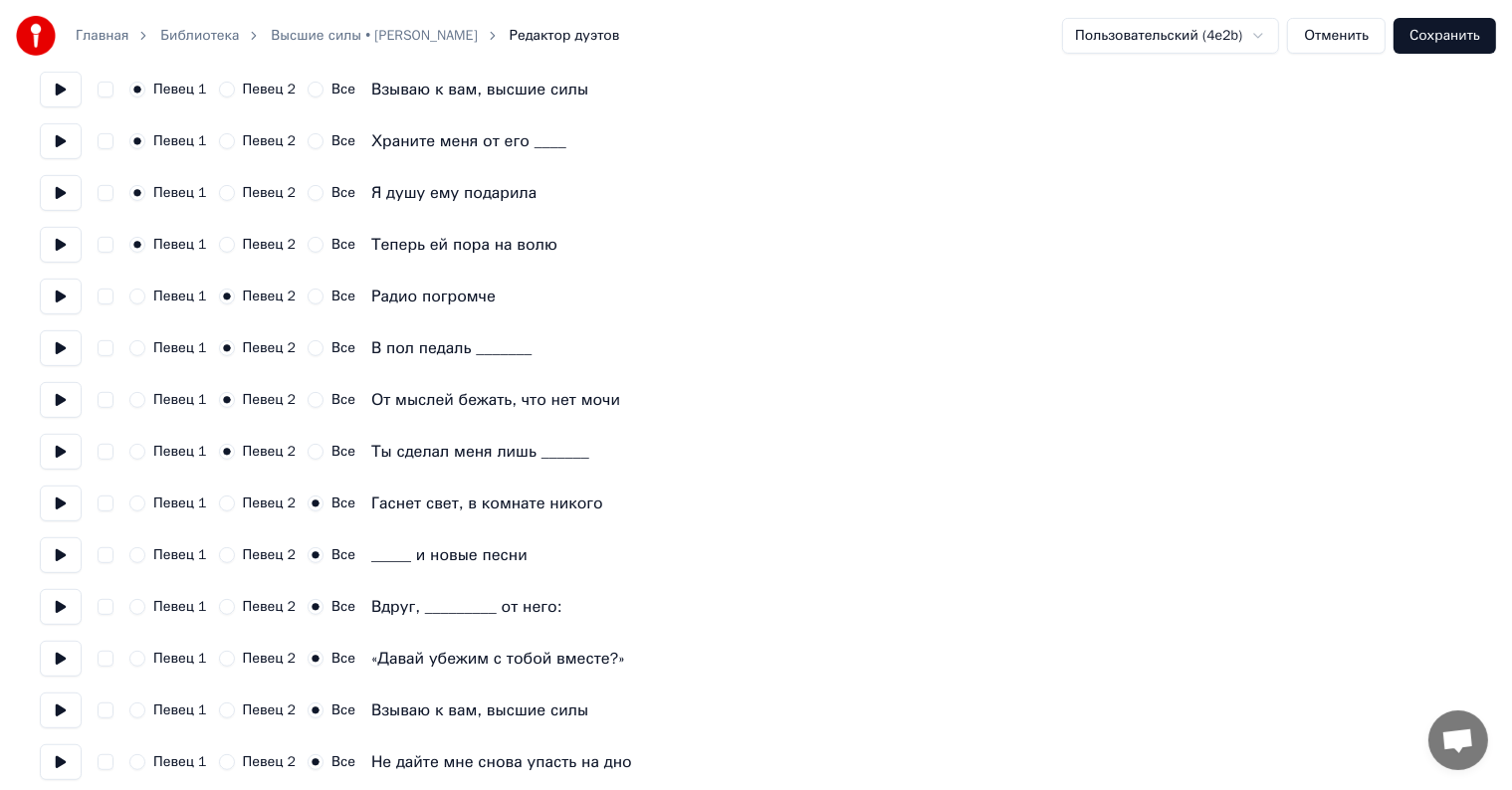 click on "Певец 2" at bounding box center [227, 503] 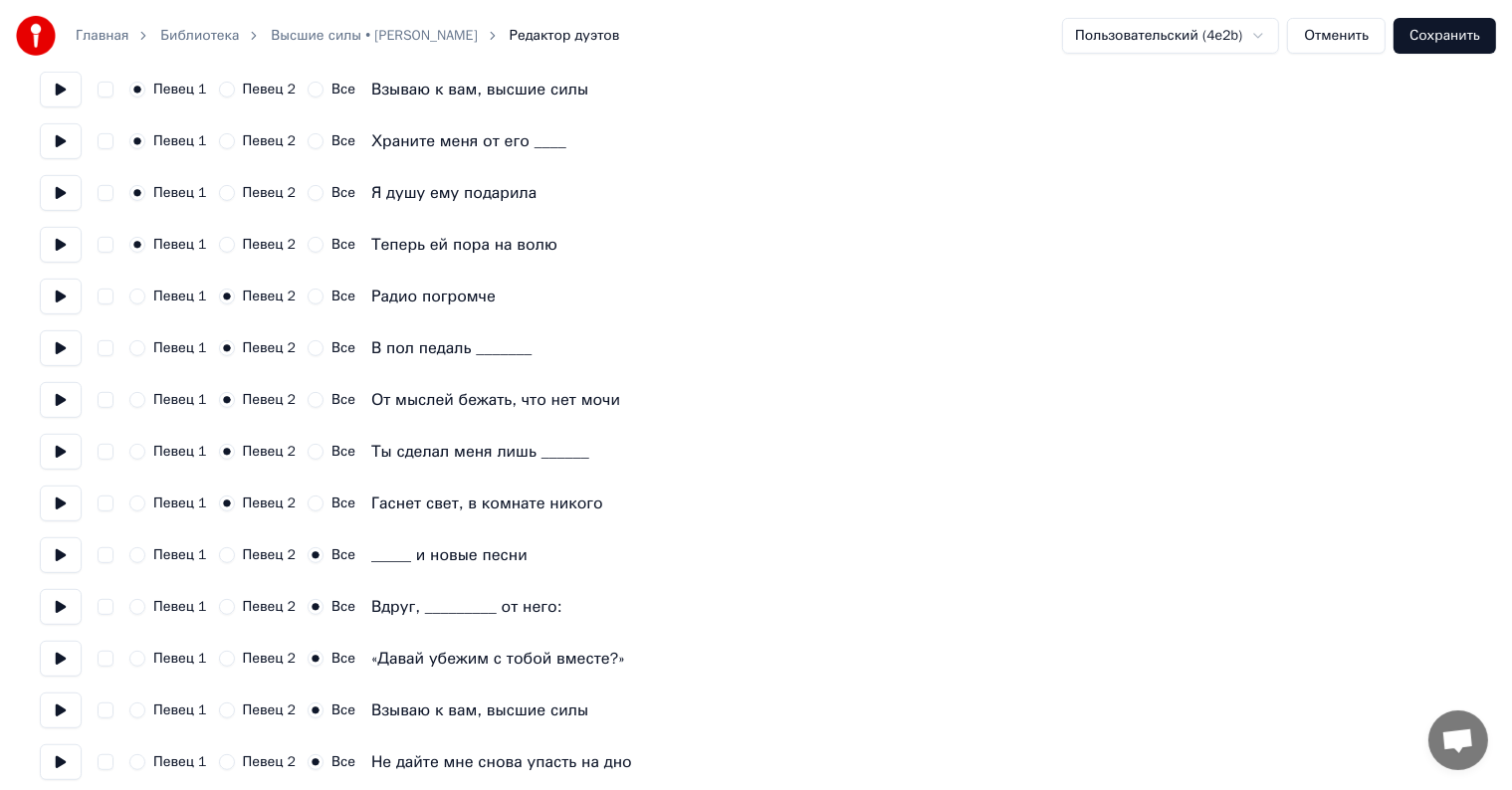 click on "Певец 2" at bounding box center (227, 555) 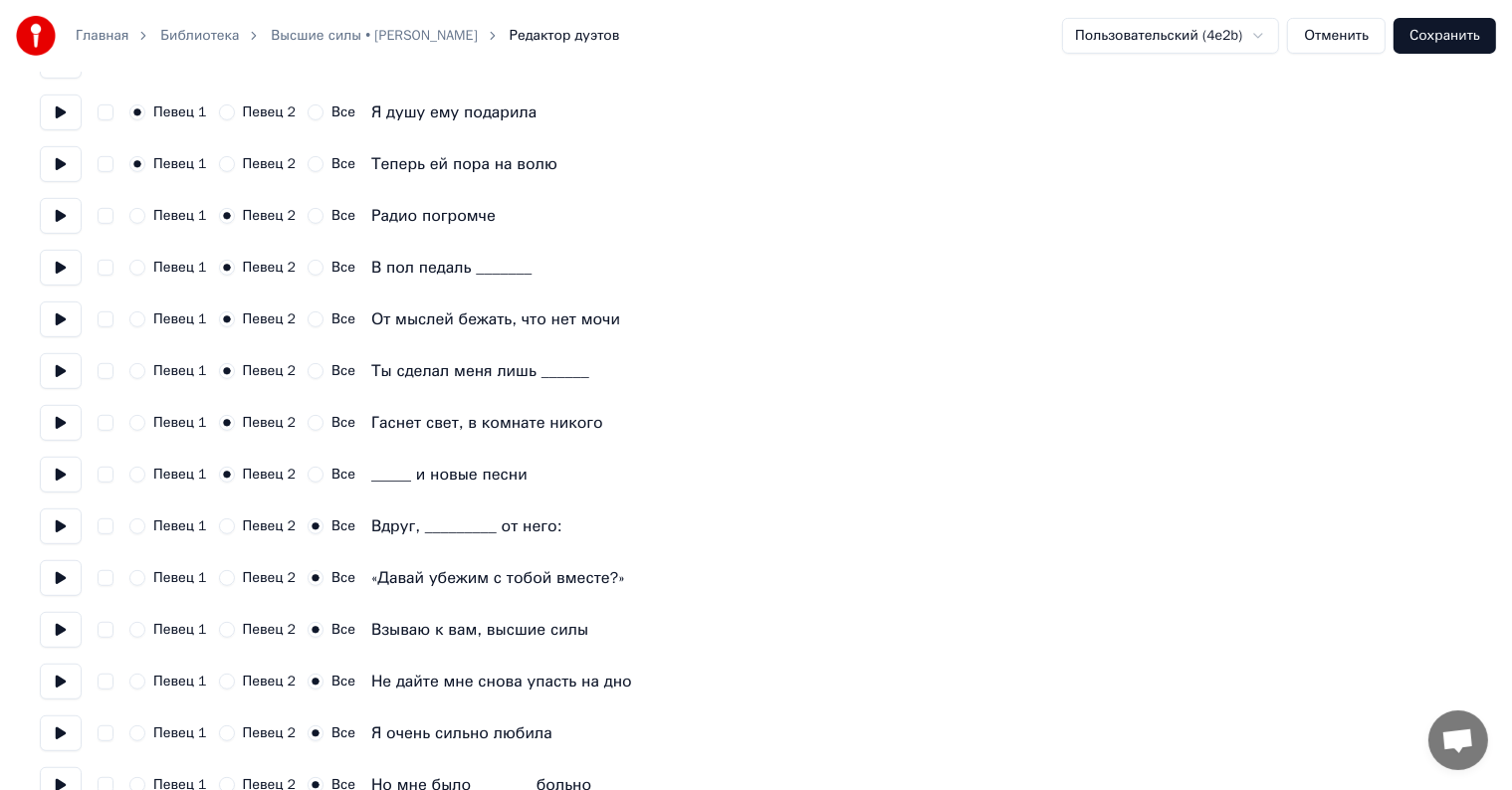 scroll, scrollTop: 995, scrollLeft: 0, axis: vertical 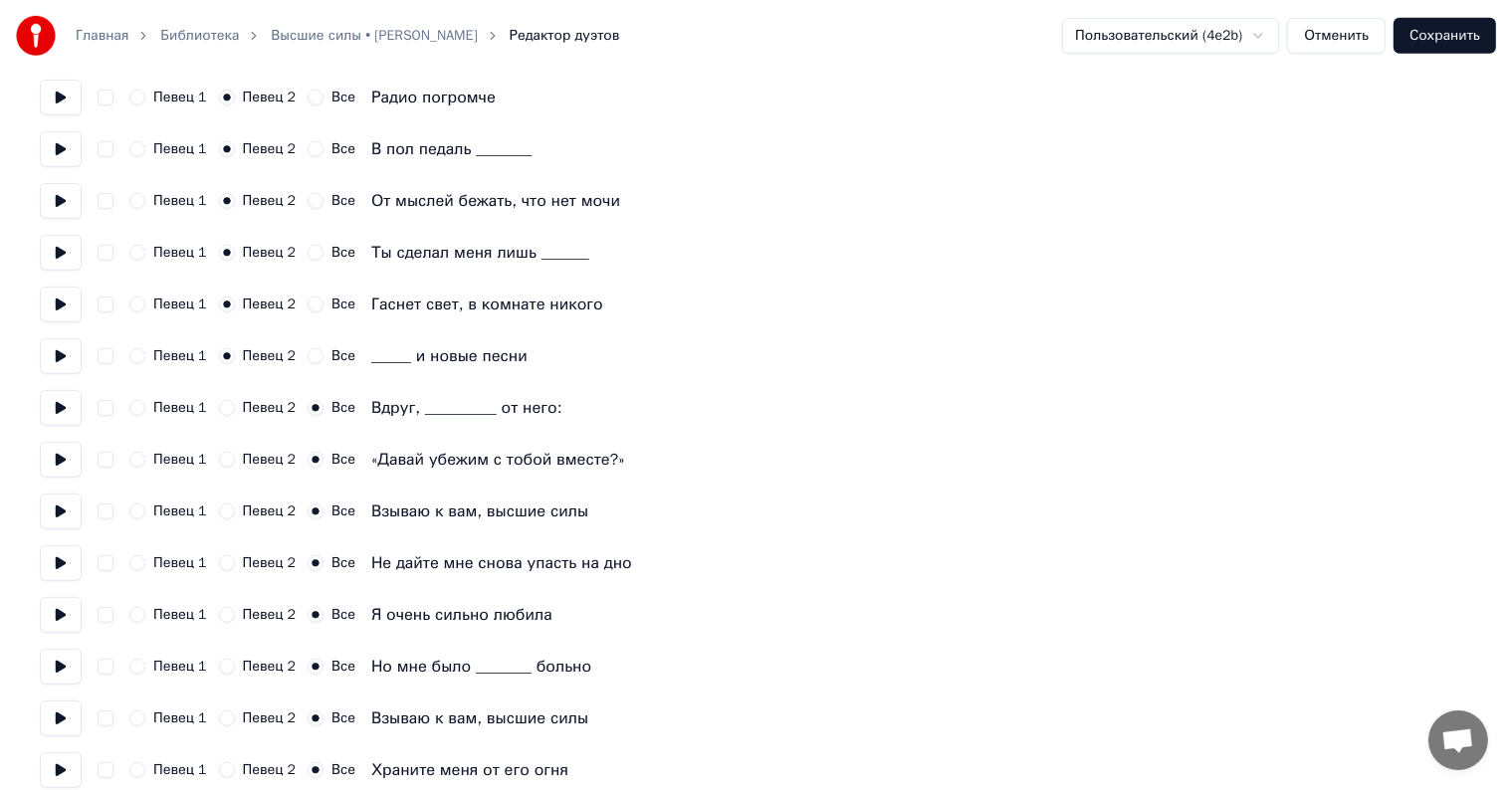 click on "Певец 2" at bounding box center (227, 408) 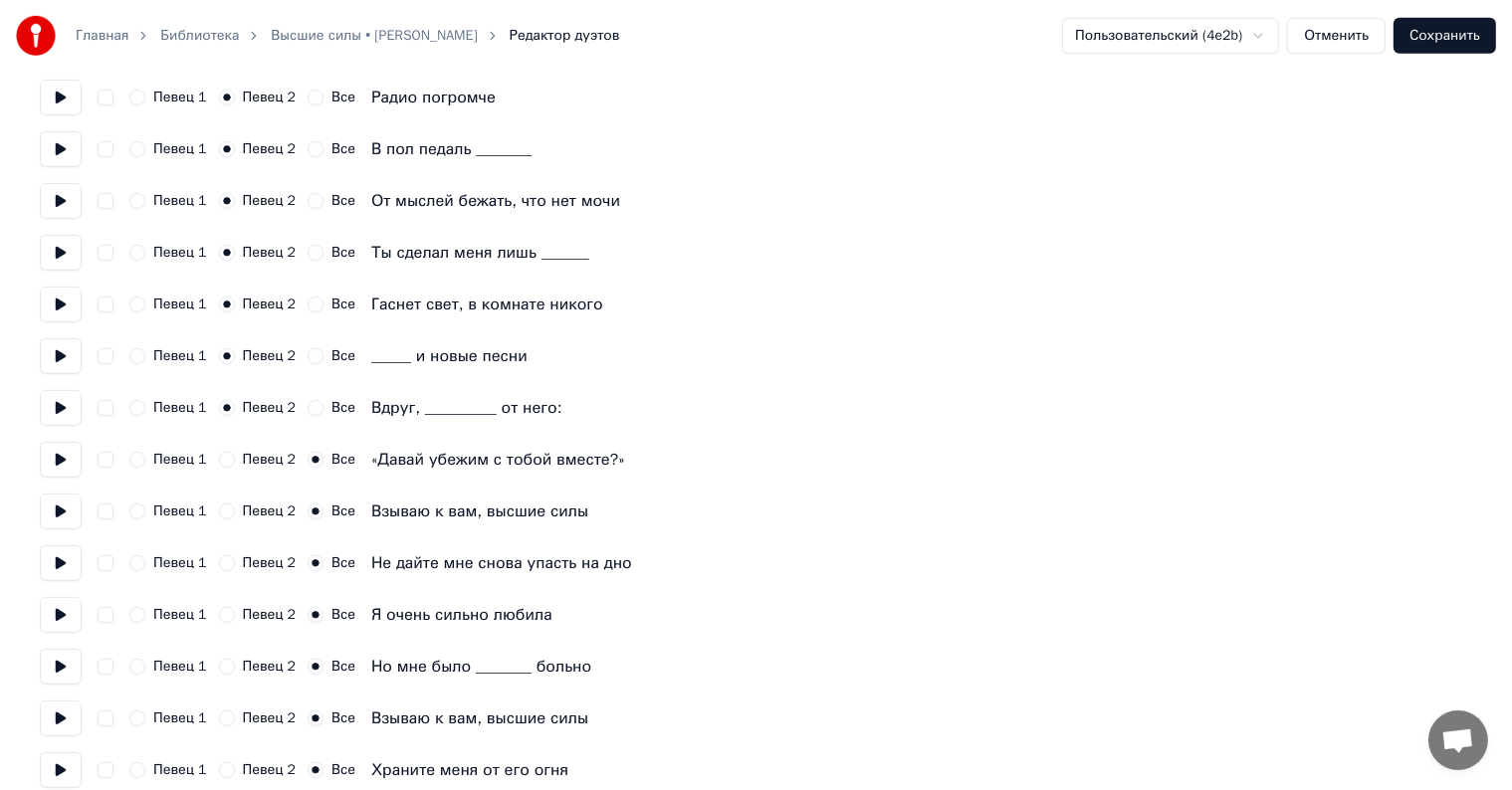 click on "Певец 2" at bounding box center [227, 460] 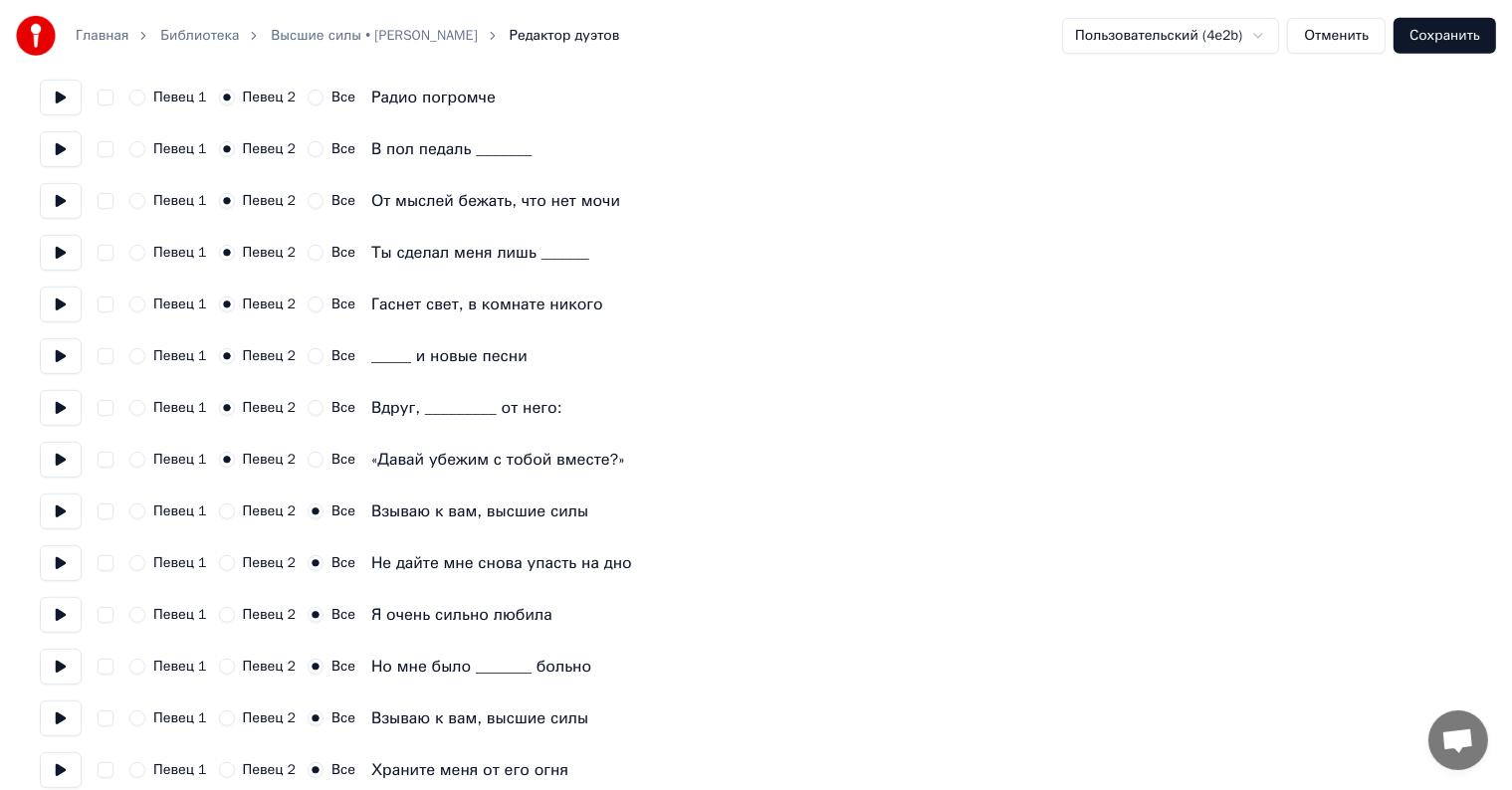 click on "Певец 1 Певец 2 Все Взываю к вам, высшие силы" at bounding box center [756, 511] 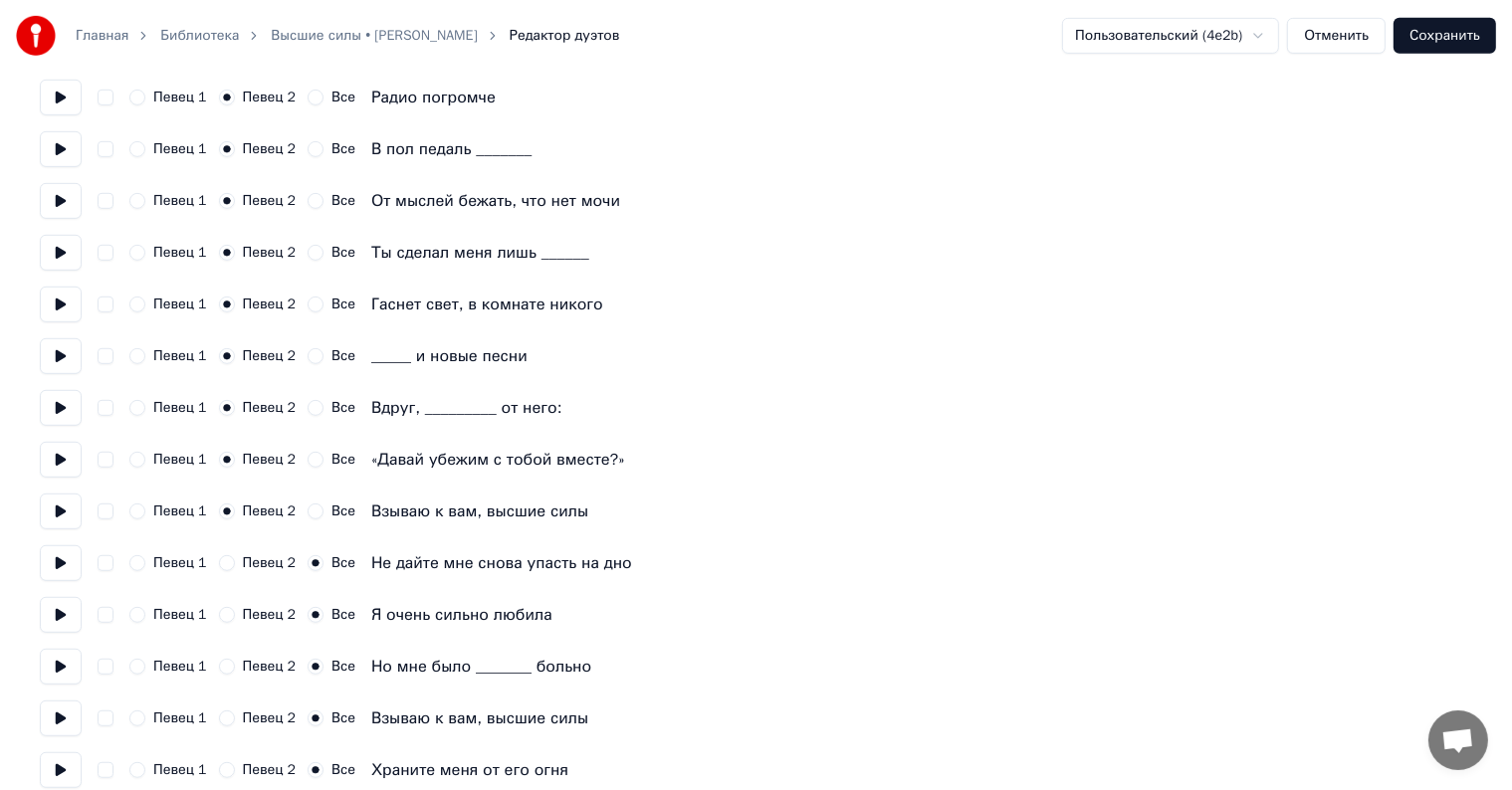 click on "Певец 2" at bounding box center [227, 511] 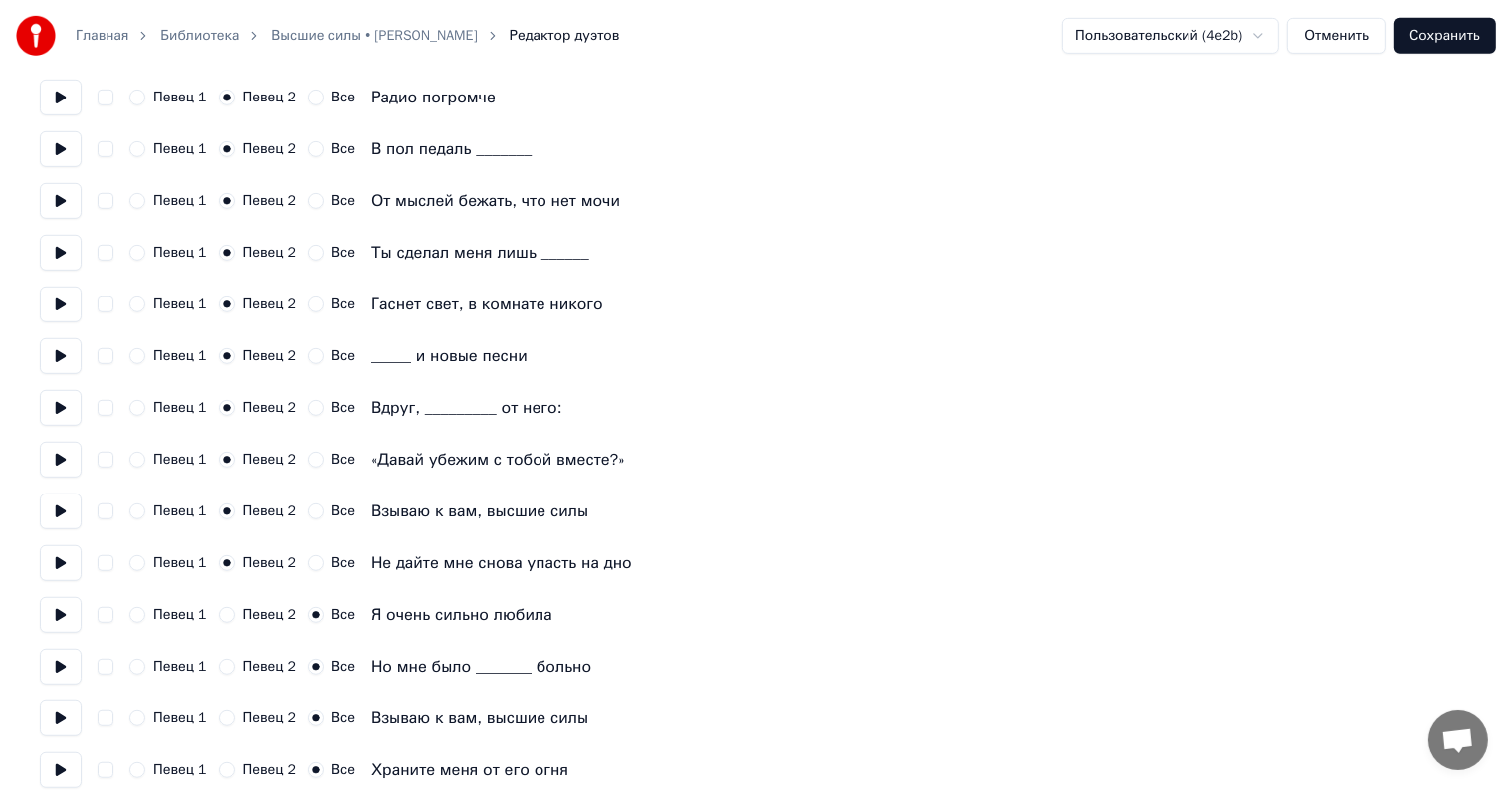 click on "Певец 2" at bounding box center [227, 615] 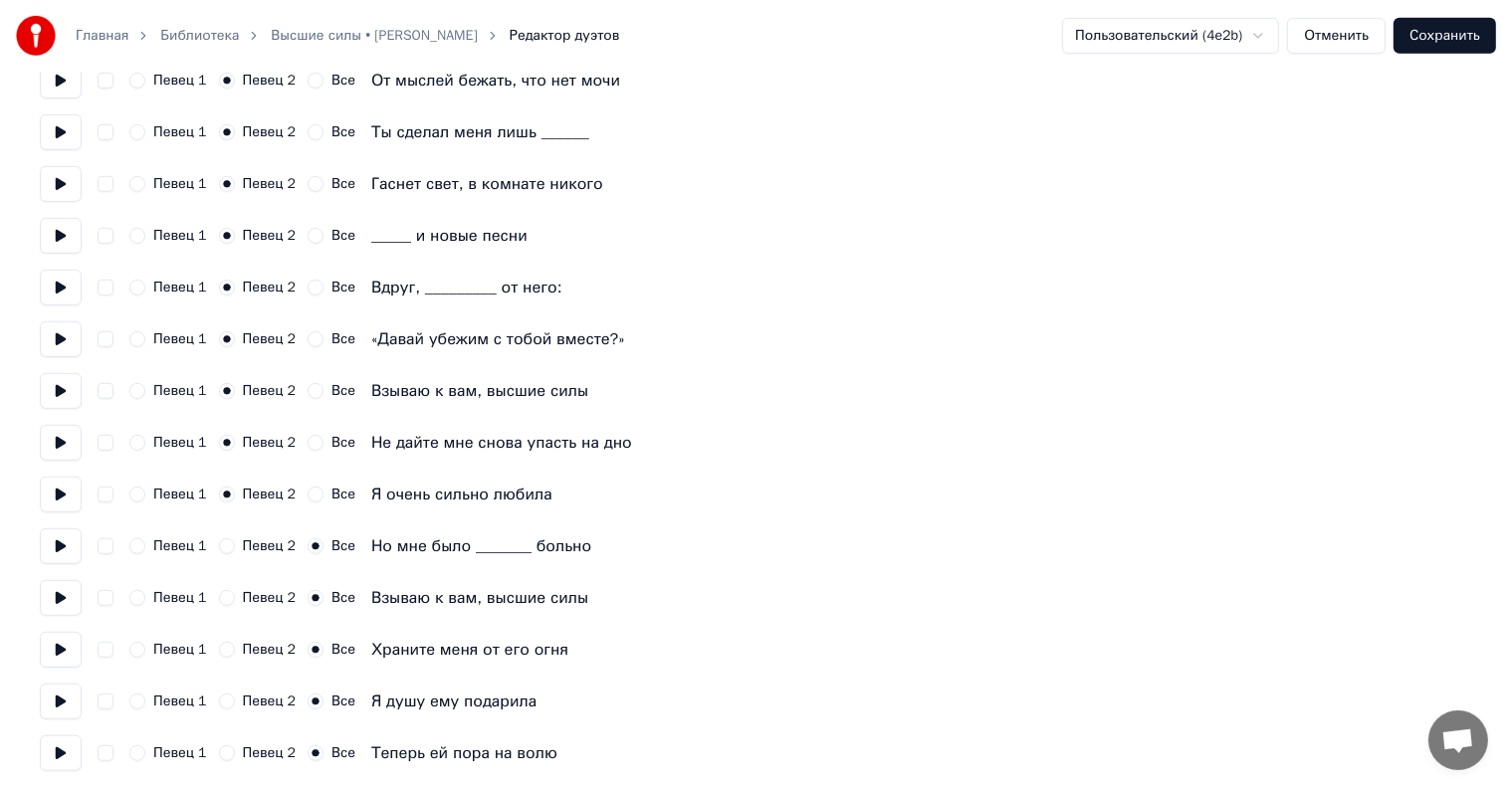 scroll, scrollTop: 1116, scrollLeft: 0, axis: vertical 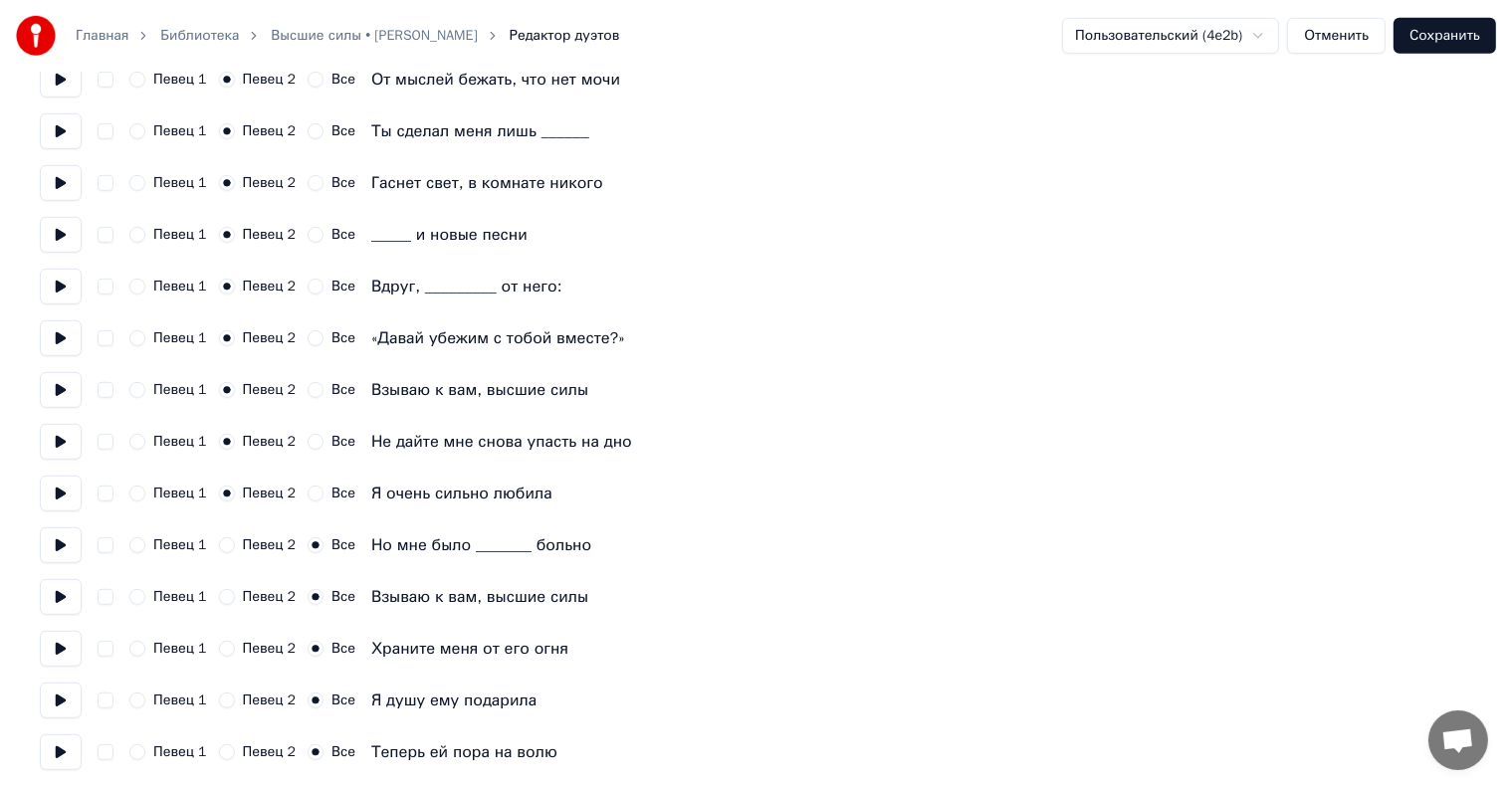 click on "Певец 2" at bounding box center (227, 545) 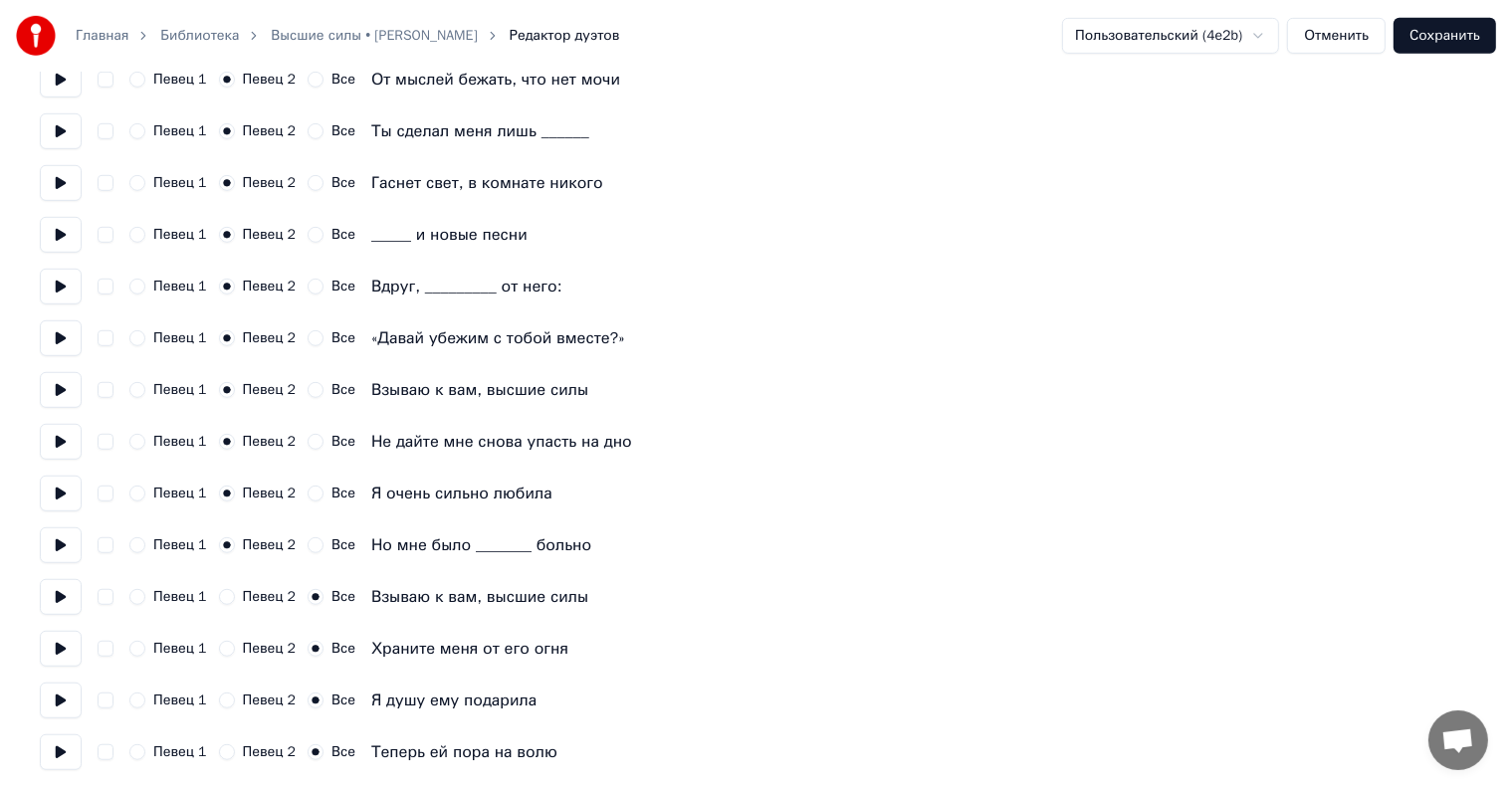 click on "Певец 2" at bounding box center (227, 597) 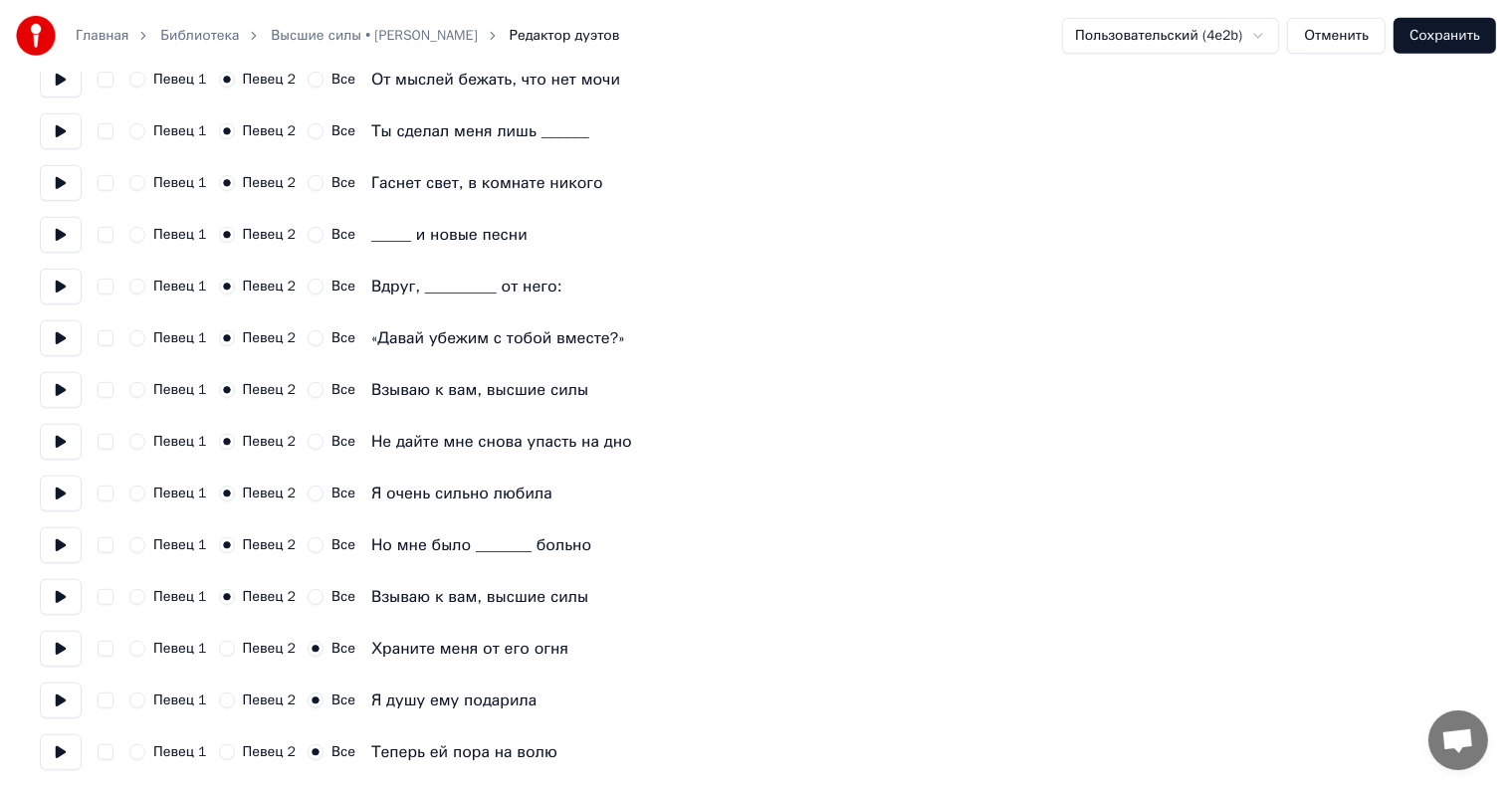 click on "Певец 2" at bounding box center (227, 649) 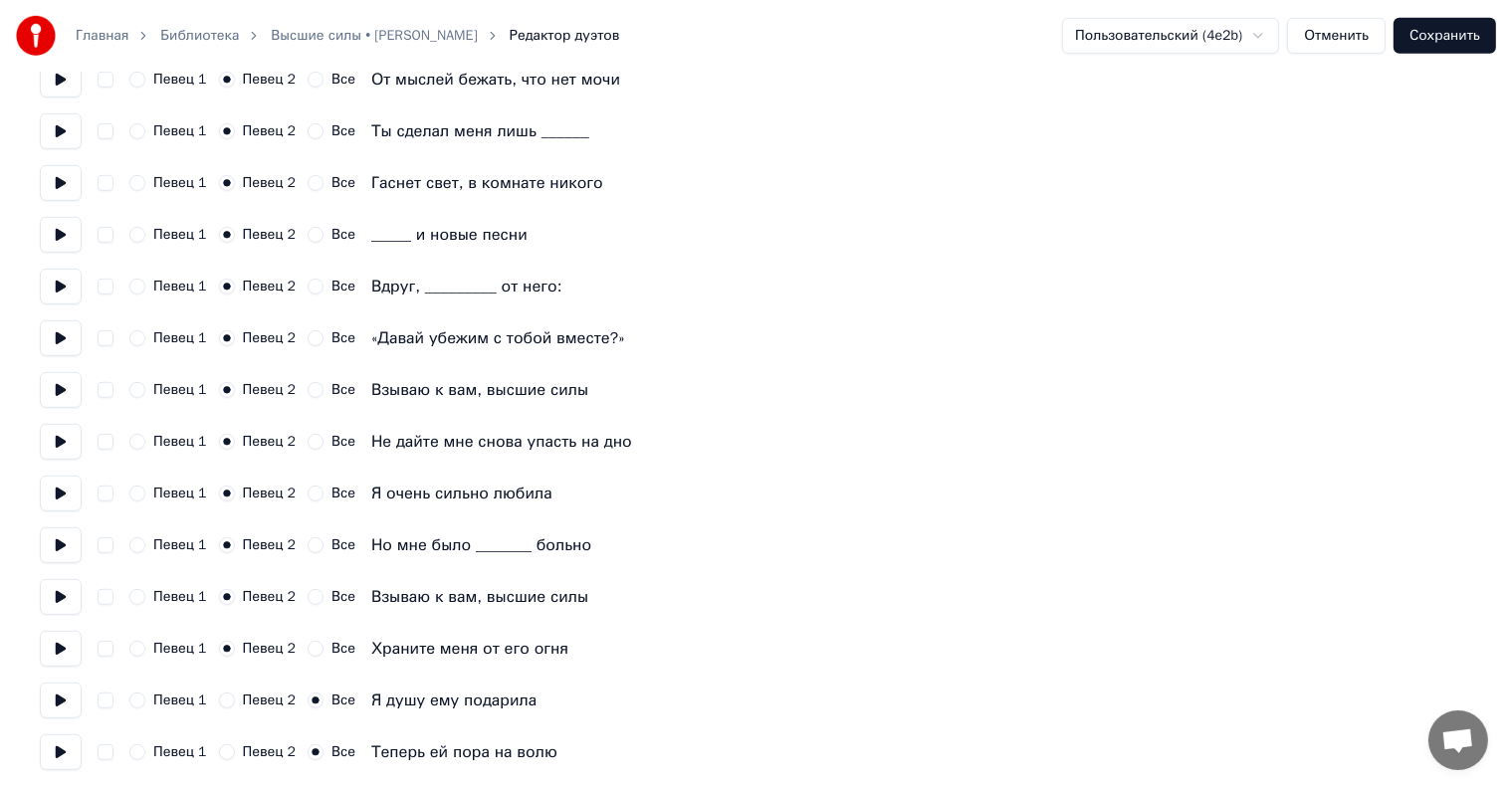 click on "Певец 1 Певец 2 Все Я душу ему подарила" at bounding box center [756, 700] 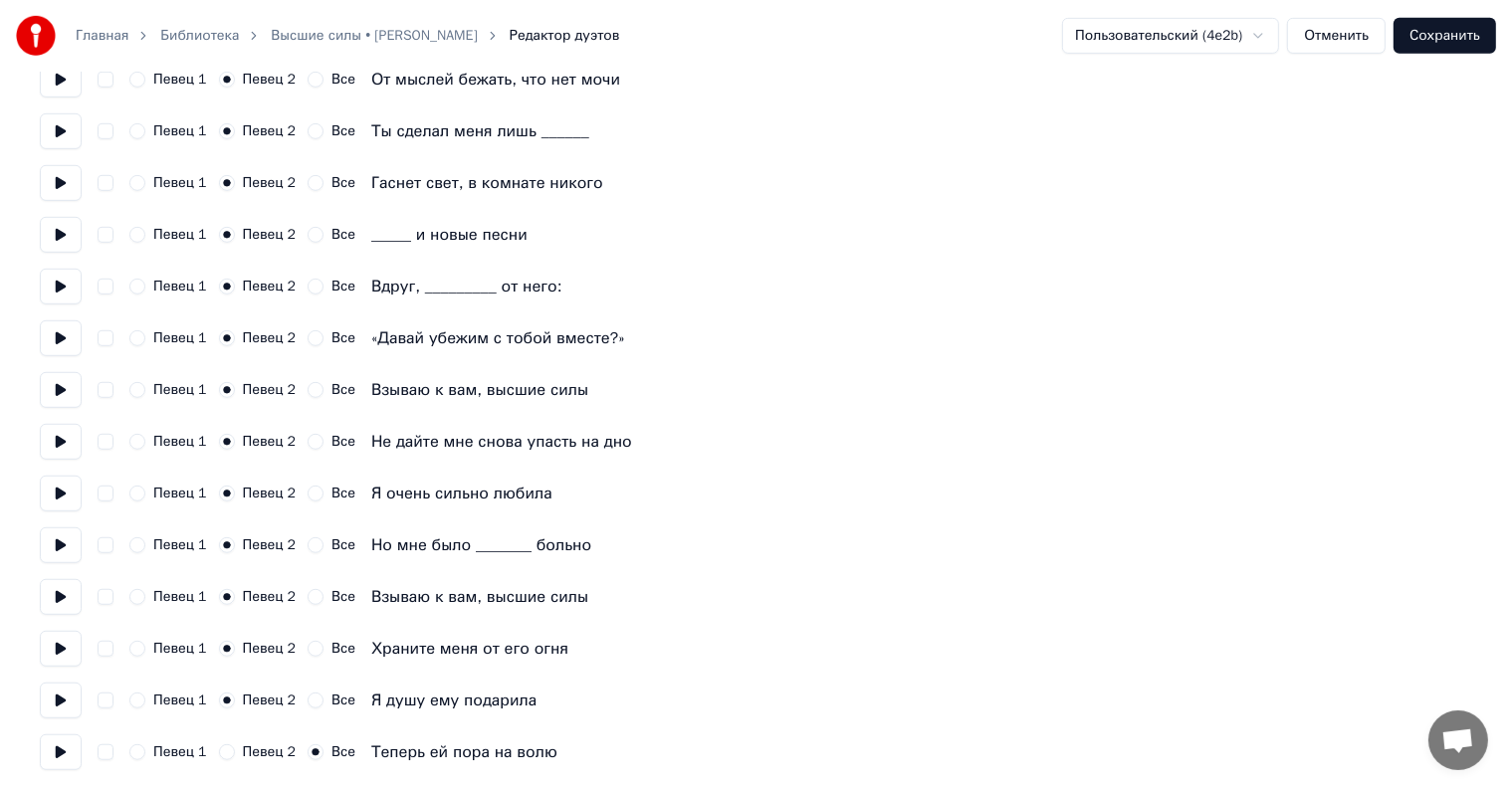 click on "Певец 2" at bounding box center (227, 752) 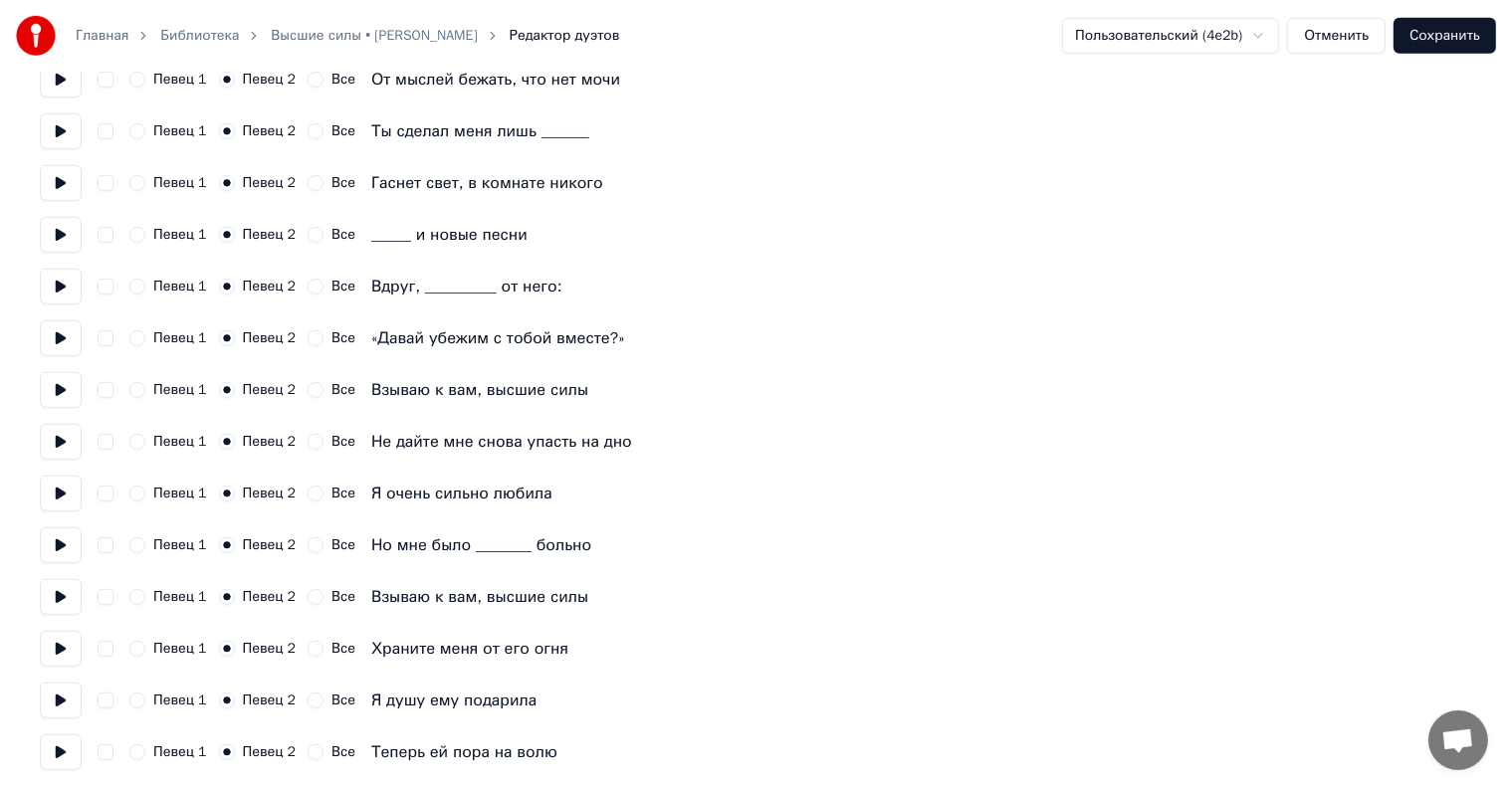 click on "Сохранить" at bounding box center [1444, 36] 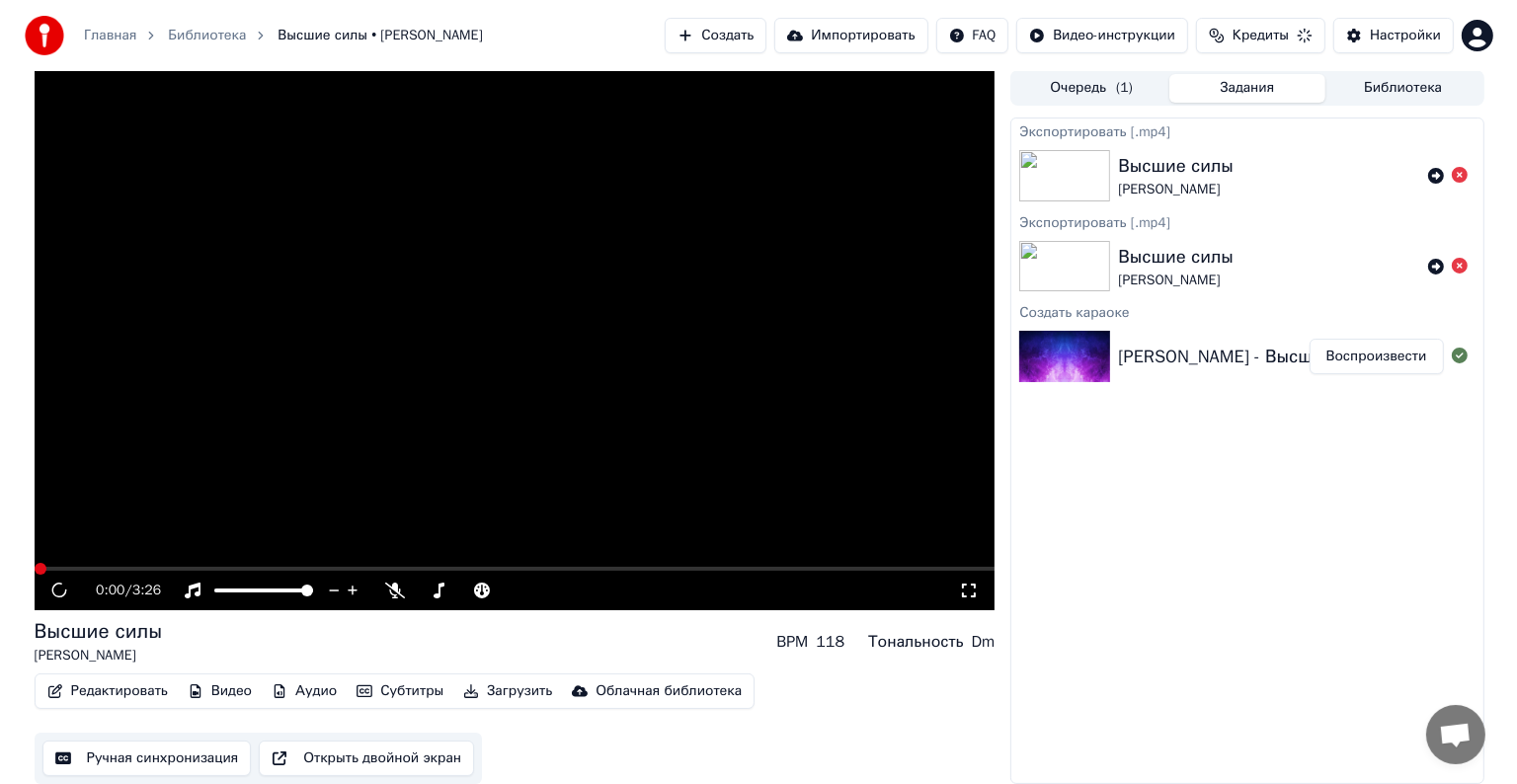 scroll, scrollTop: 1, scrollLeft: 0, axis: vertical 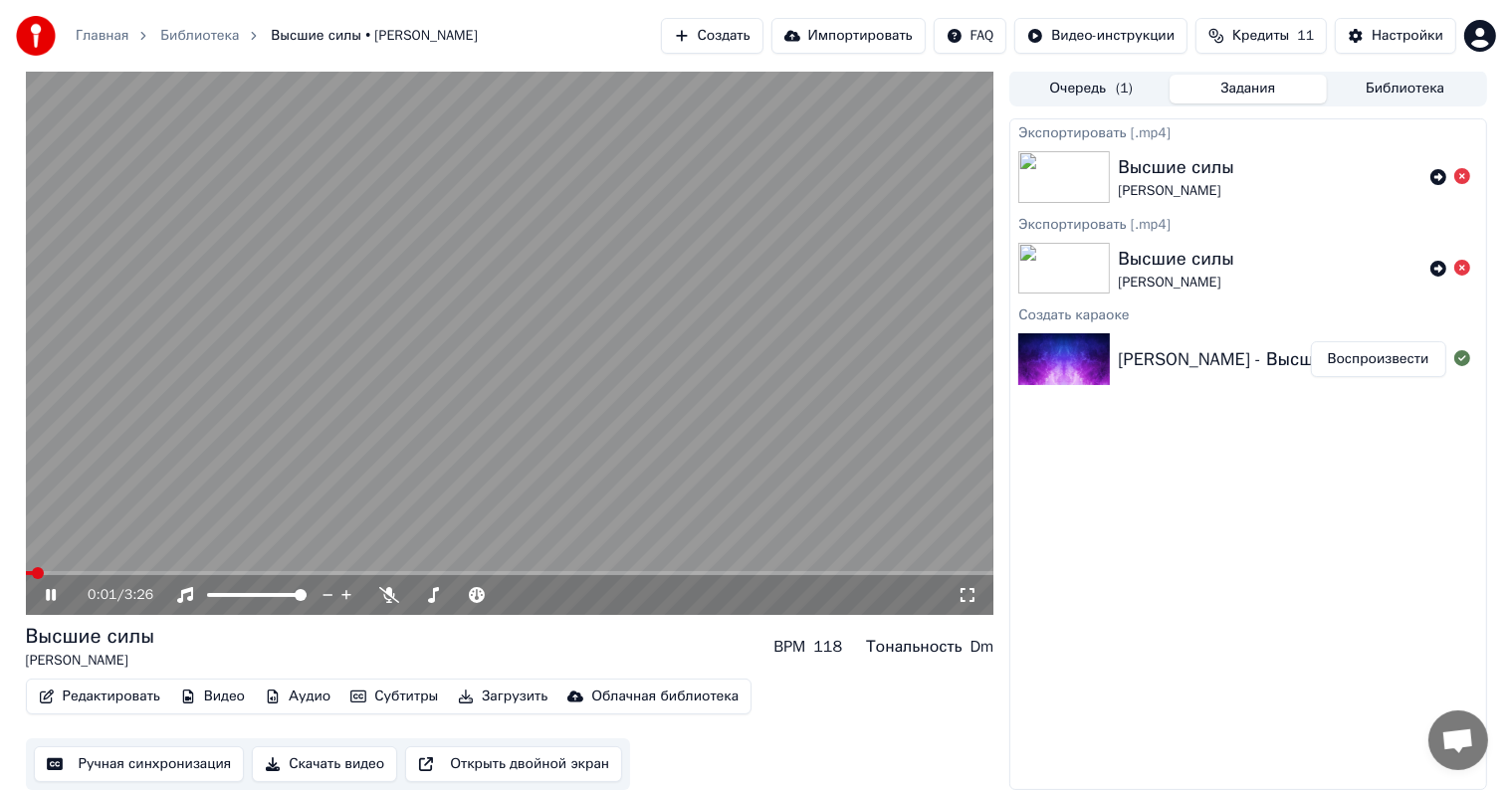 click at bounding box center [510, 573] 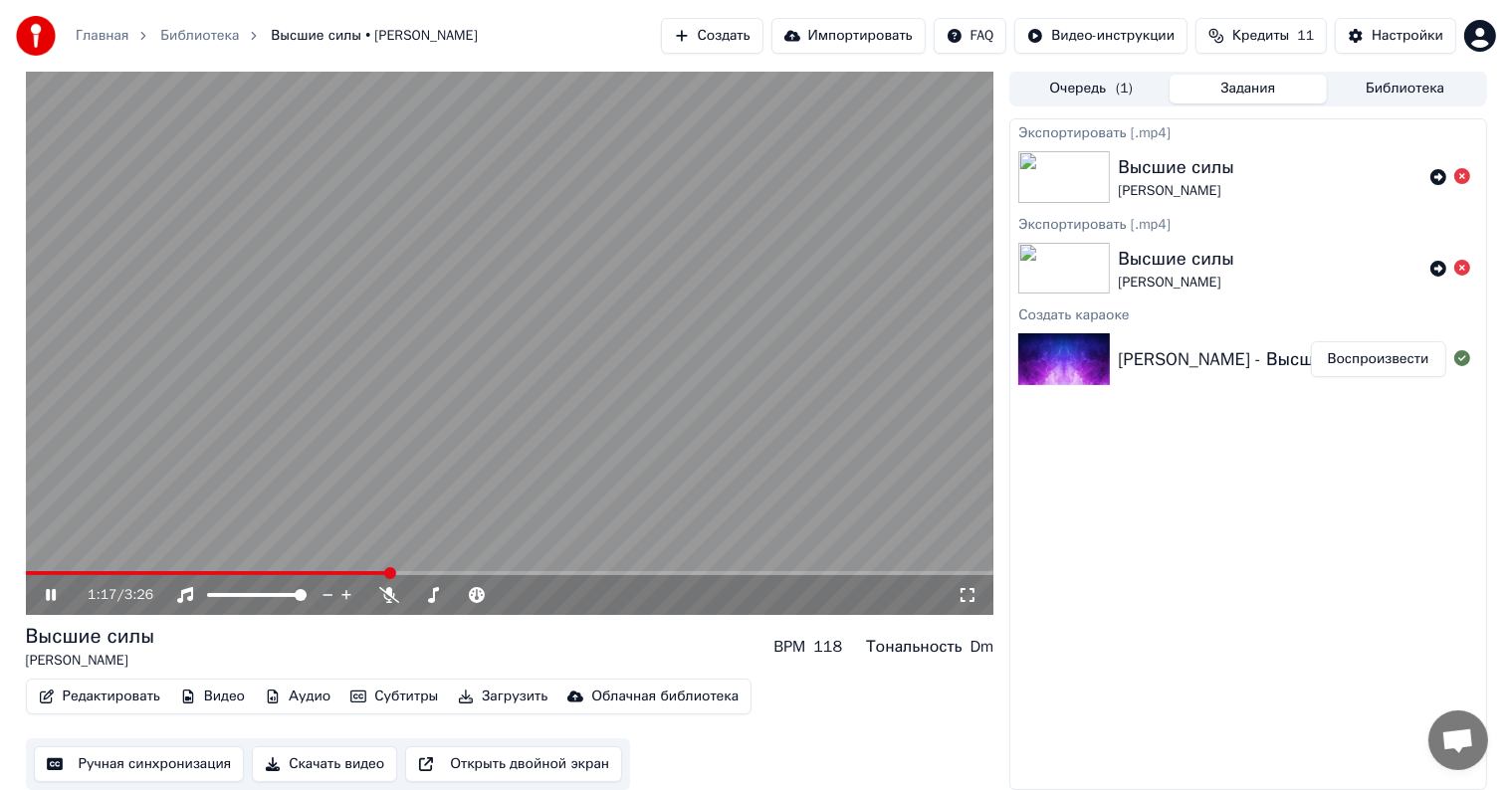 click at bounding box center [510, 573] 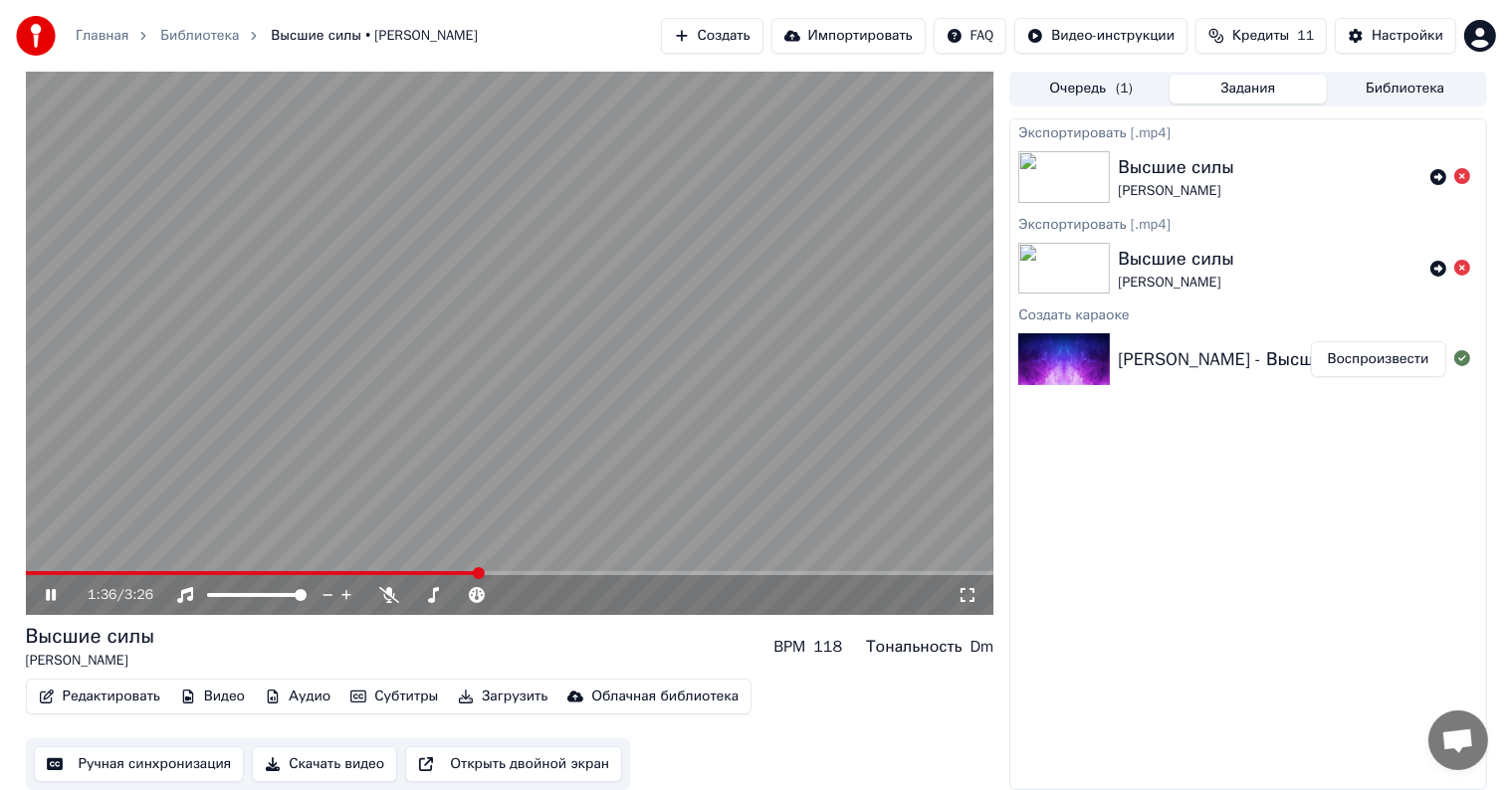 click on "Скачать видео" at bounding box center [324, 764] 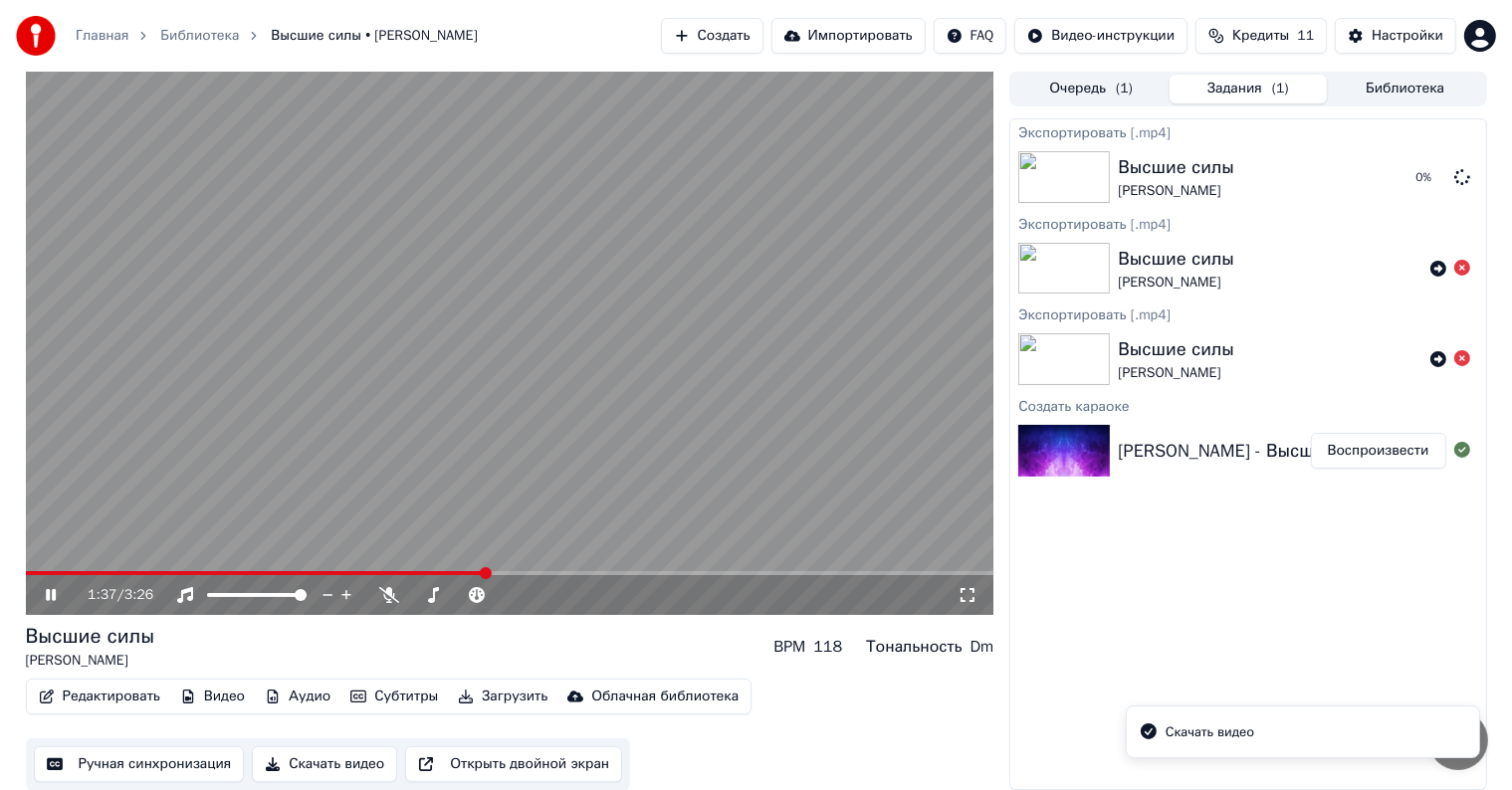 click 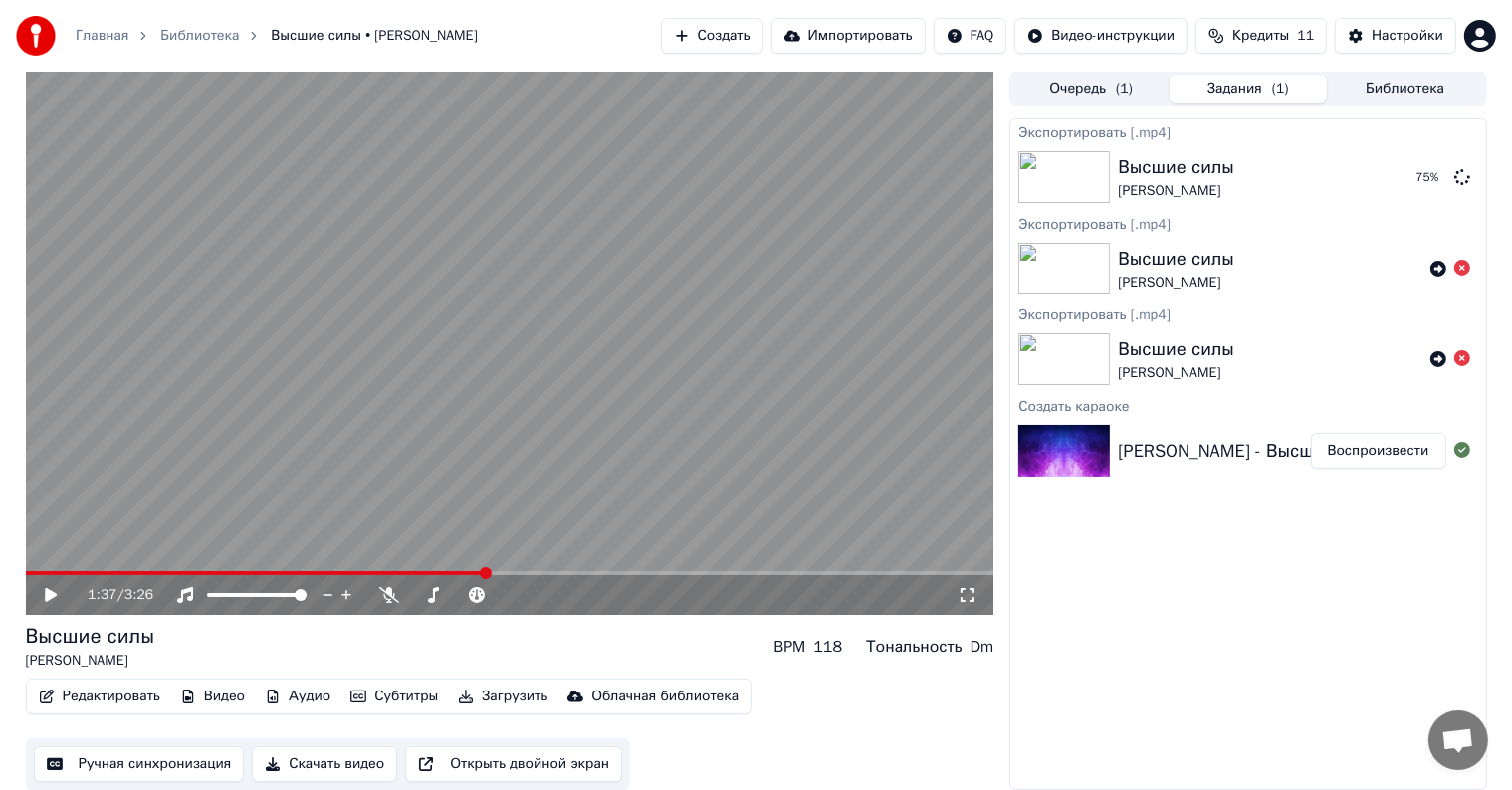 click on "Очередь ( 1 )" at bounding box center [1091, 89] 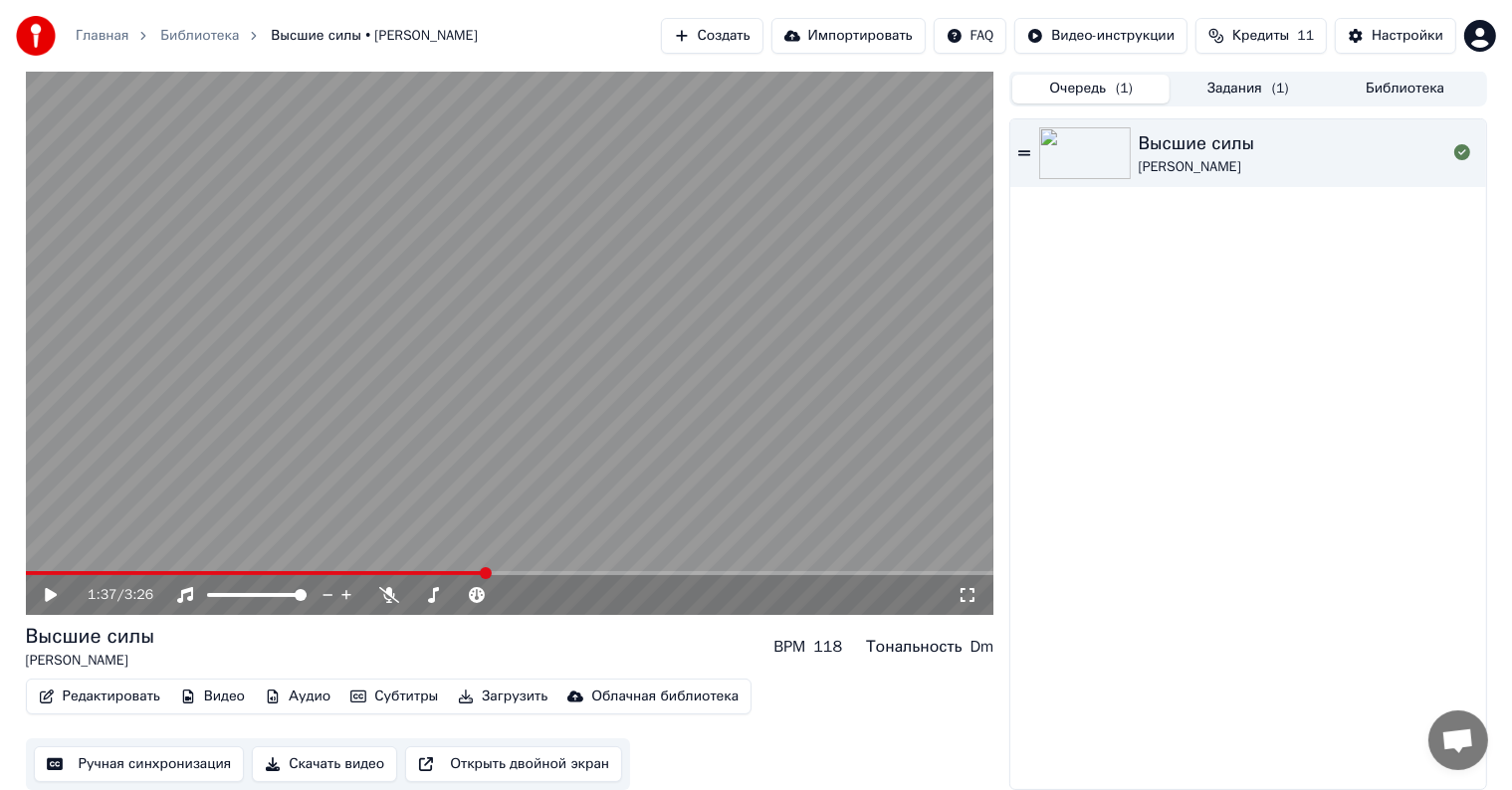 click on "Задания ( 1 )" at bounding box center [1248, 89] 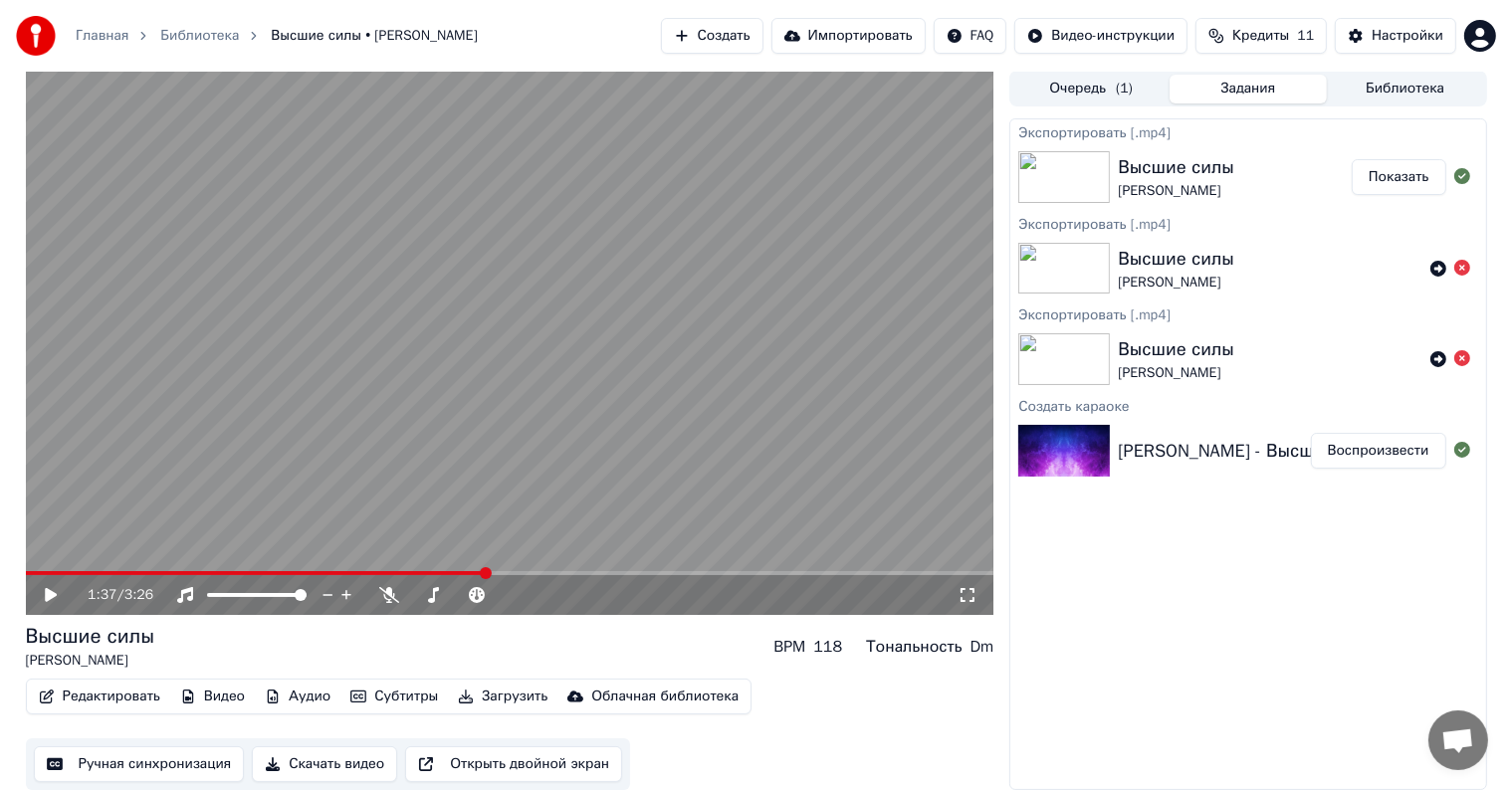 click on "Создать" at bounding box center [712, 36] 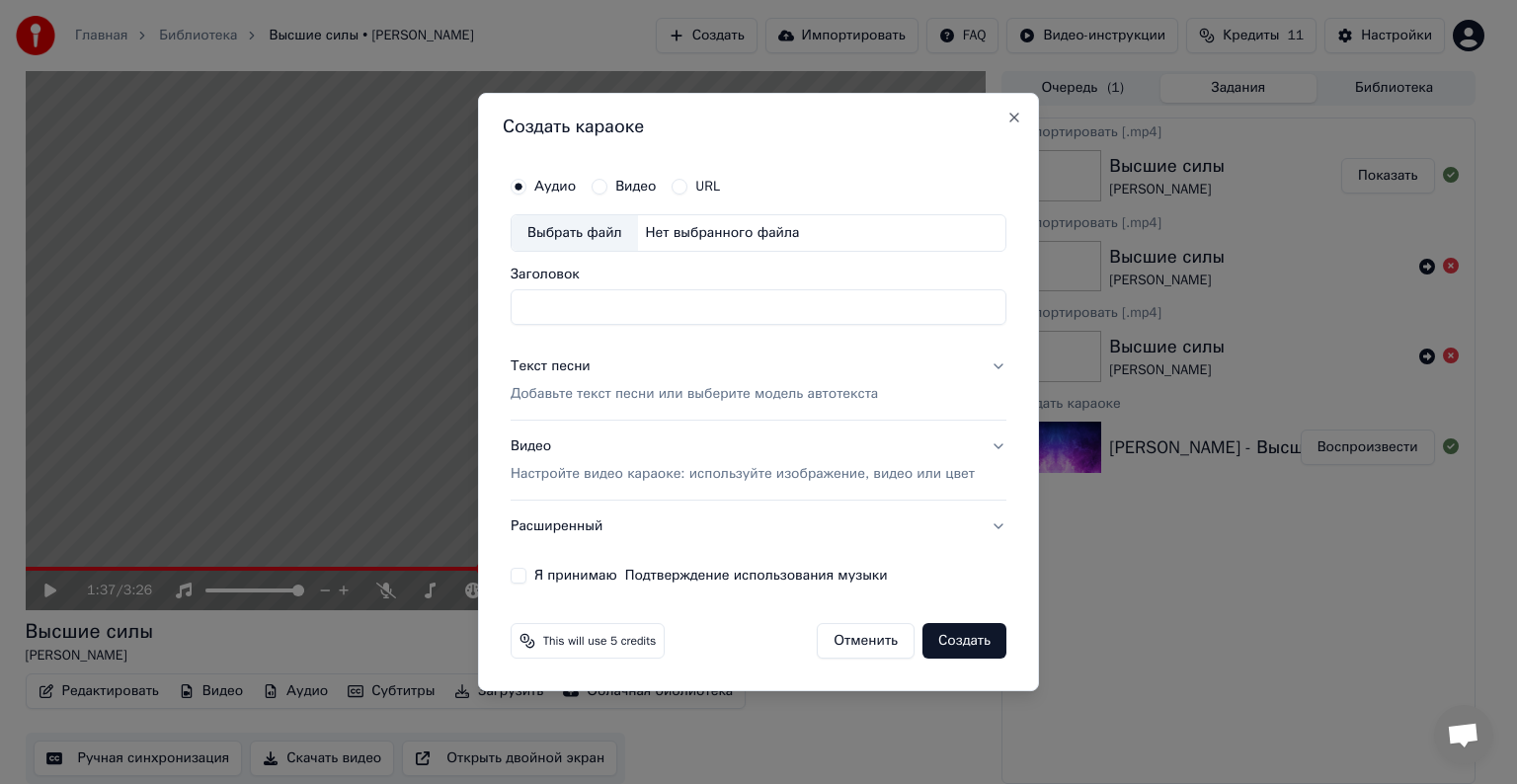 click on "Выбрать файл" at bounding box center (575, 233) 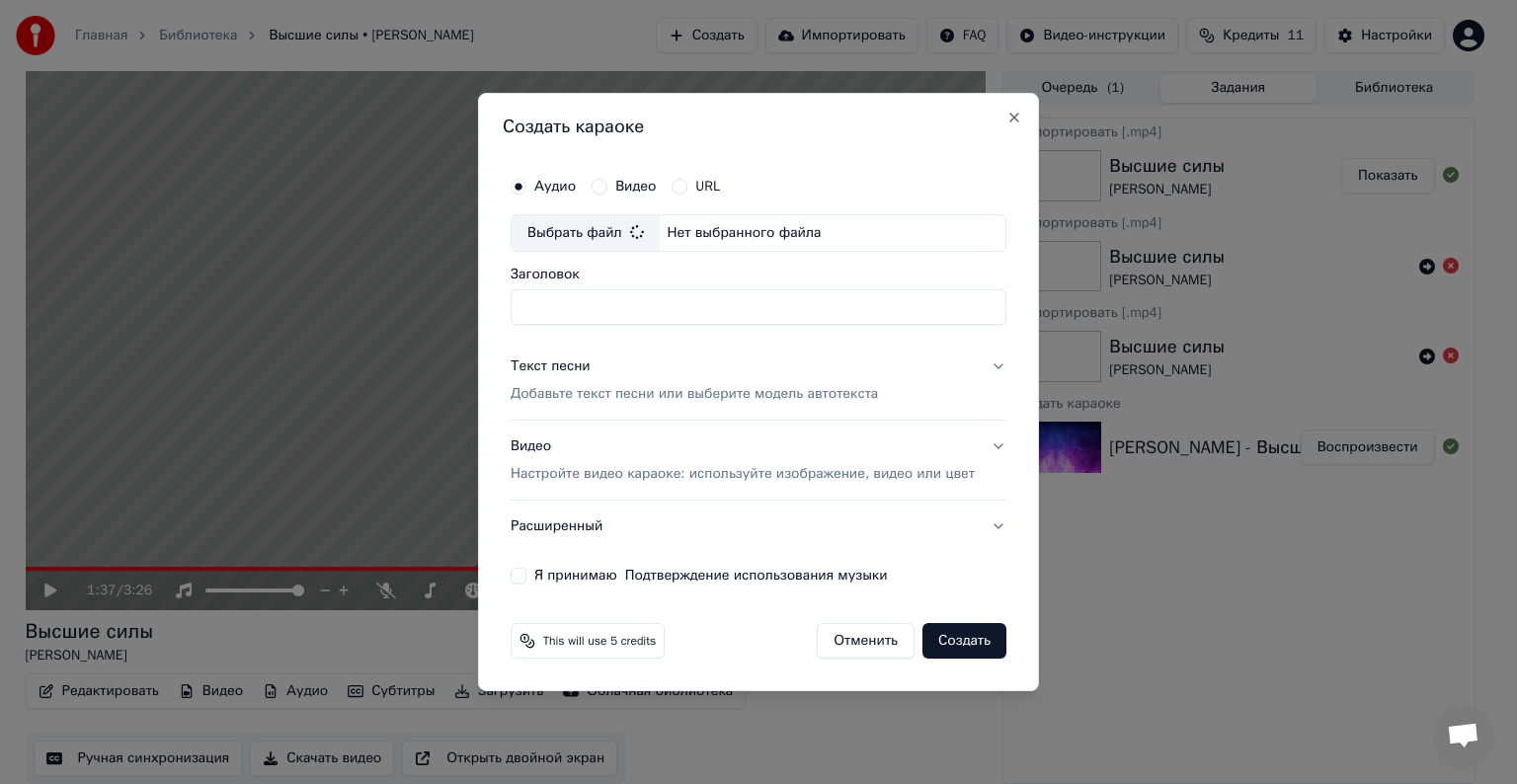 type on "**********" 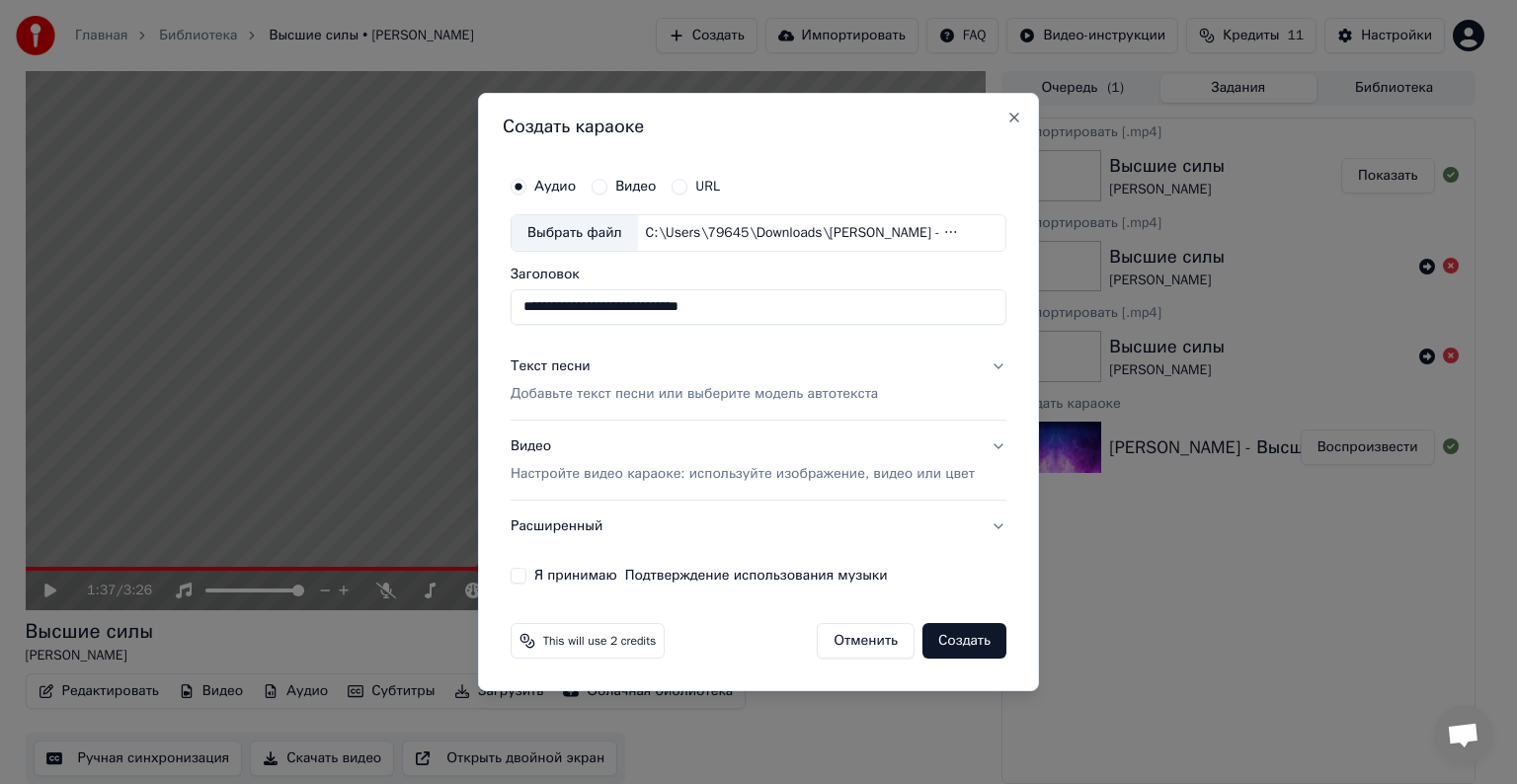 click on "Текст песни Добавьте текст песни или выберите модель автотекста" at bounding box center [758, 380] 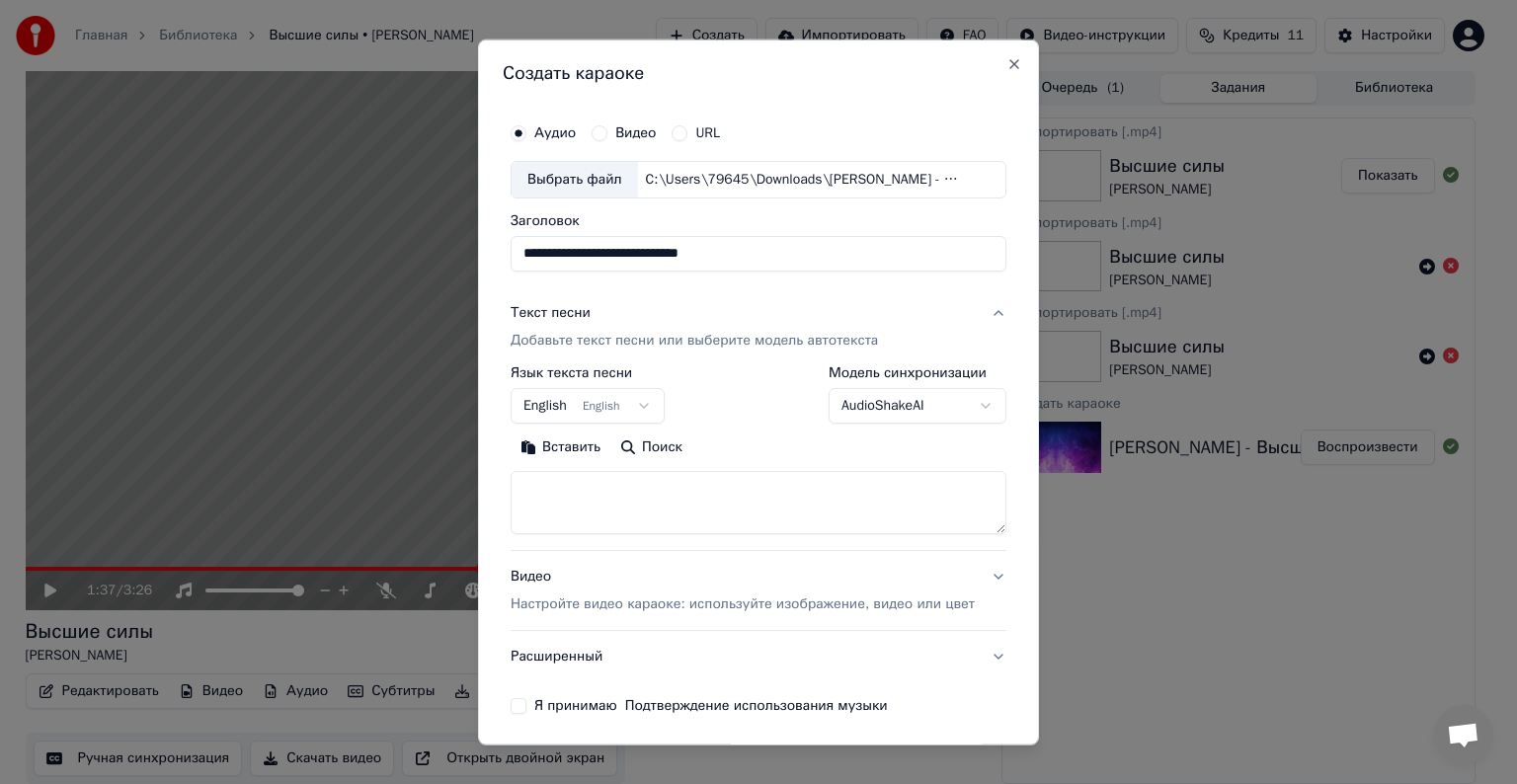 click at bounding box center [758, 503] 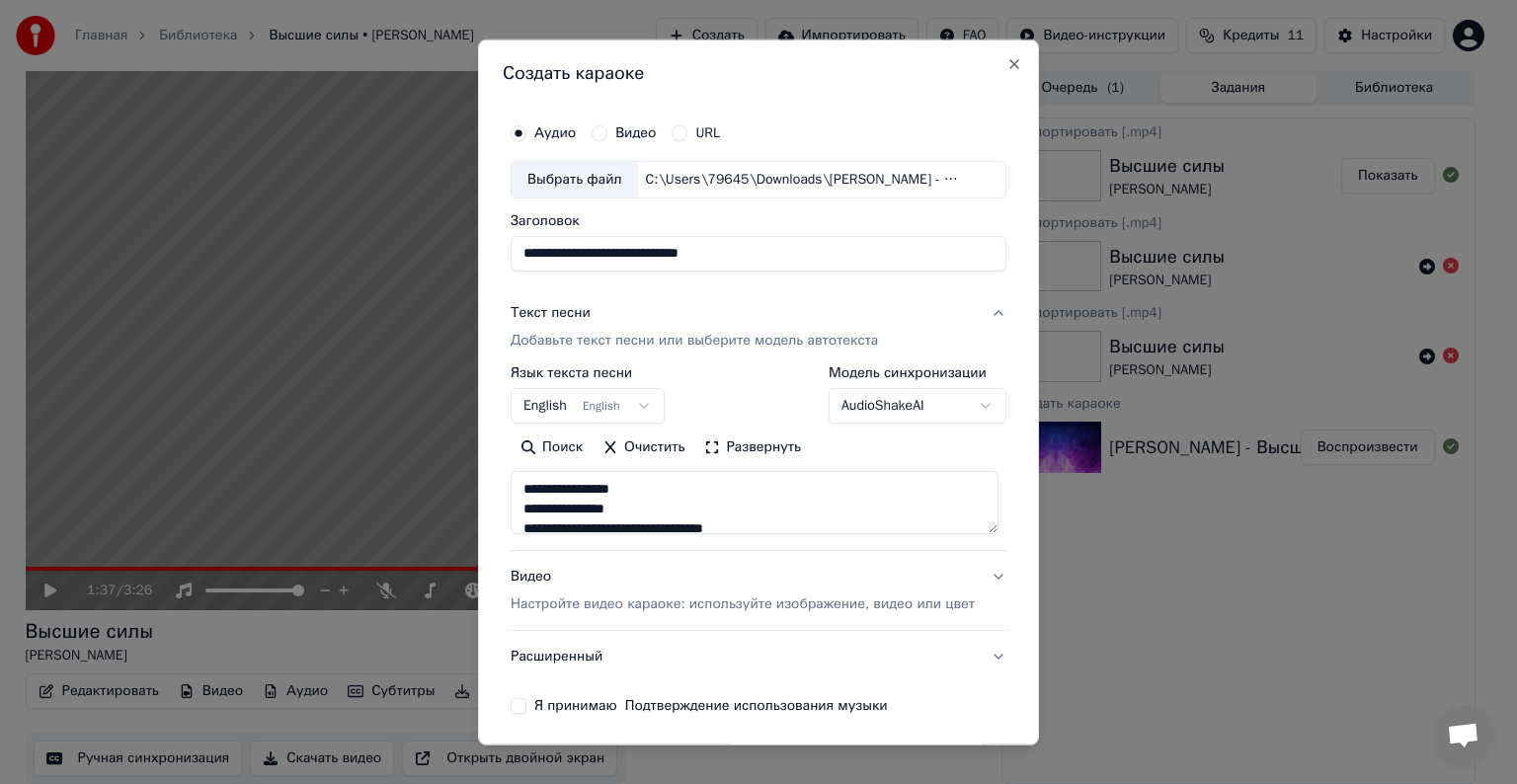 scroll, scrollTop: 261, scrollLeft: 0, axis: vertical 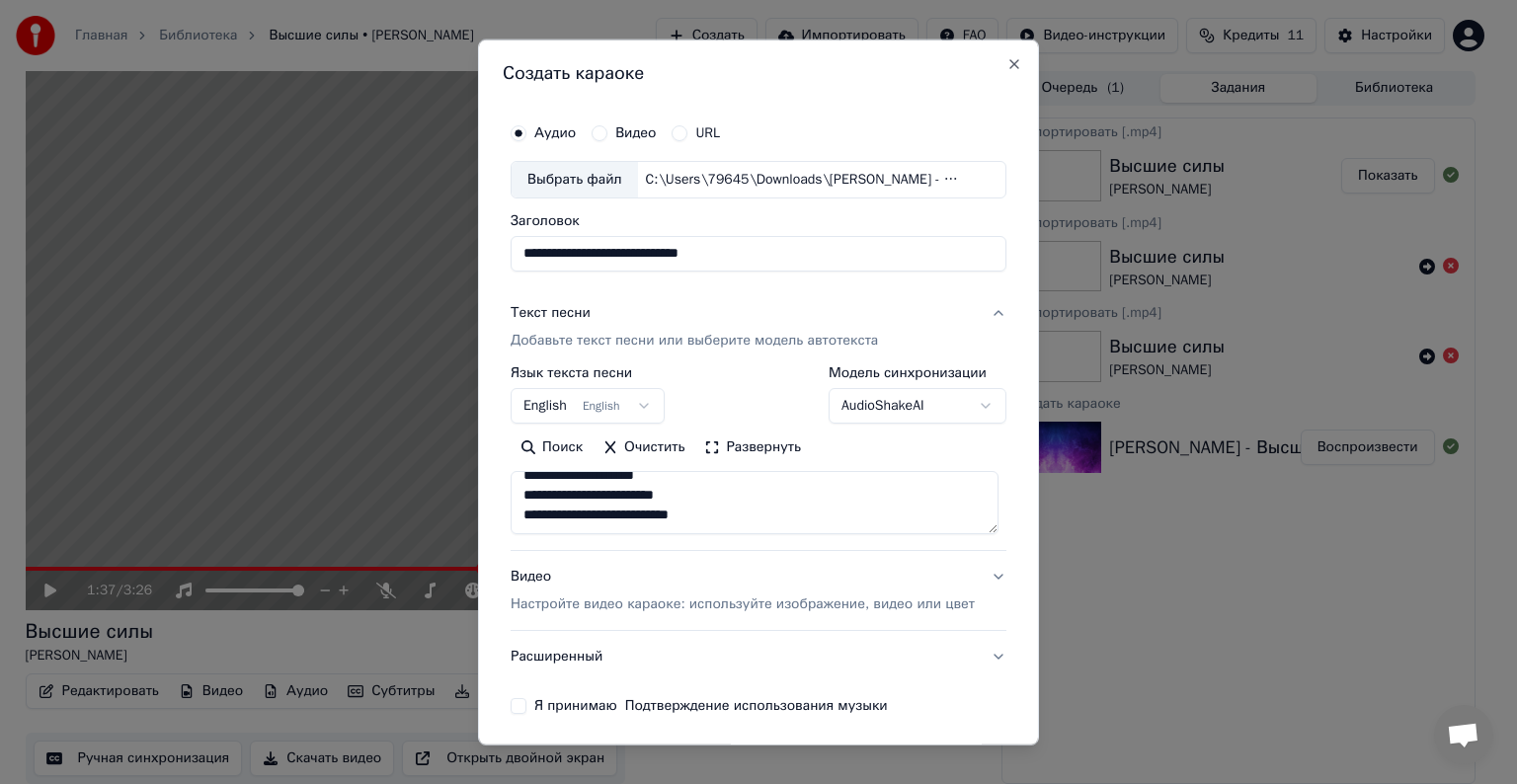 type on "**********" 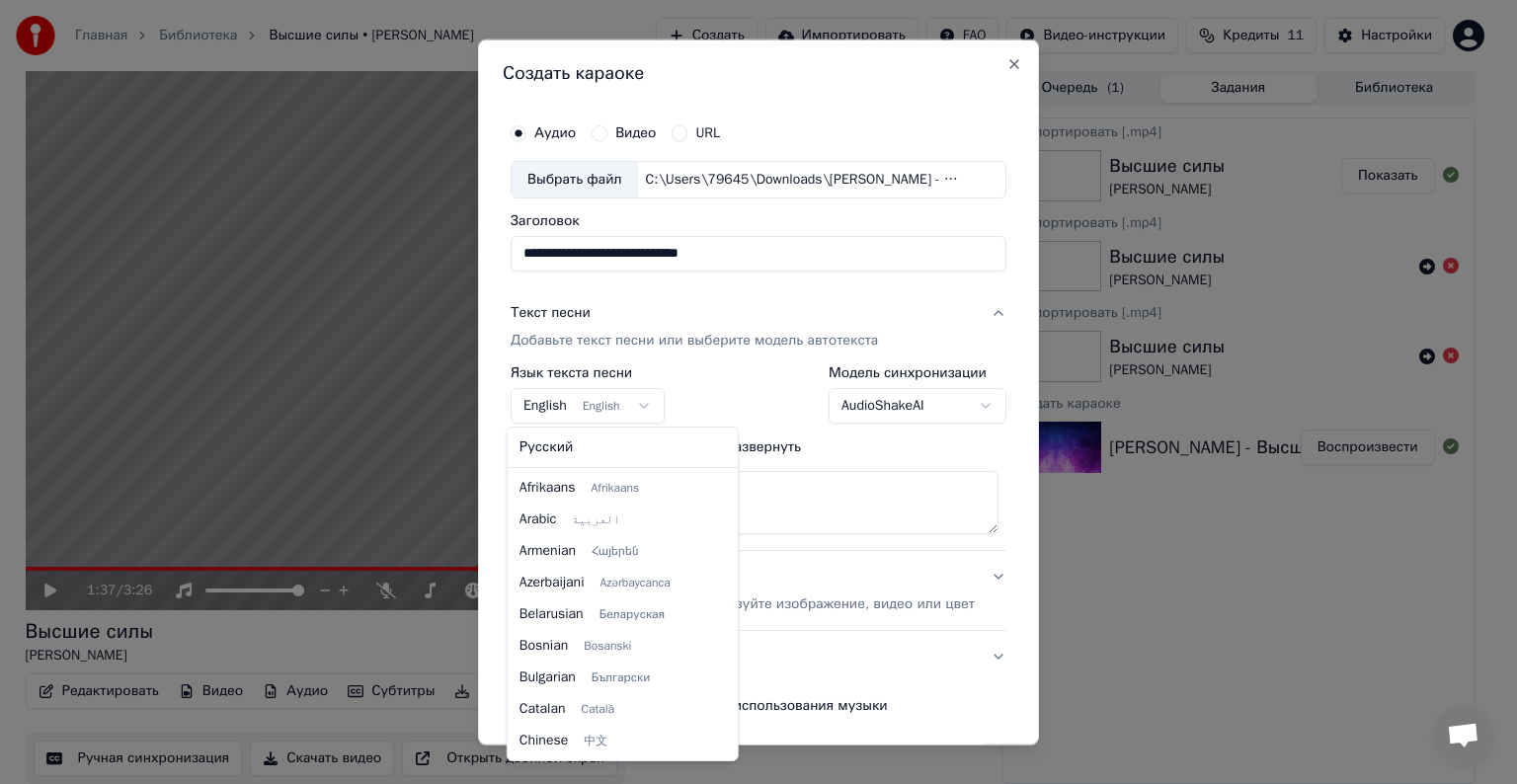 scroll, scrollTop: 158, scrollLeft: 0, axis: vertical 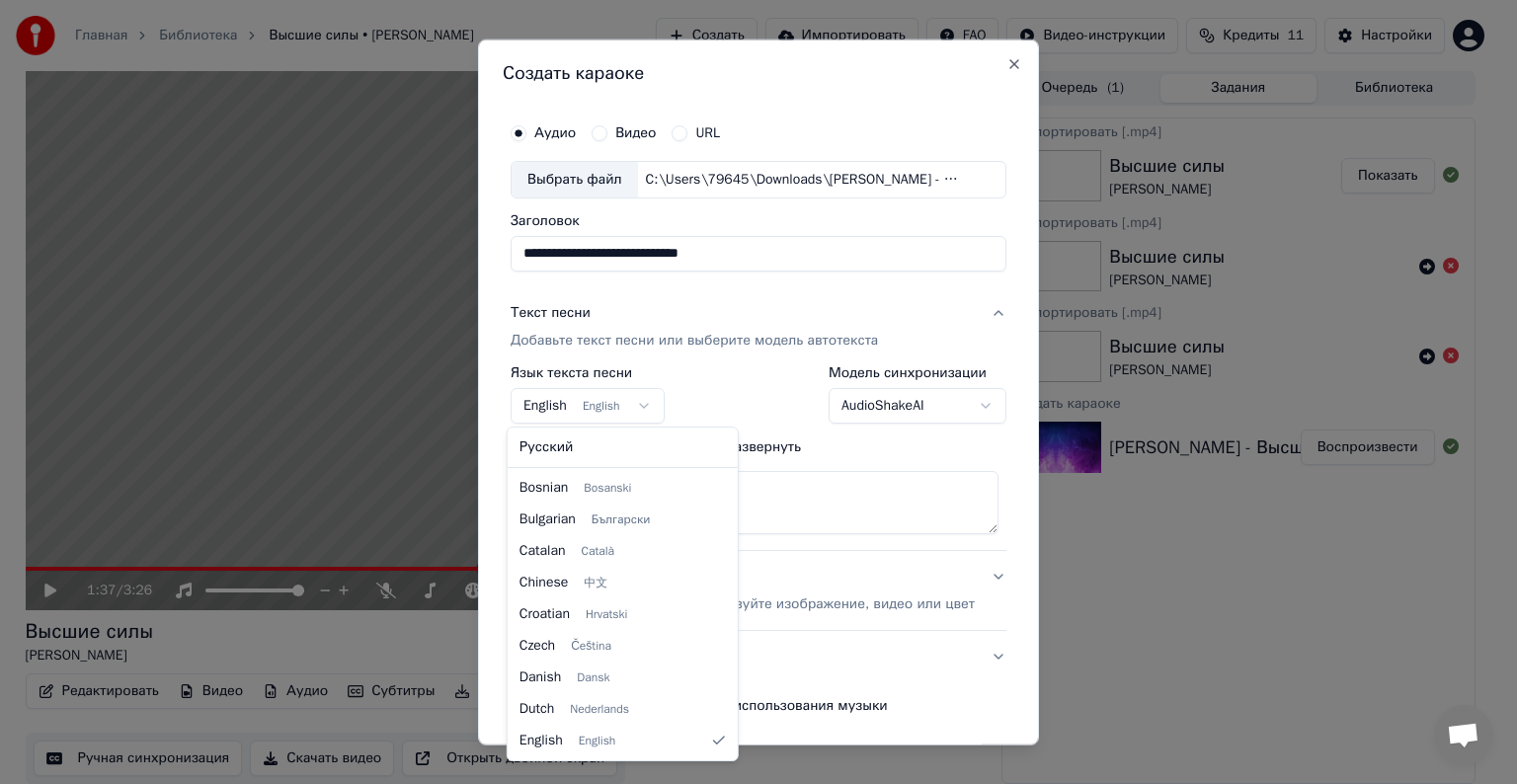 select on "**" 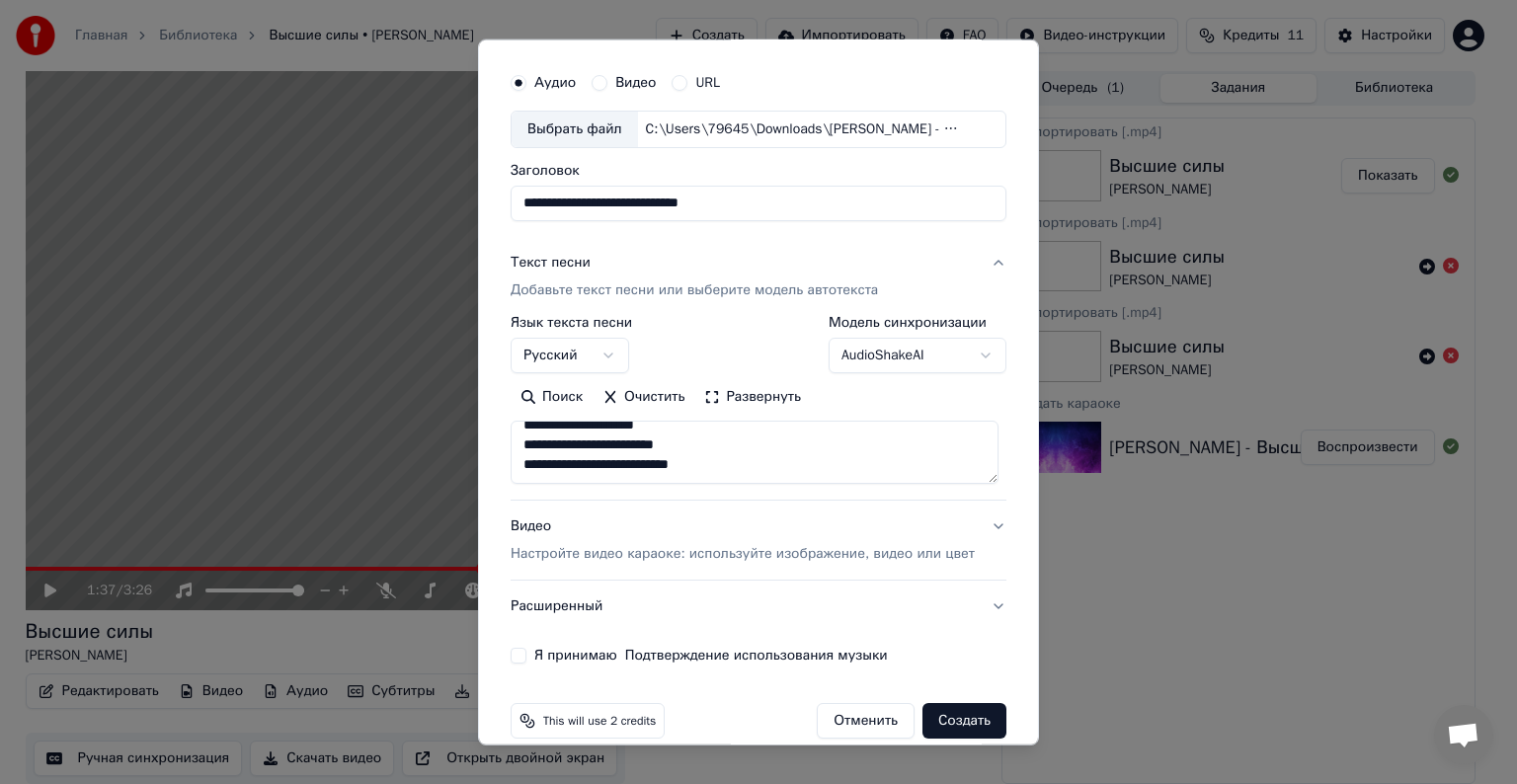 scroll, scrollTop: 75, scrollLeft: 0, axis: vertical 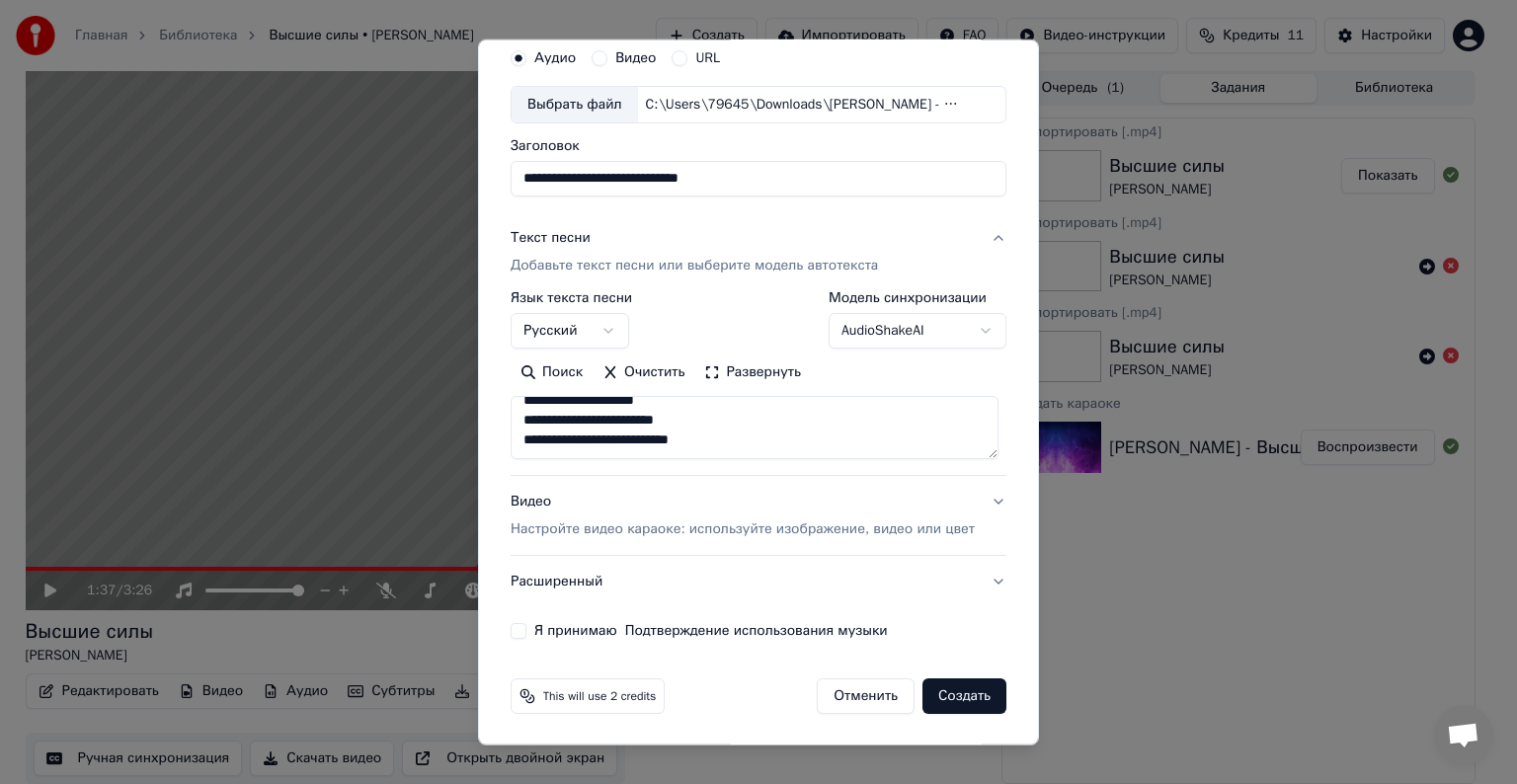 click on "Я принимаю   Подтверждение использования музыки" at bounding box center [519, 631] 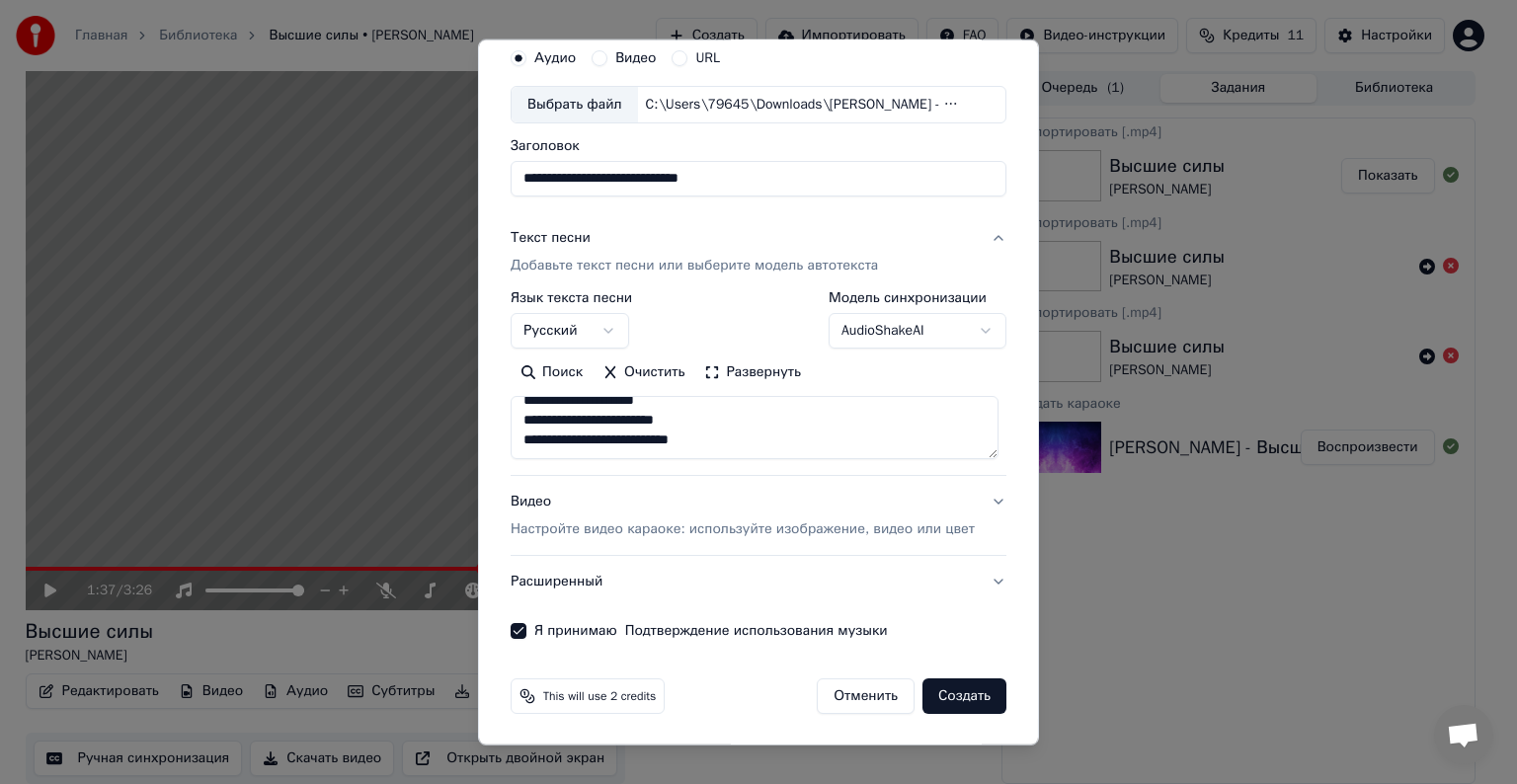 click on "Видео Настройте видео караоке: используйте изображение, видео или цвет" at bounding box center [758, 515] 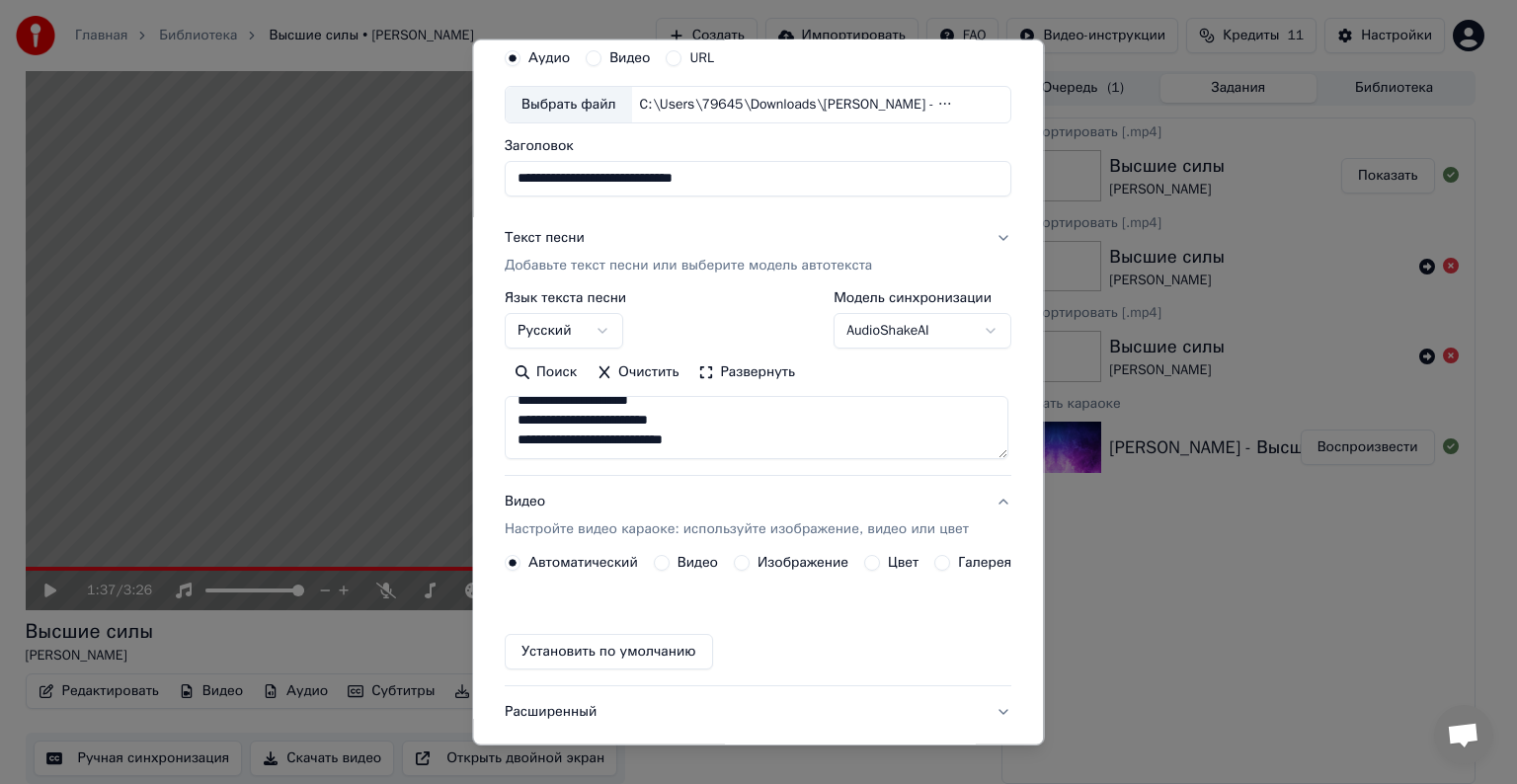 scroll, scrollTop: 22, scrollLeft: 0, axis: vertical 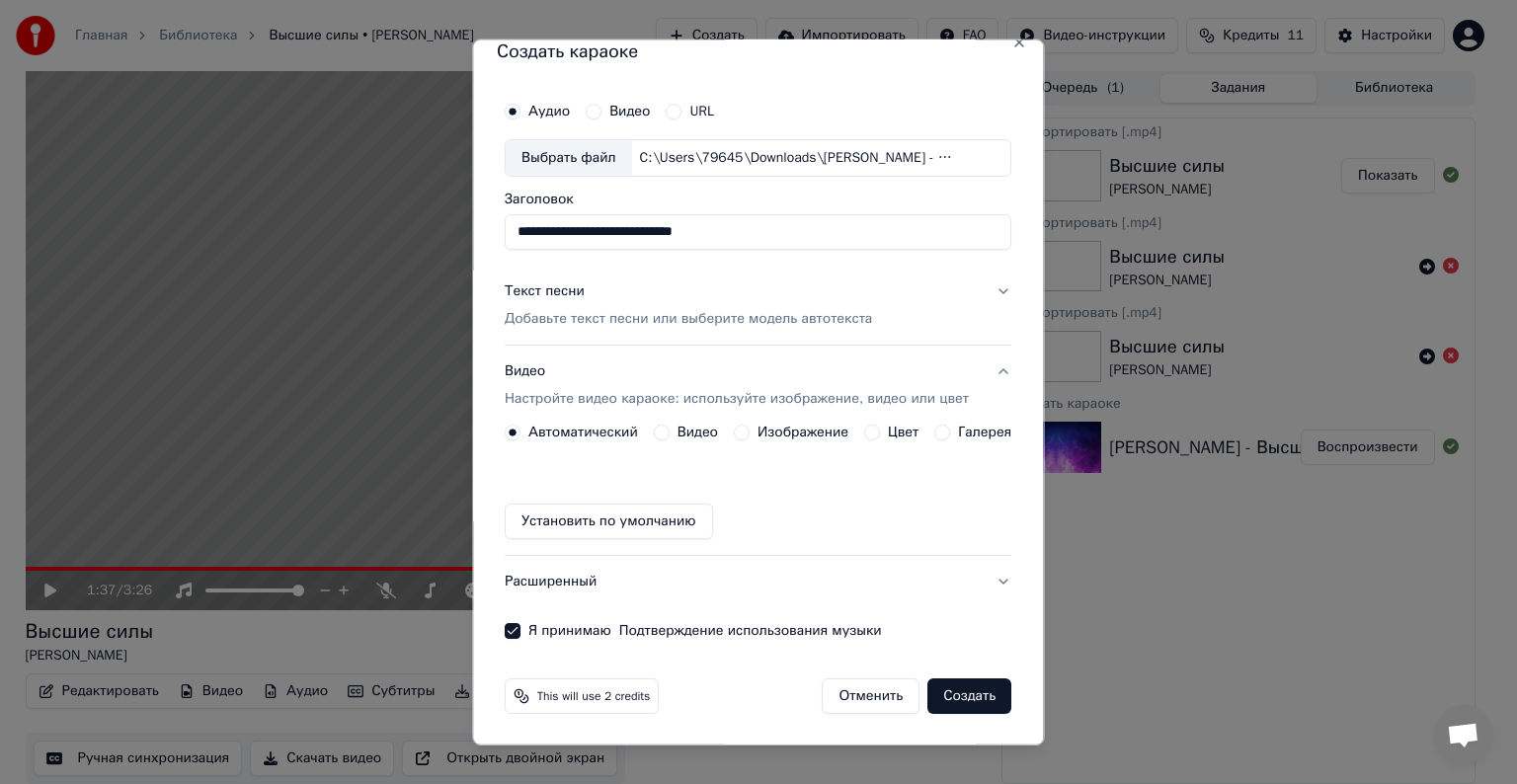 click on "Установить по умолчанию" at bounding box center [608, 521] 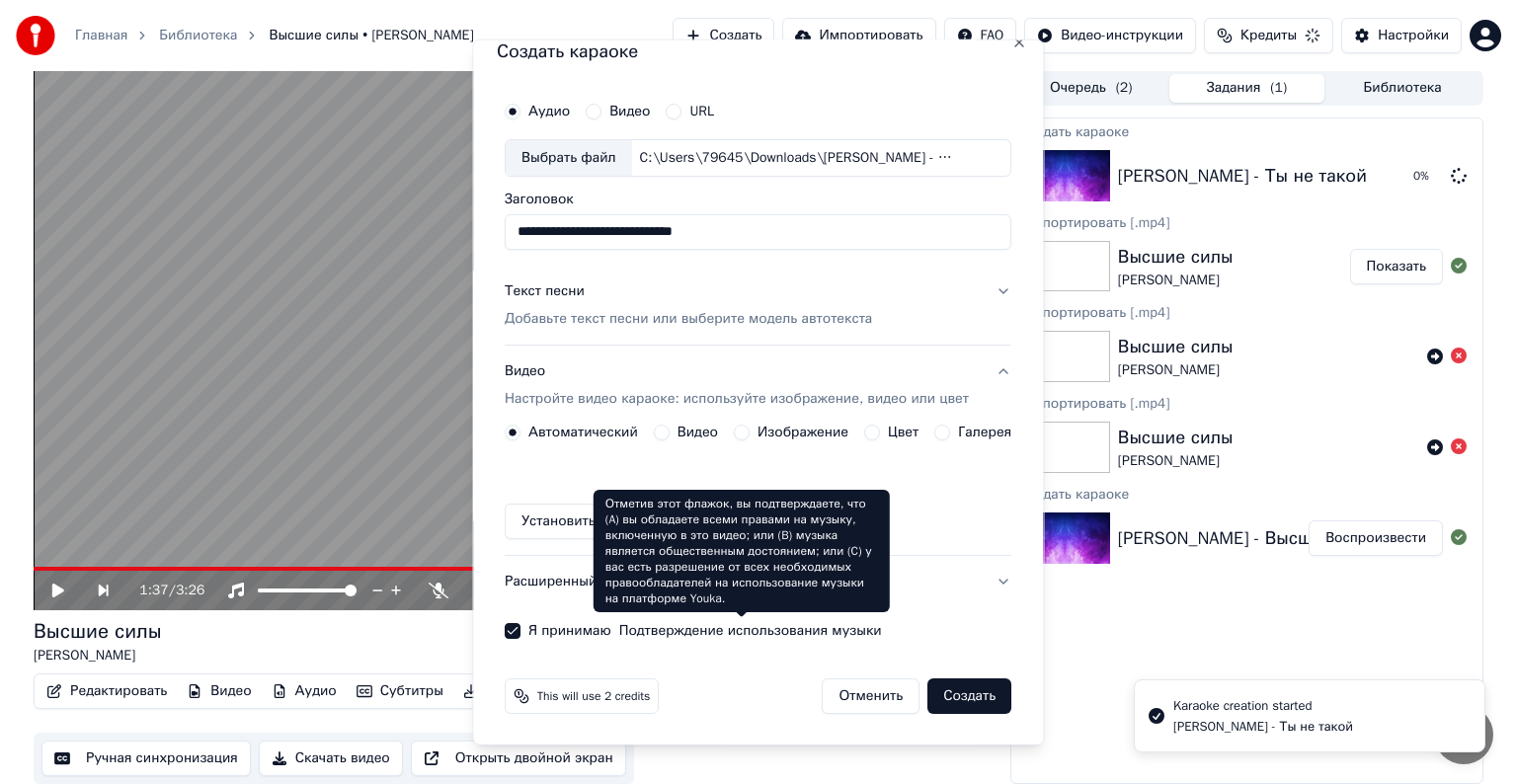 type 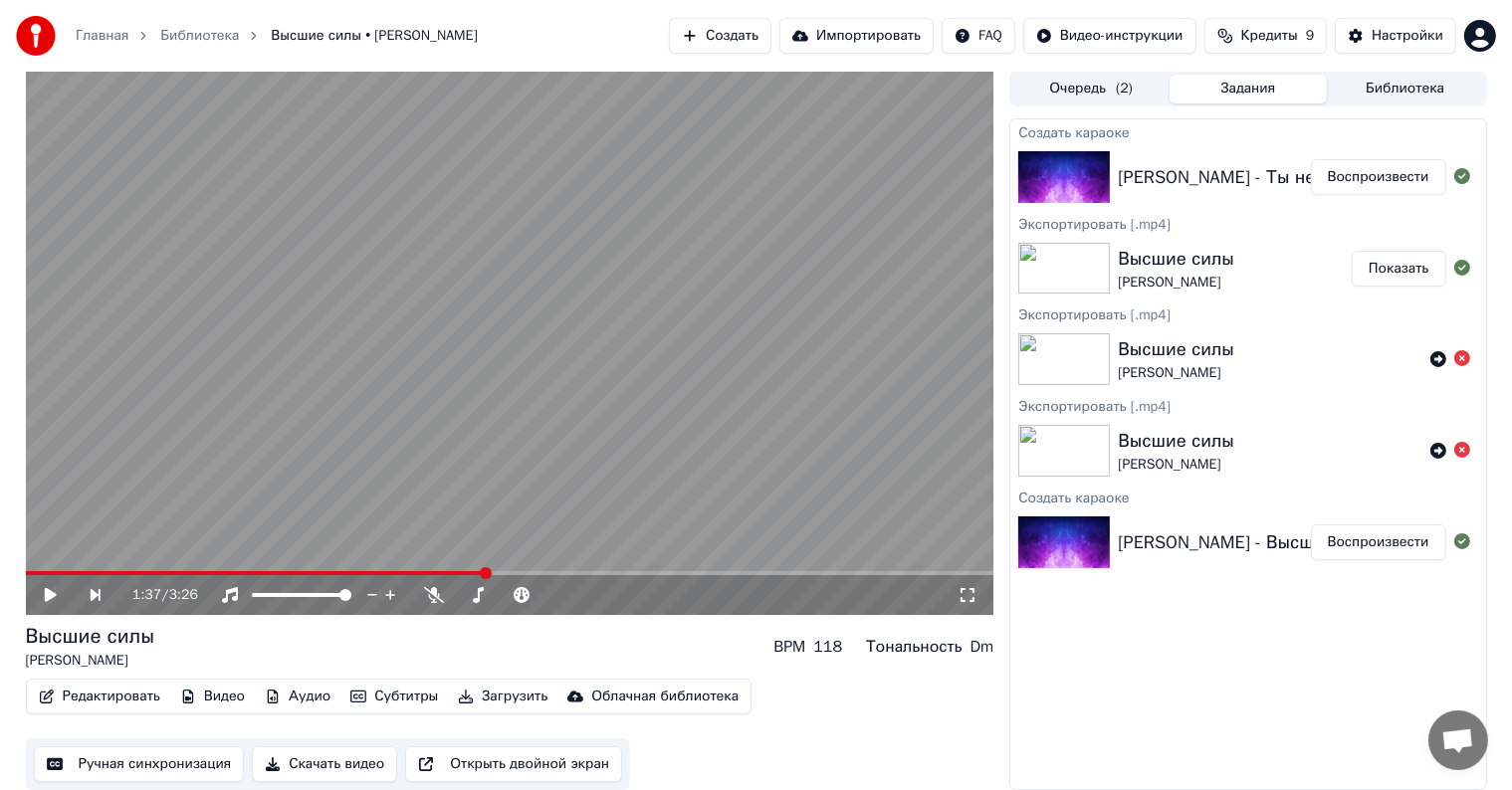 click at bounding box center [1064, 177] 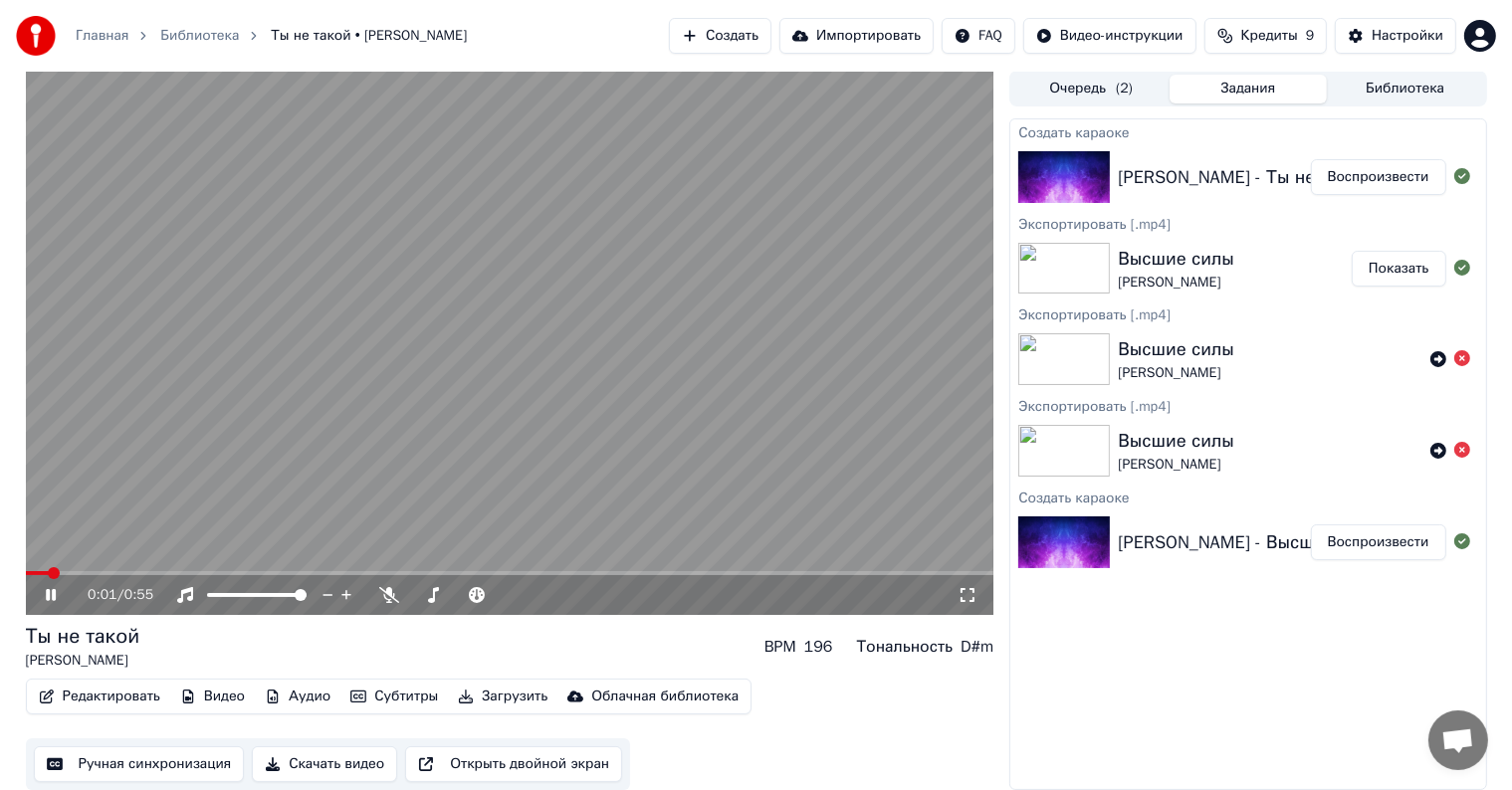 click on "Скачать видео" at bounding box center (324, 764) 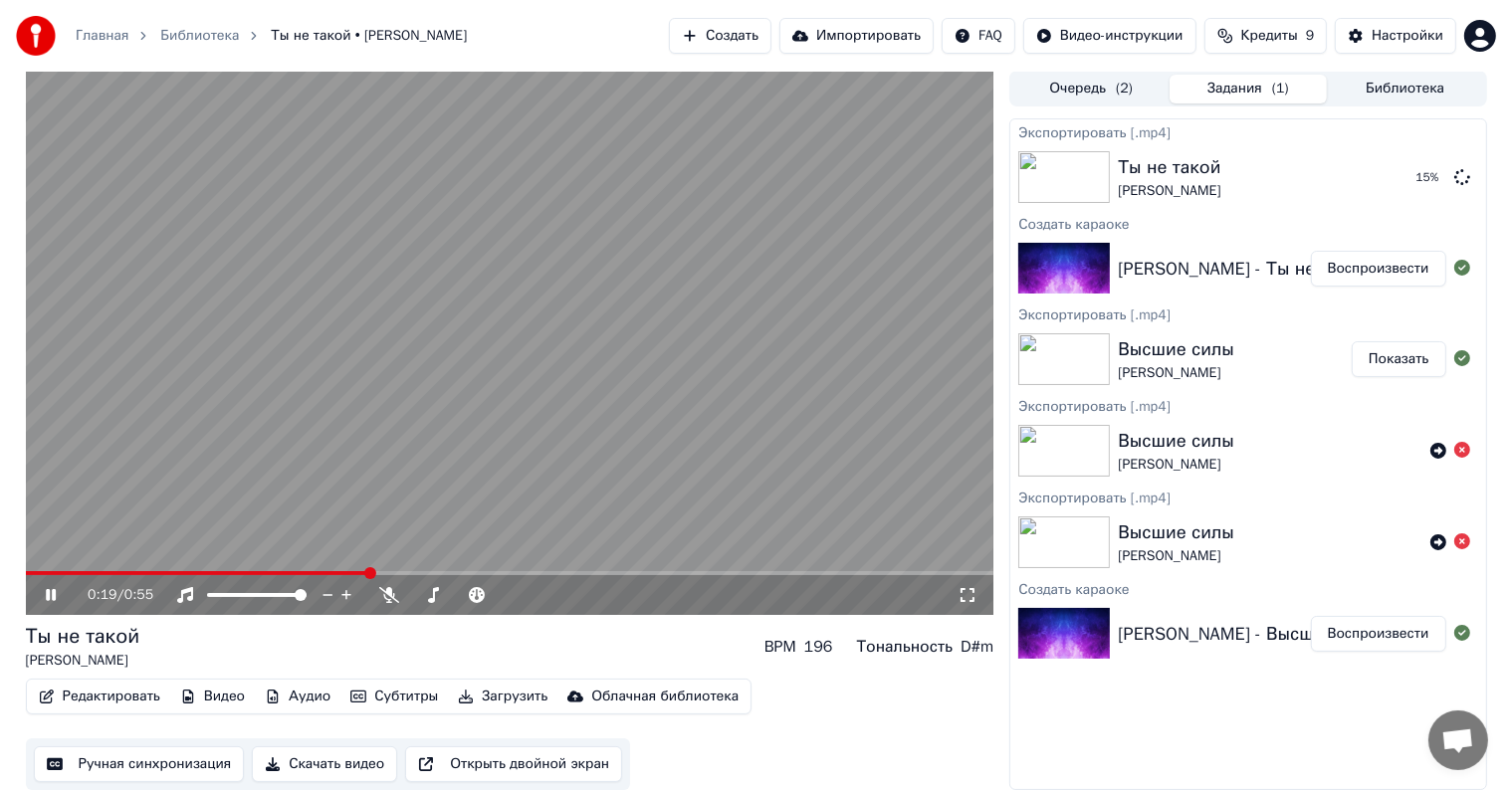 click 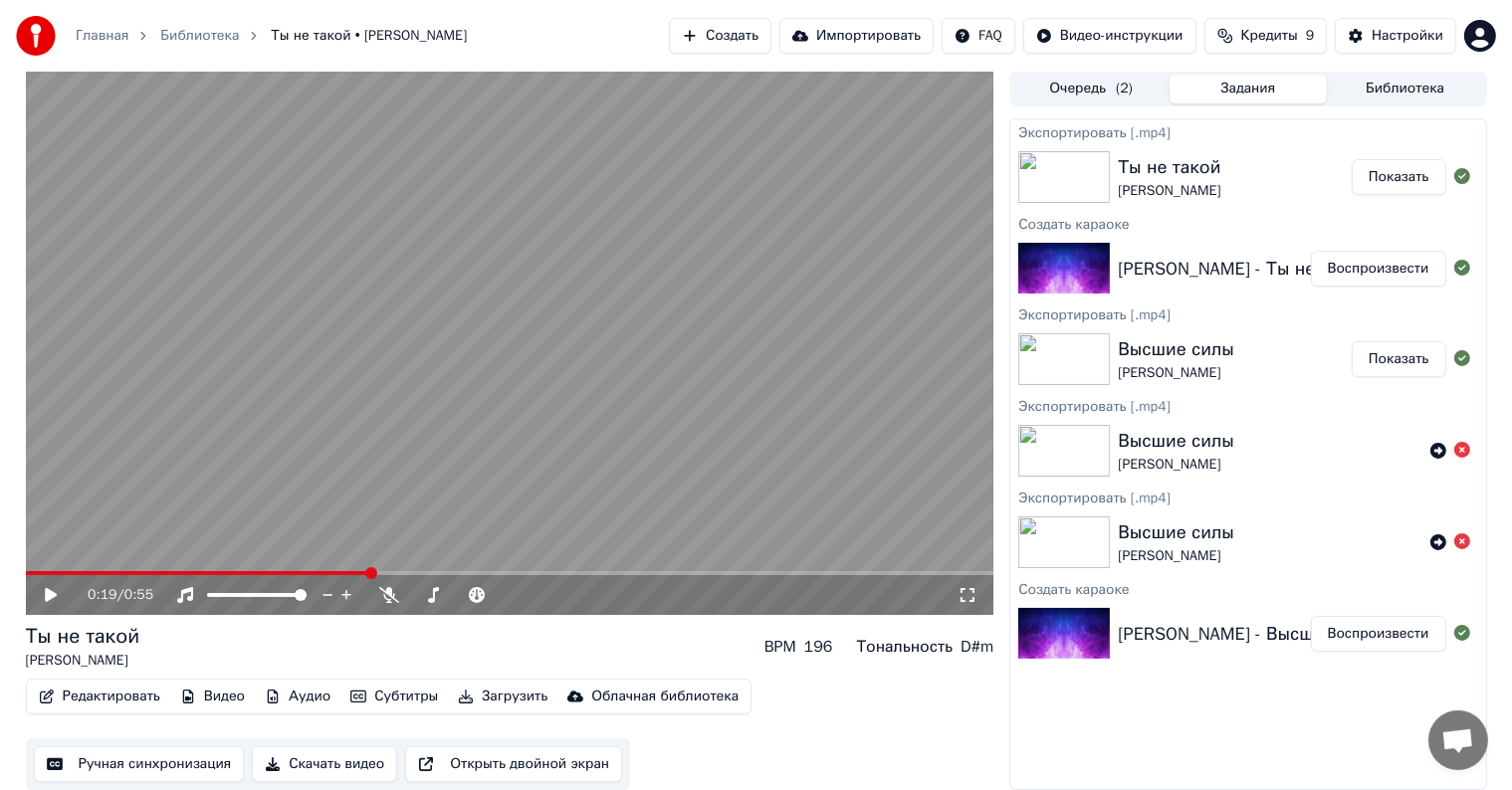 click on "Создать" at bounding box center (720, 36) 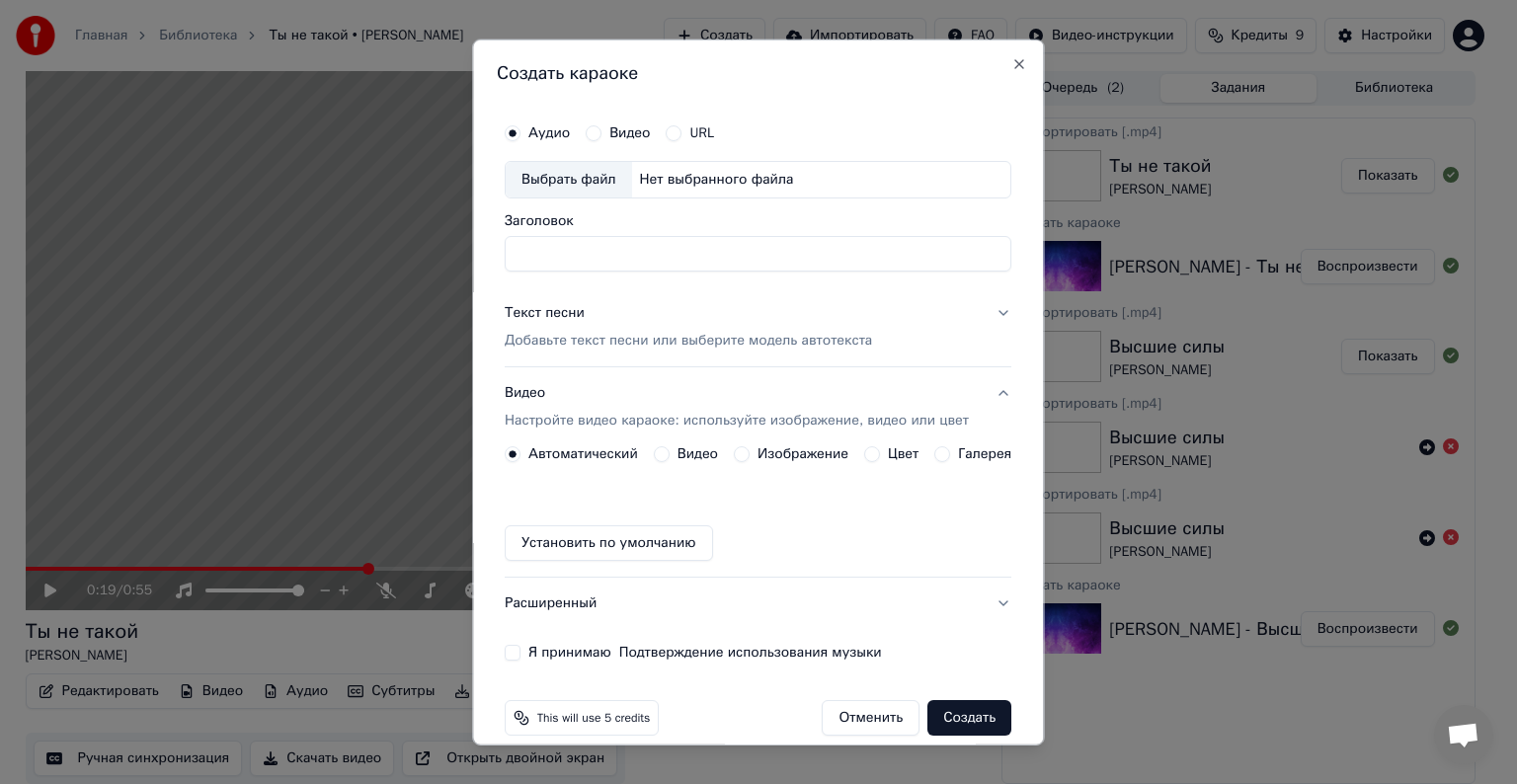 click on "Текст песни Добавьте текст песни или выберите модель автотекста" at bounding box center (758, 327) 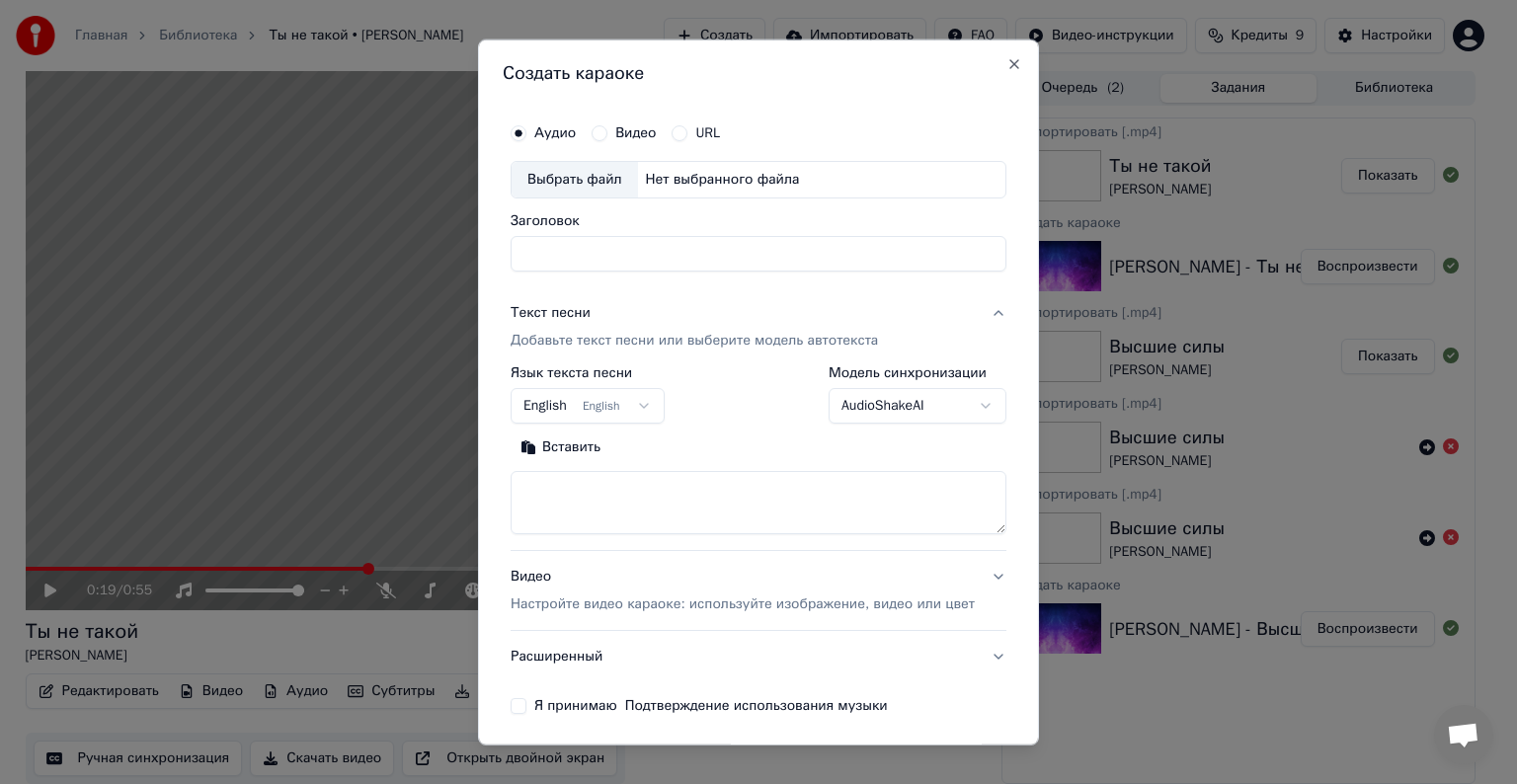 click at bounding box center (758, 503) 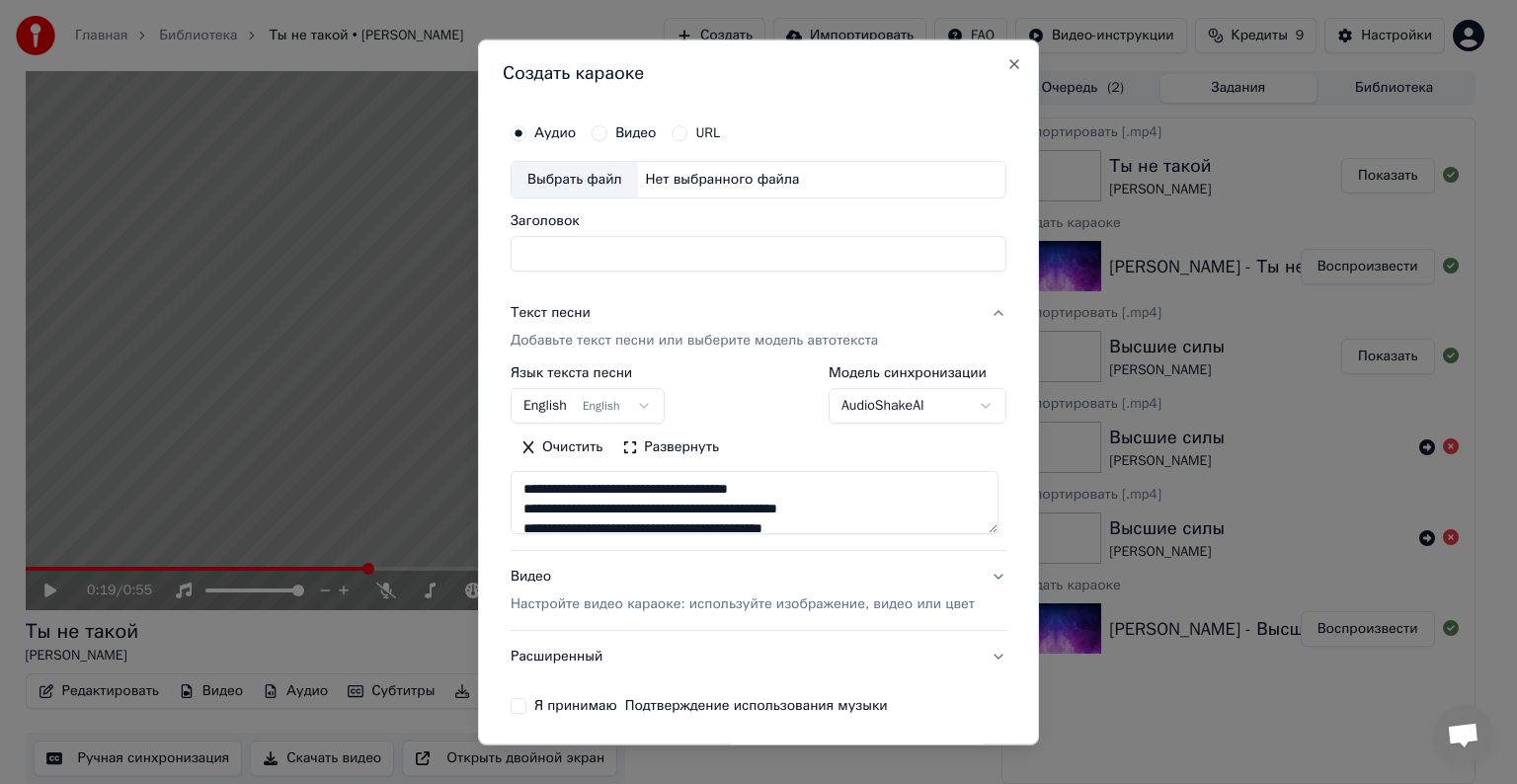 scroll, scrollTop: 142, scrollLeft: 0, axis: vertical 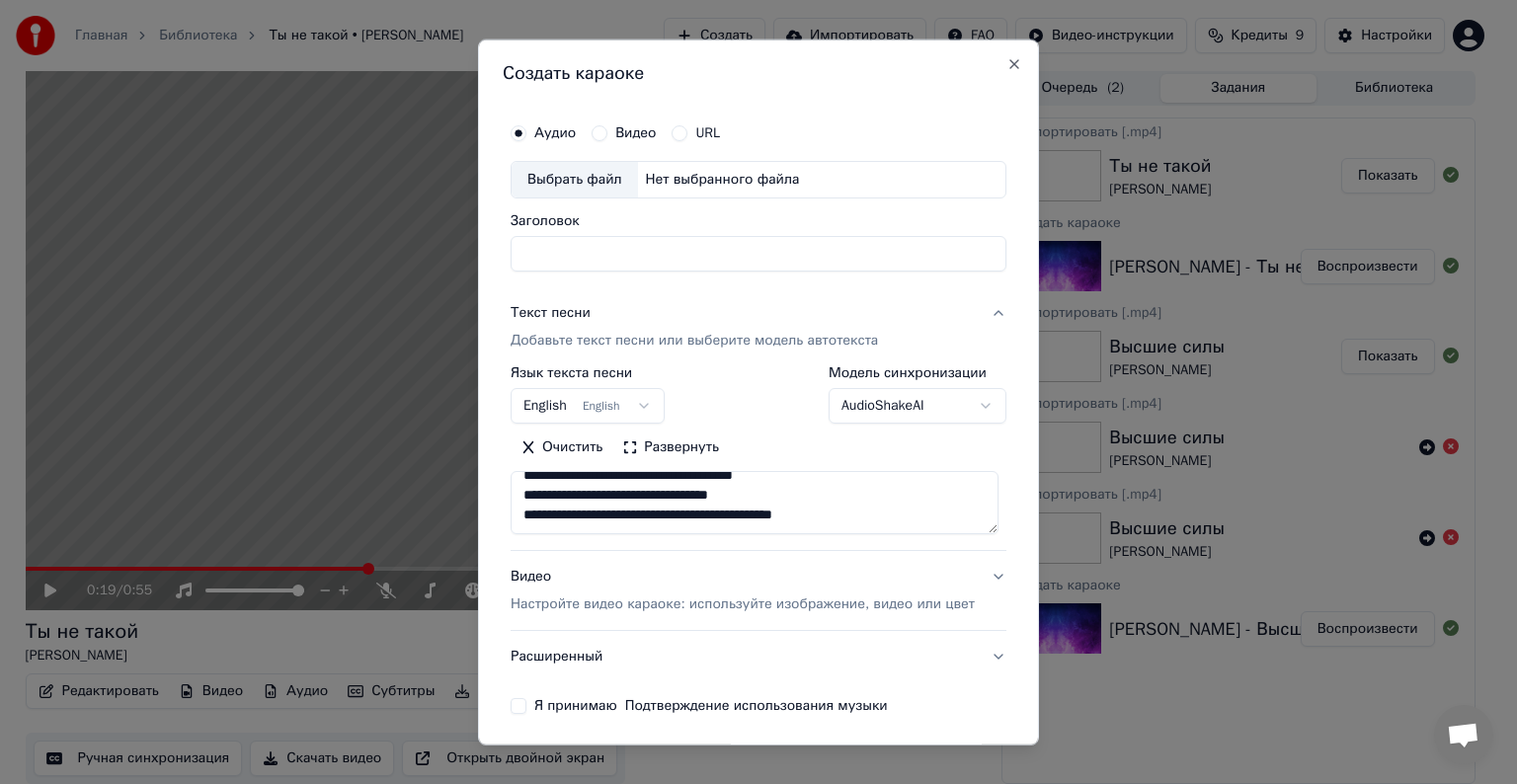 type on "**********" 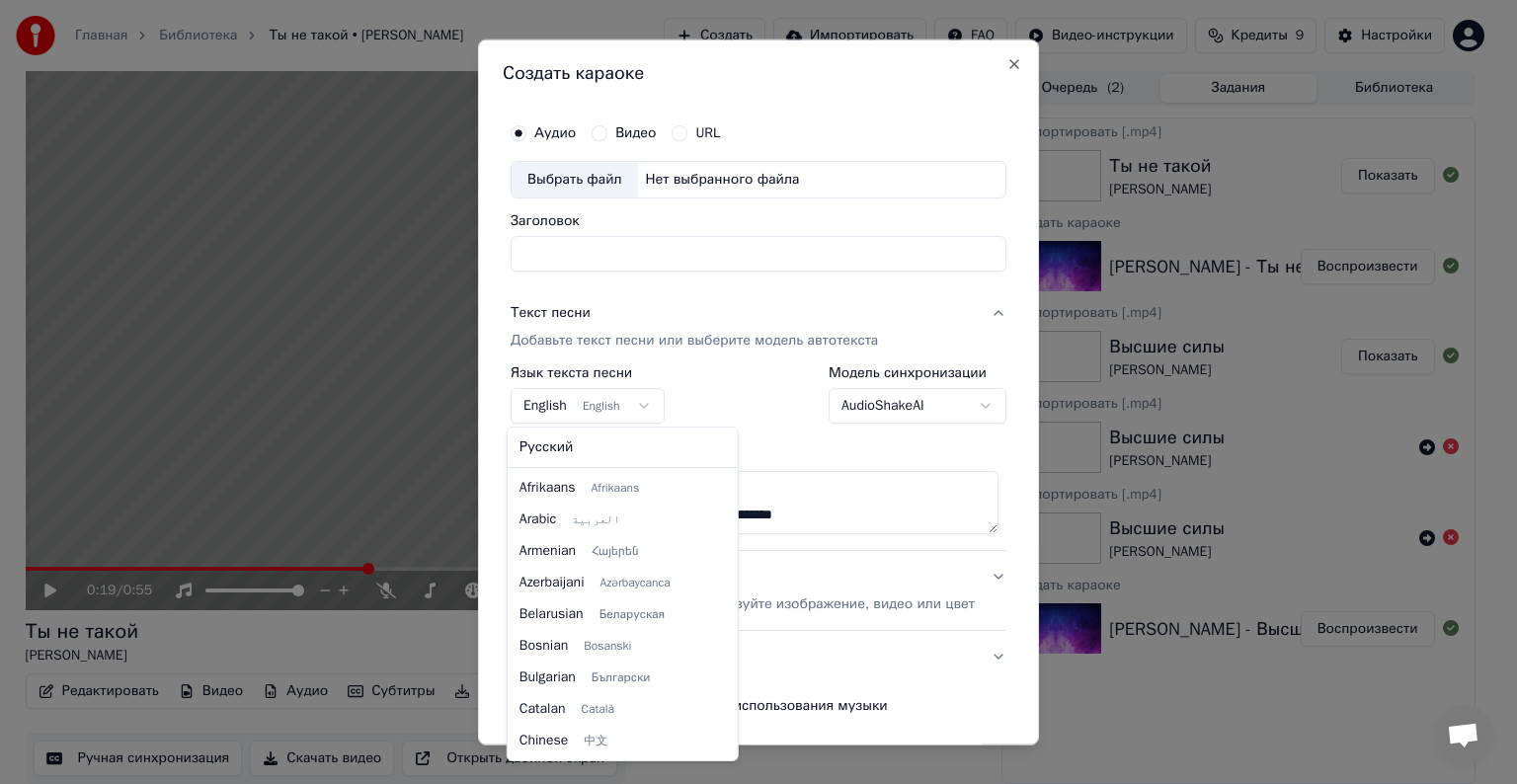 scroll, scrollTop: 158, scrollLeft: 0, axis: vertical 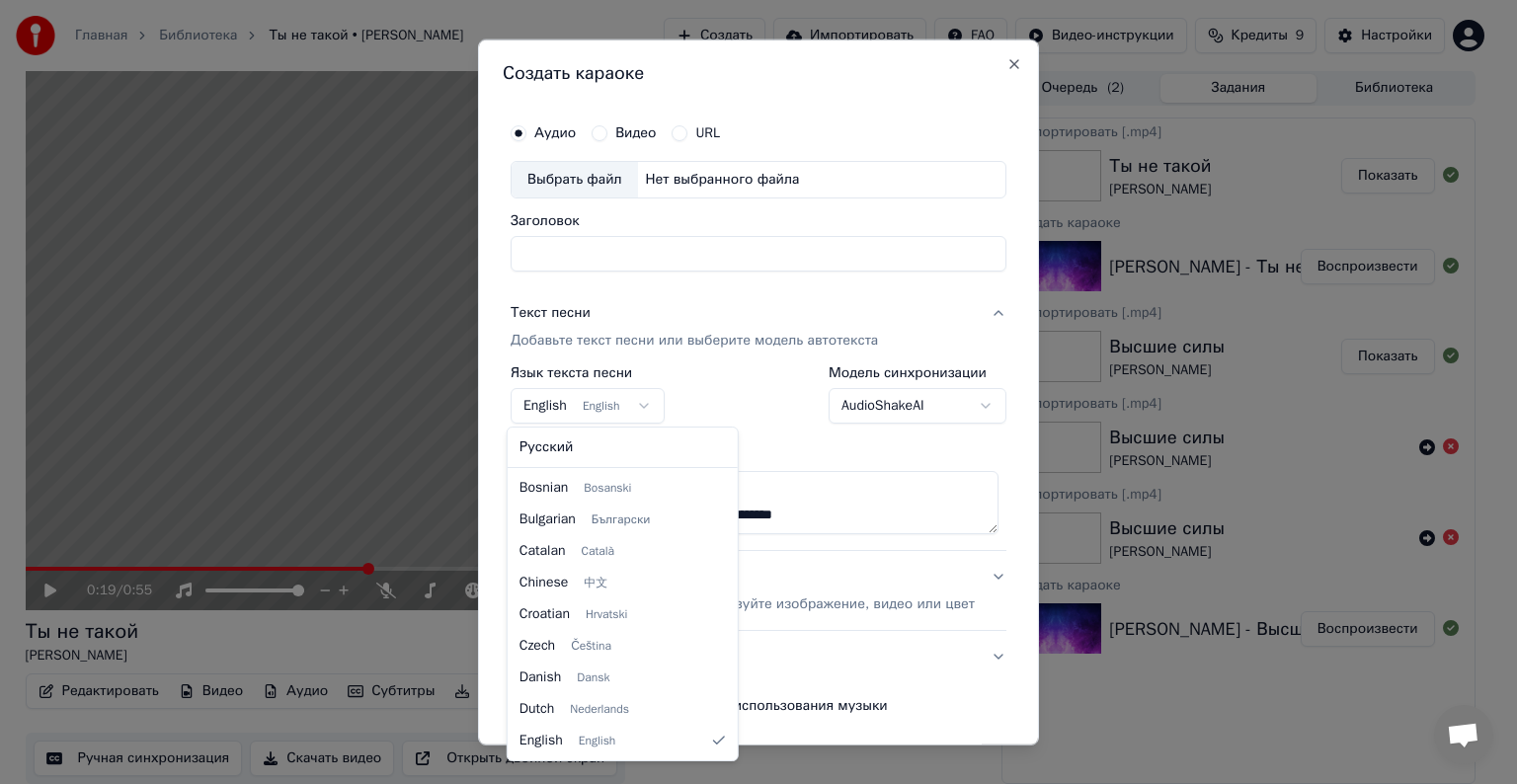 select on "**" 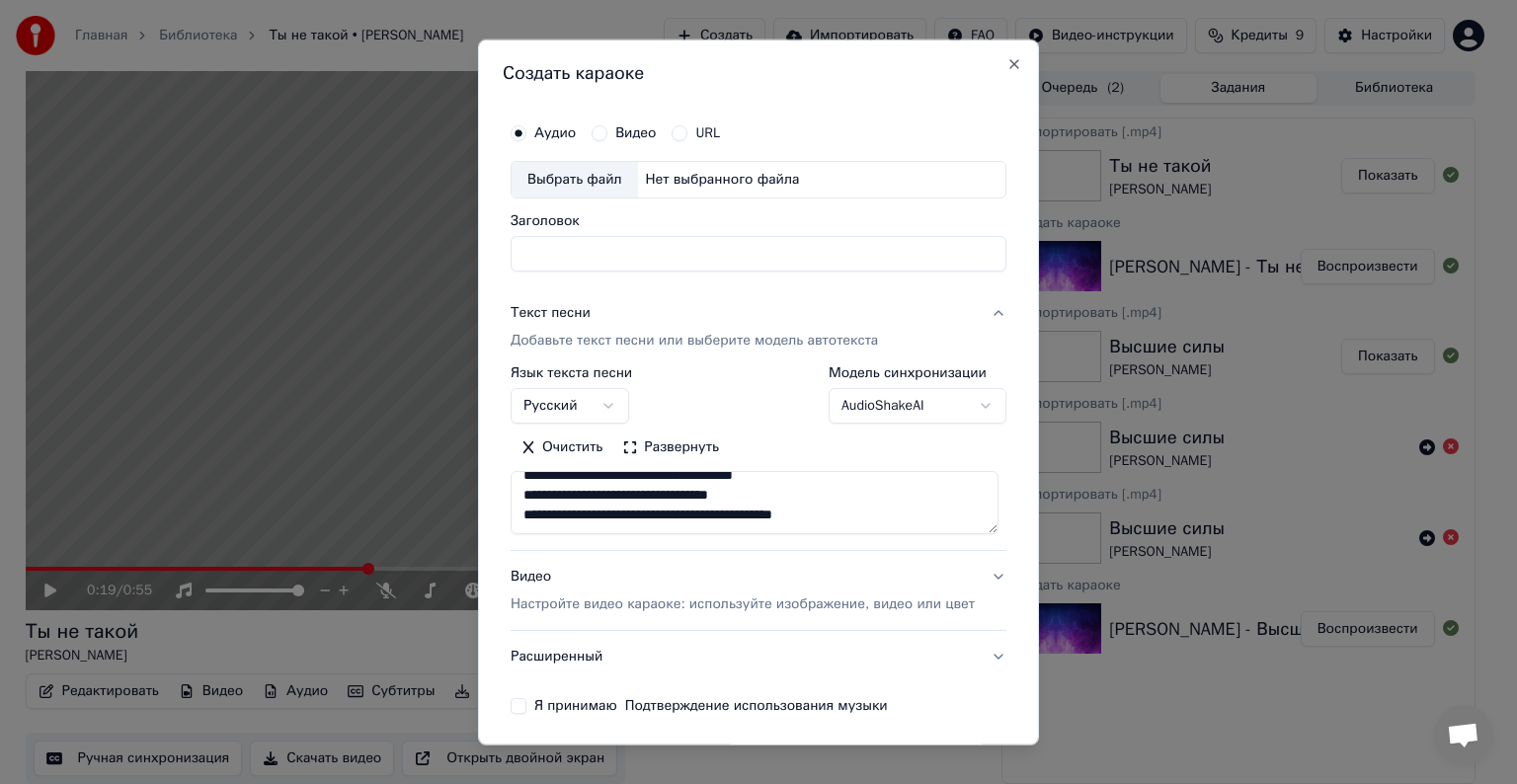 click on "Текст песни Добавьте текст песни или выберите модель автотекста" at bounding box center [758, 327] 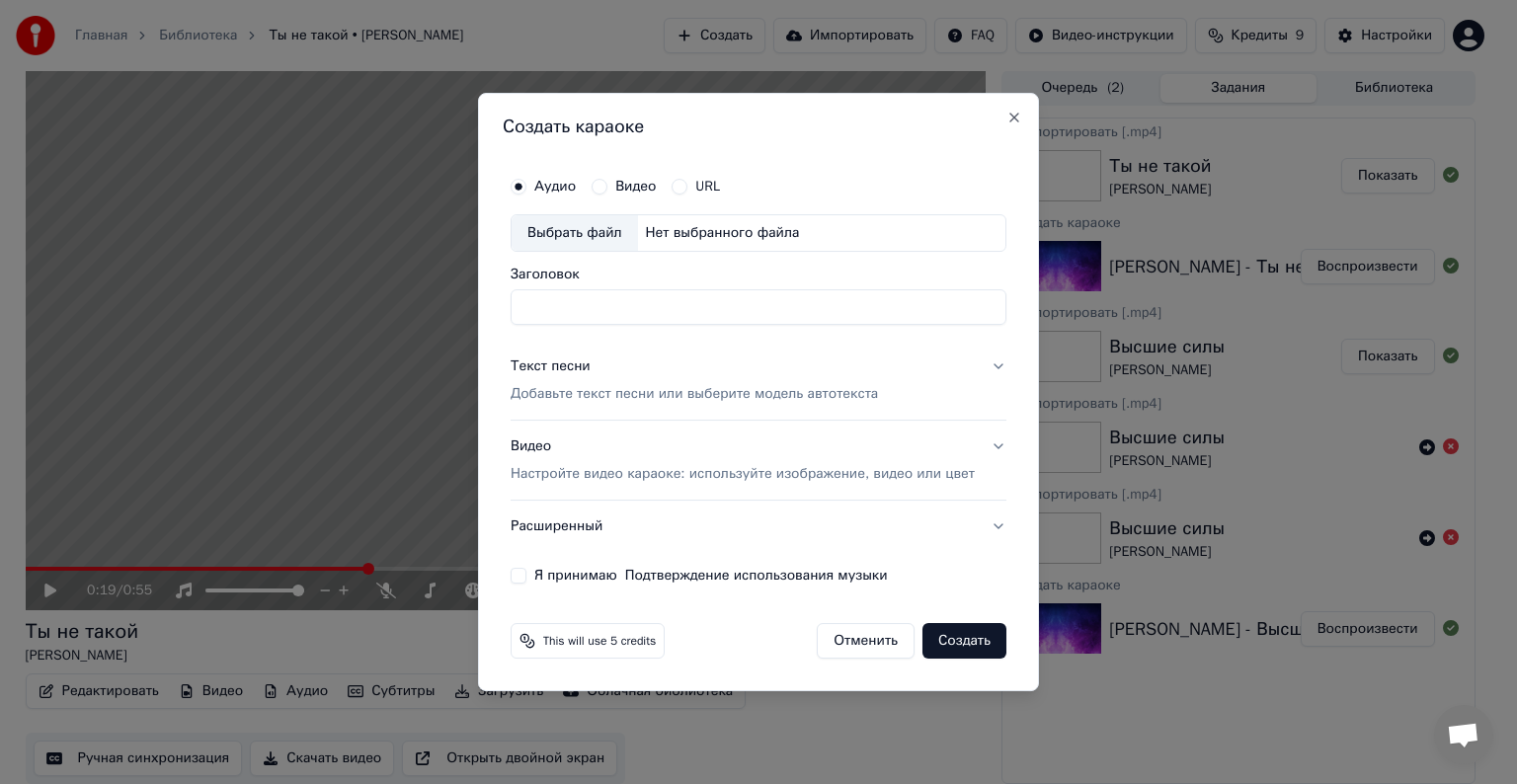 click on "Выбрать файл" at bounding box center [575, 233] 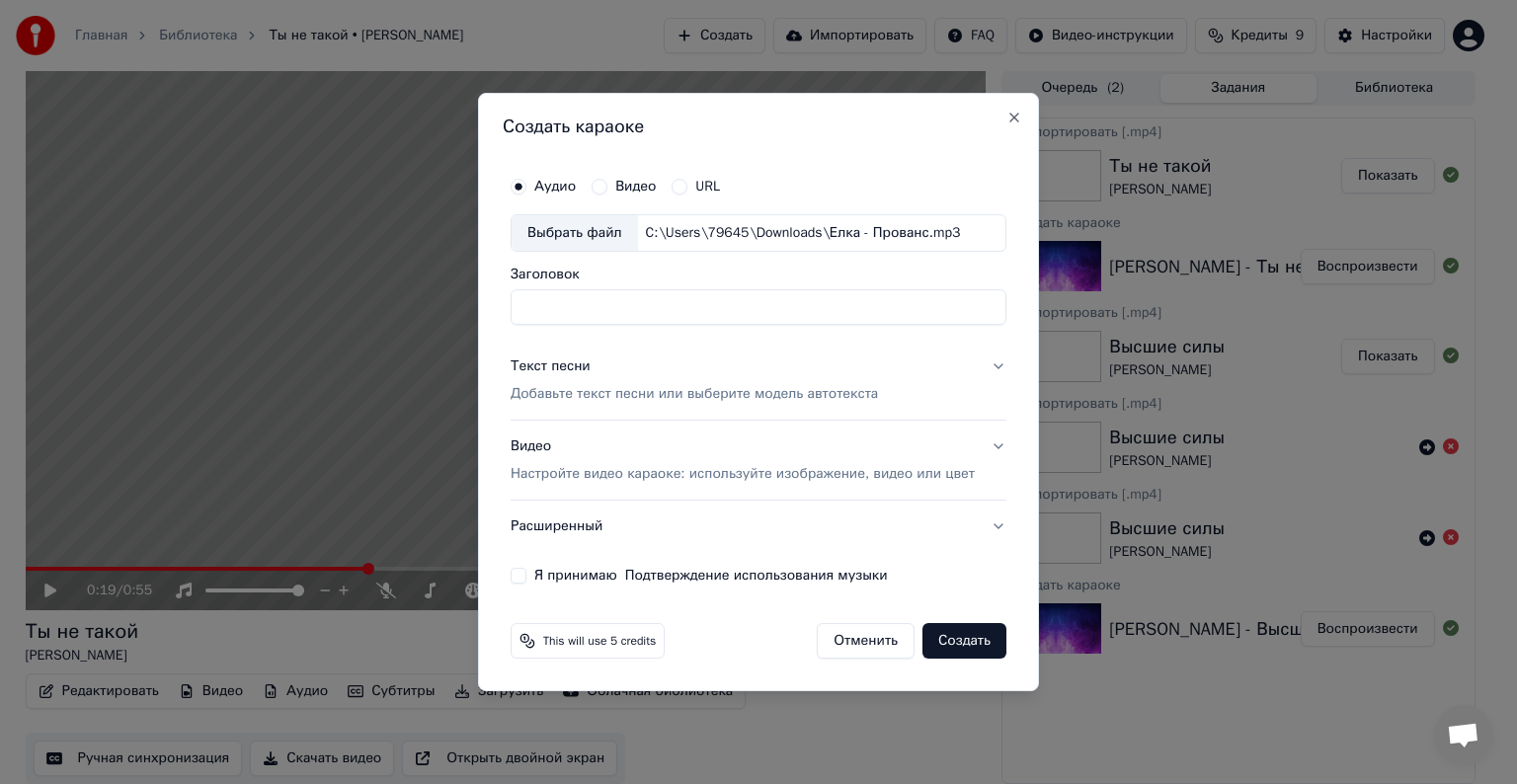 type on "**********" 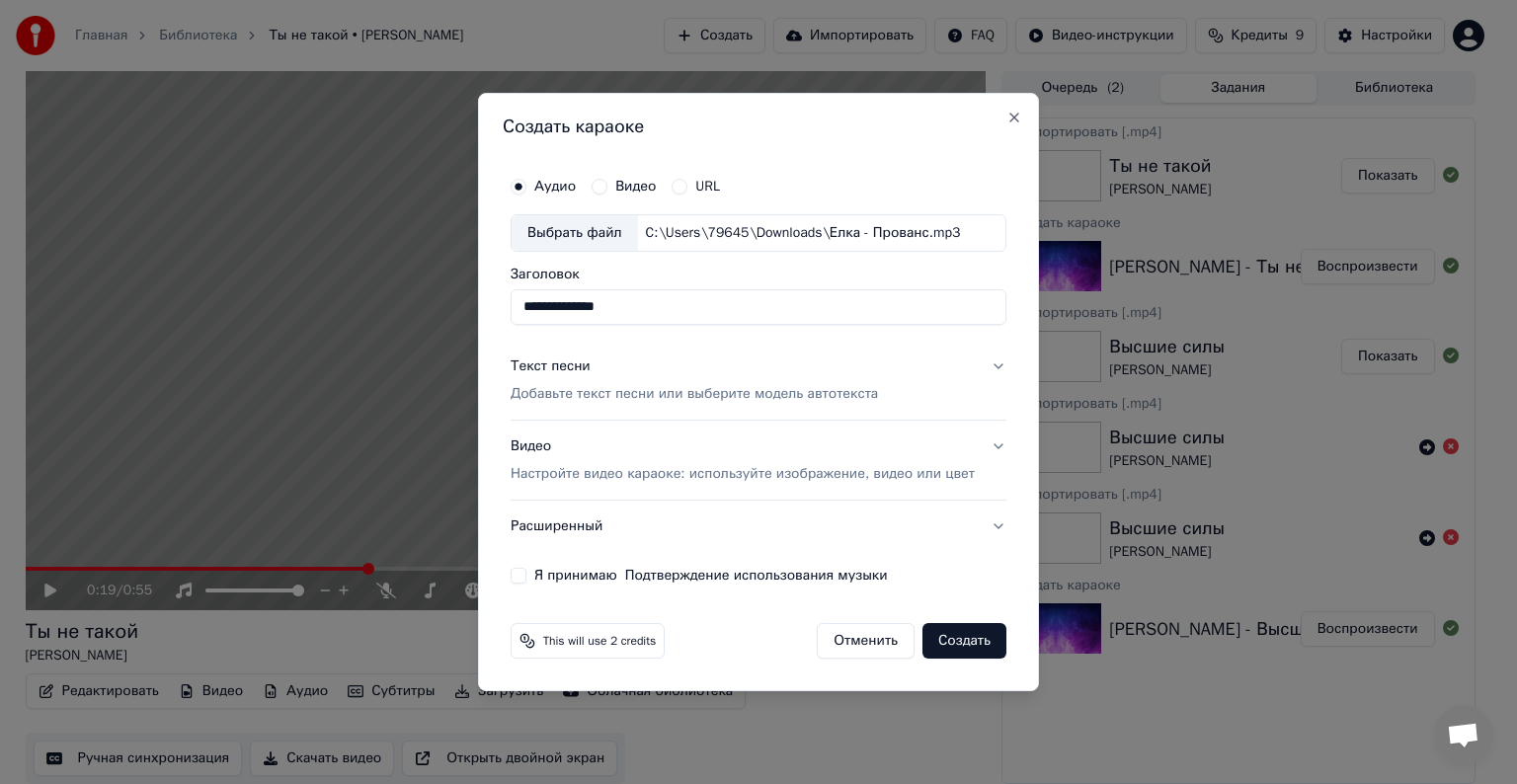 click on "Текст песни Добавьте текст песни или выберите модель автотекста" at bounding box center (758, 380) 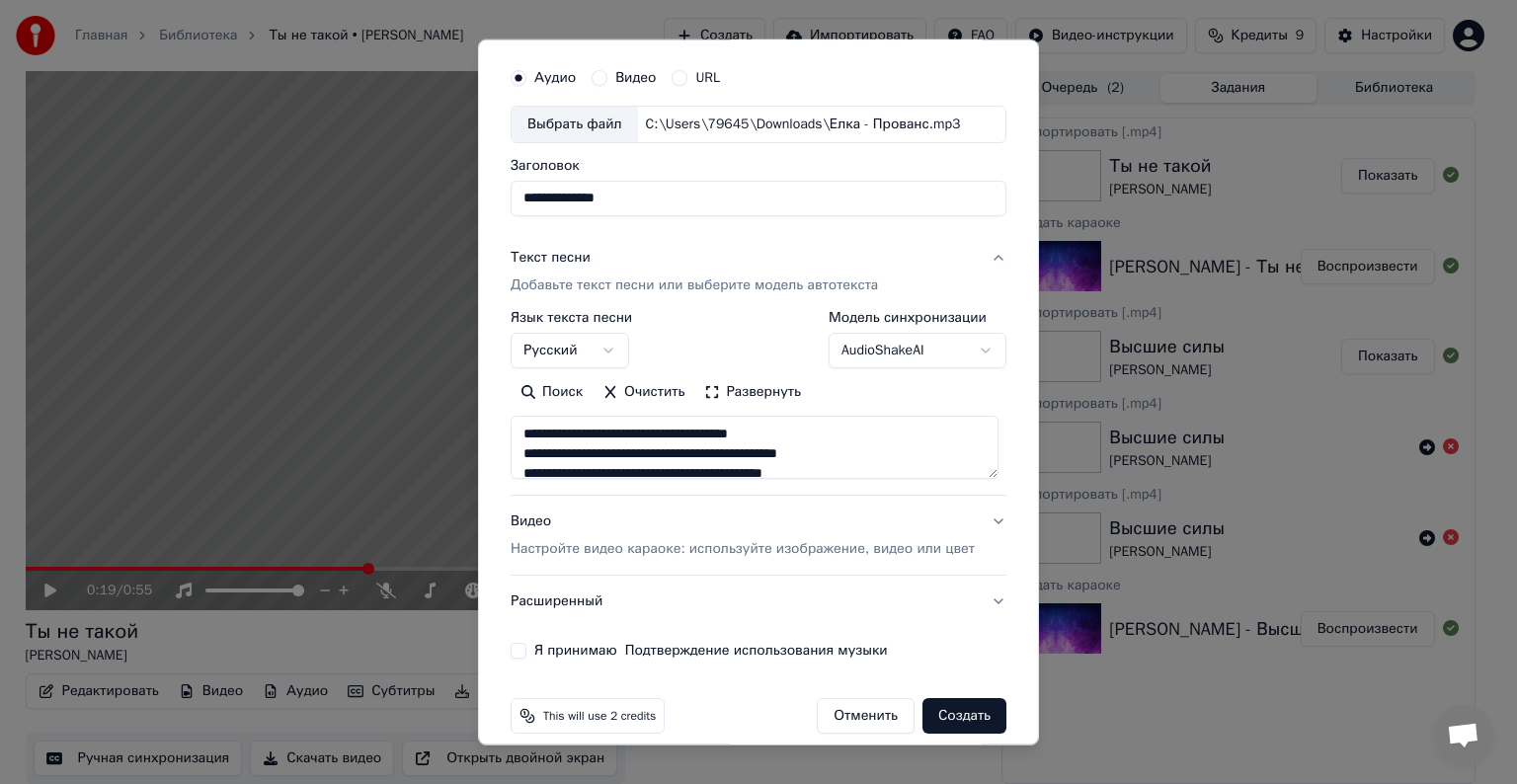 scroll, scrollTop: 75, scrollLeft: 0, axis: vertical 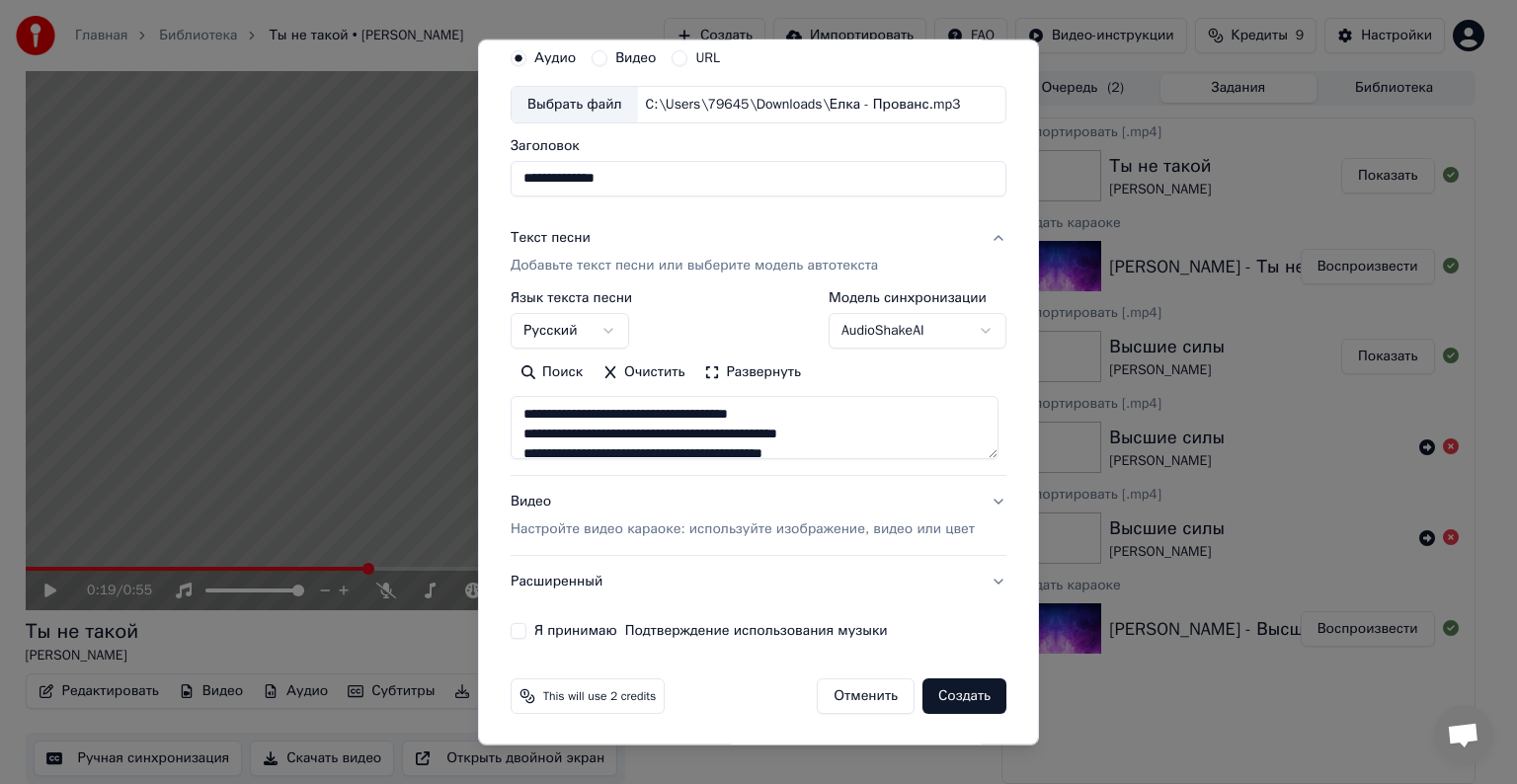 click on "Видео Настройте видео караоке: используйте изображение, видео или цвет" at bounding box center (758, 515) 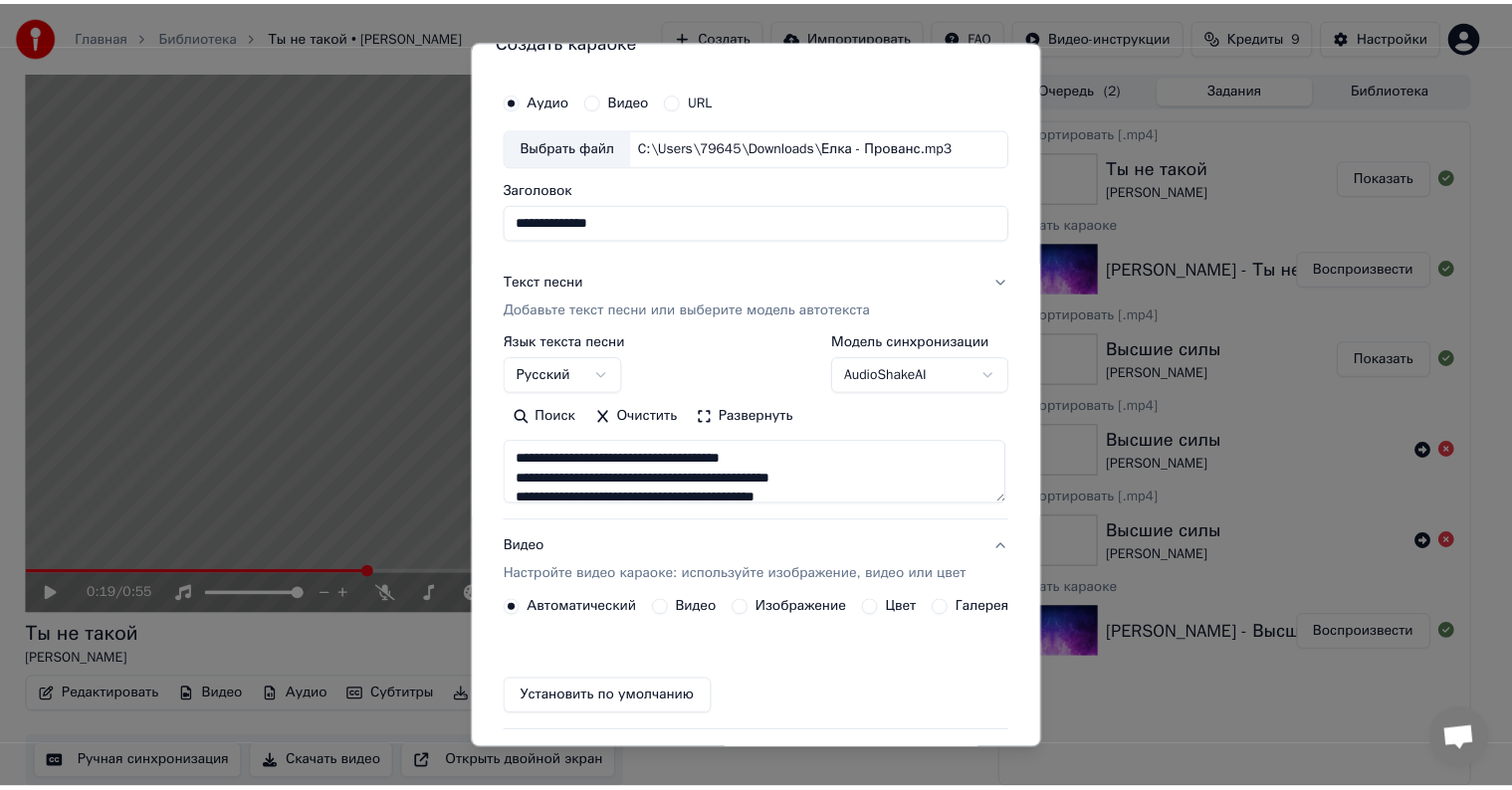 scroll, scrollTop: 22, scrollLeft: 0, axis: vertical 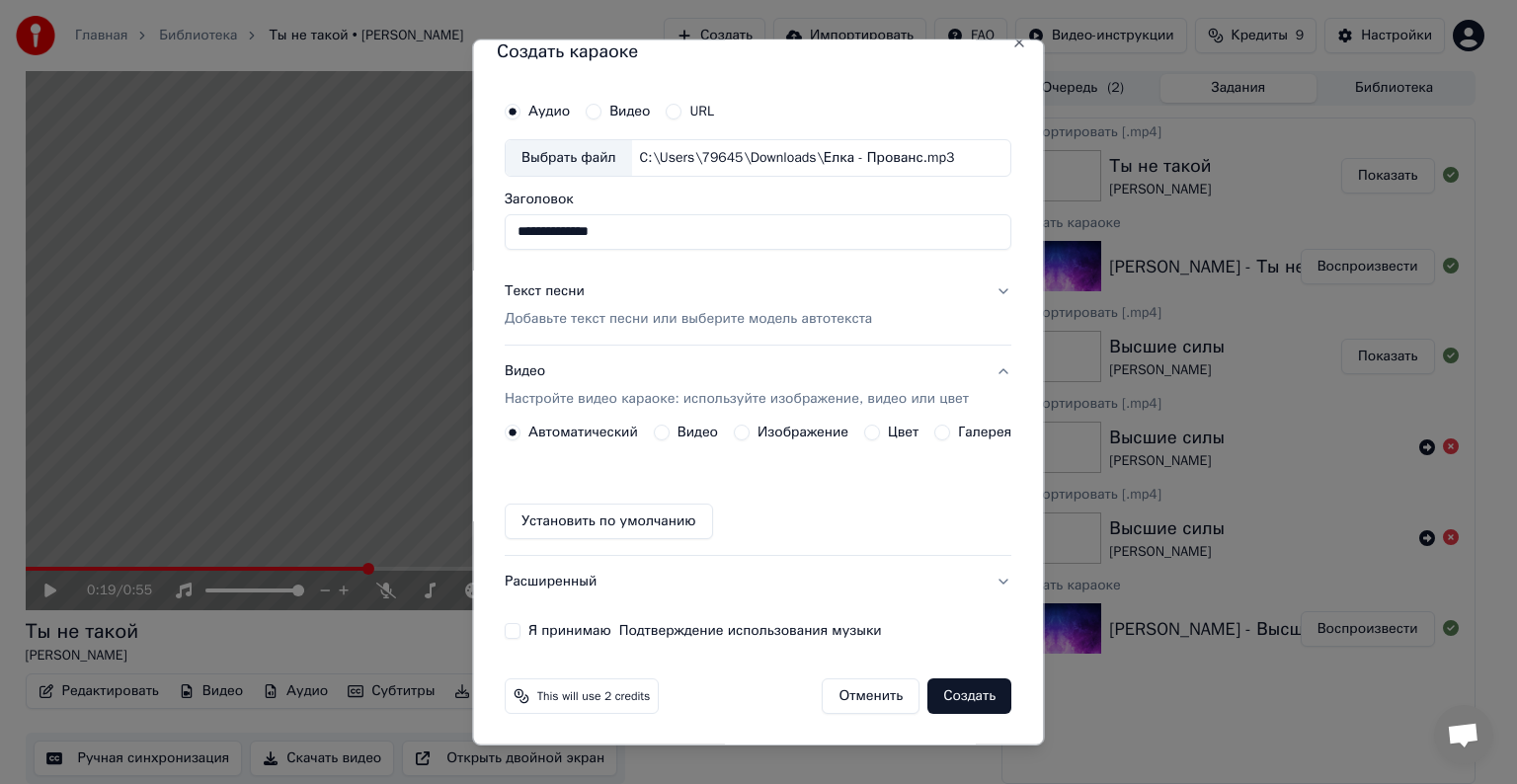 click on "Установить по умолчанию" at bounding box center (608, 521) 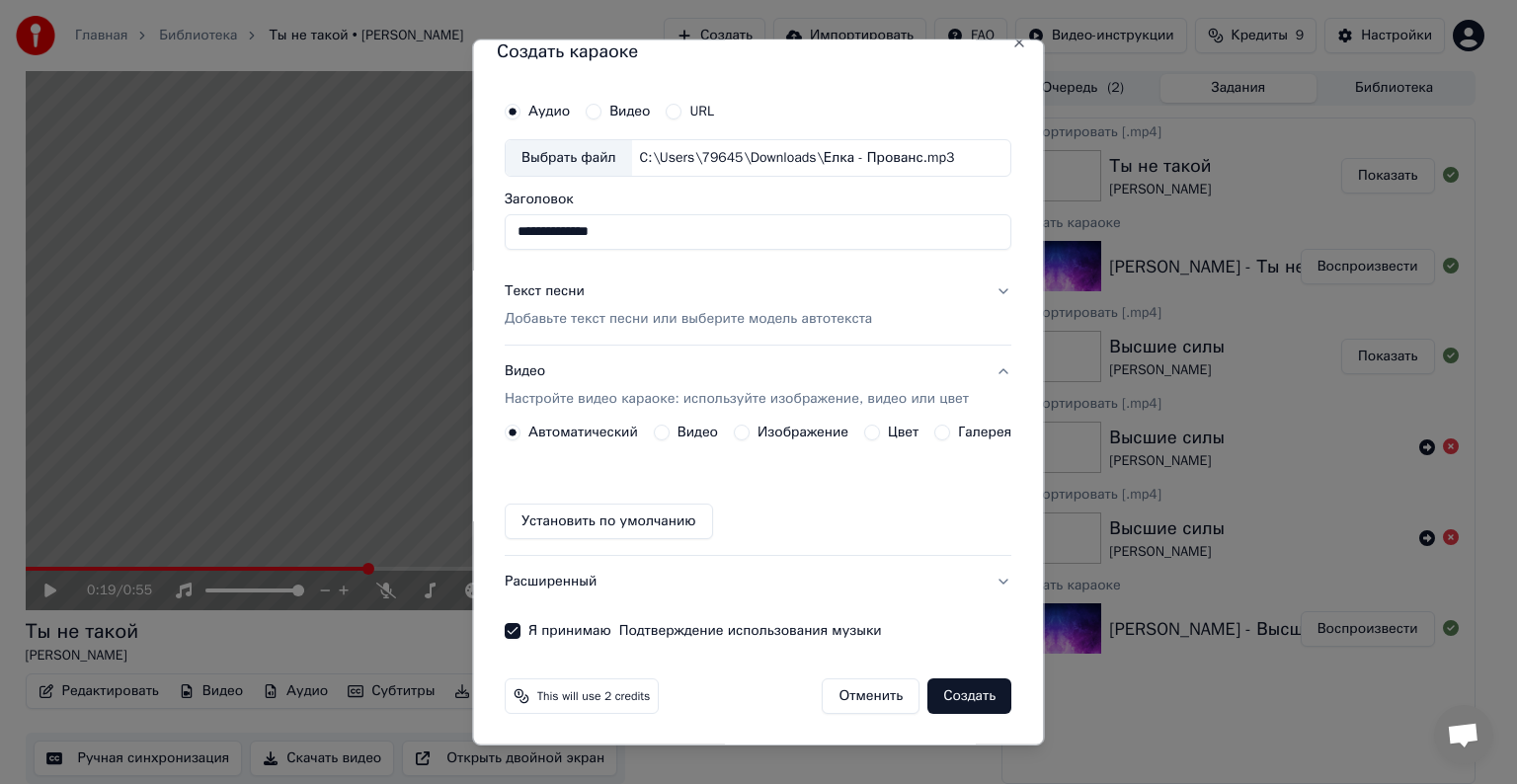 click on "Создать" at bounding box center [970, 696] 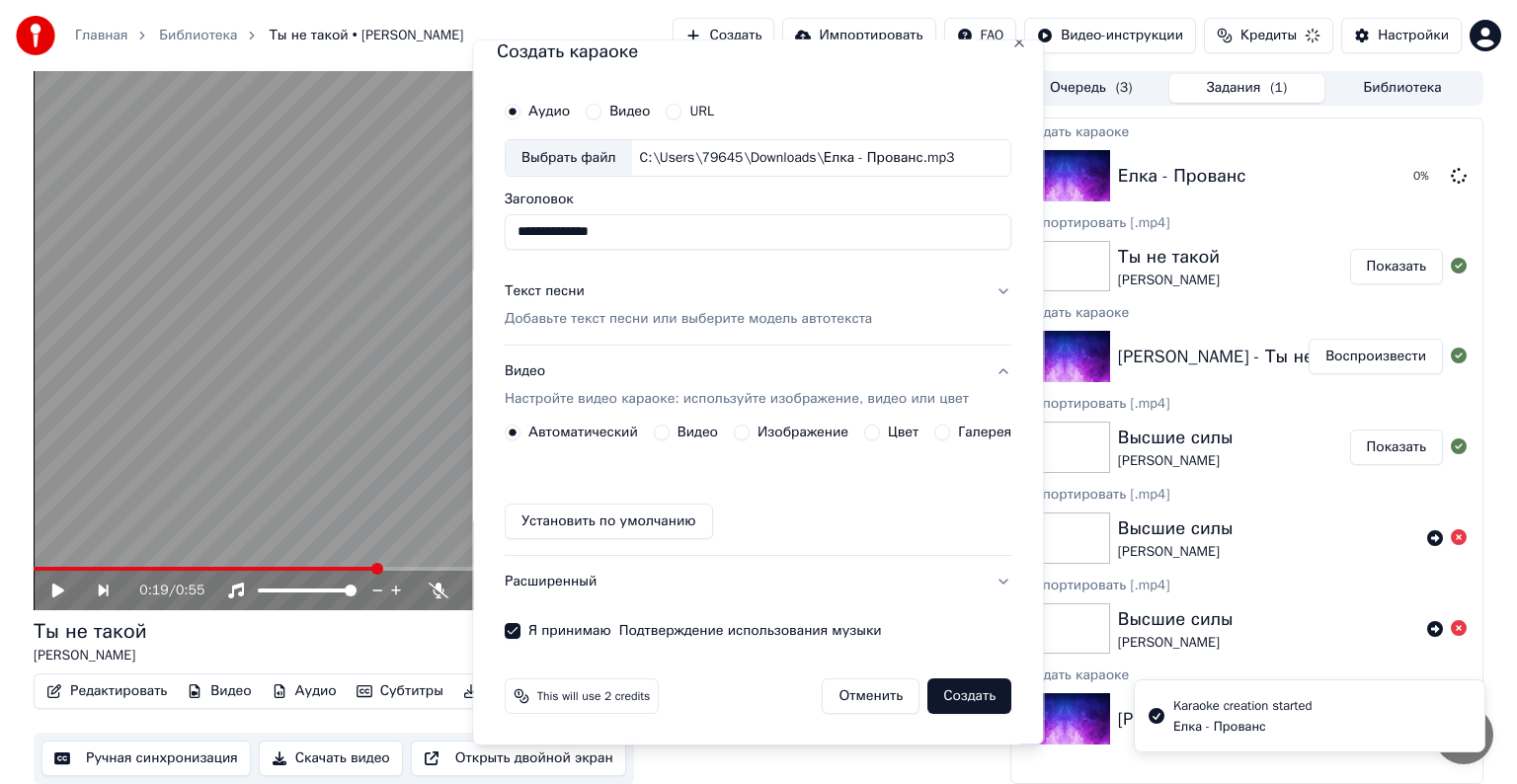 type 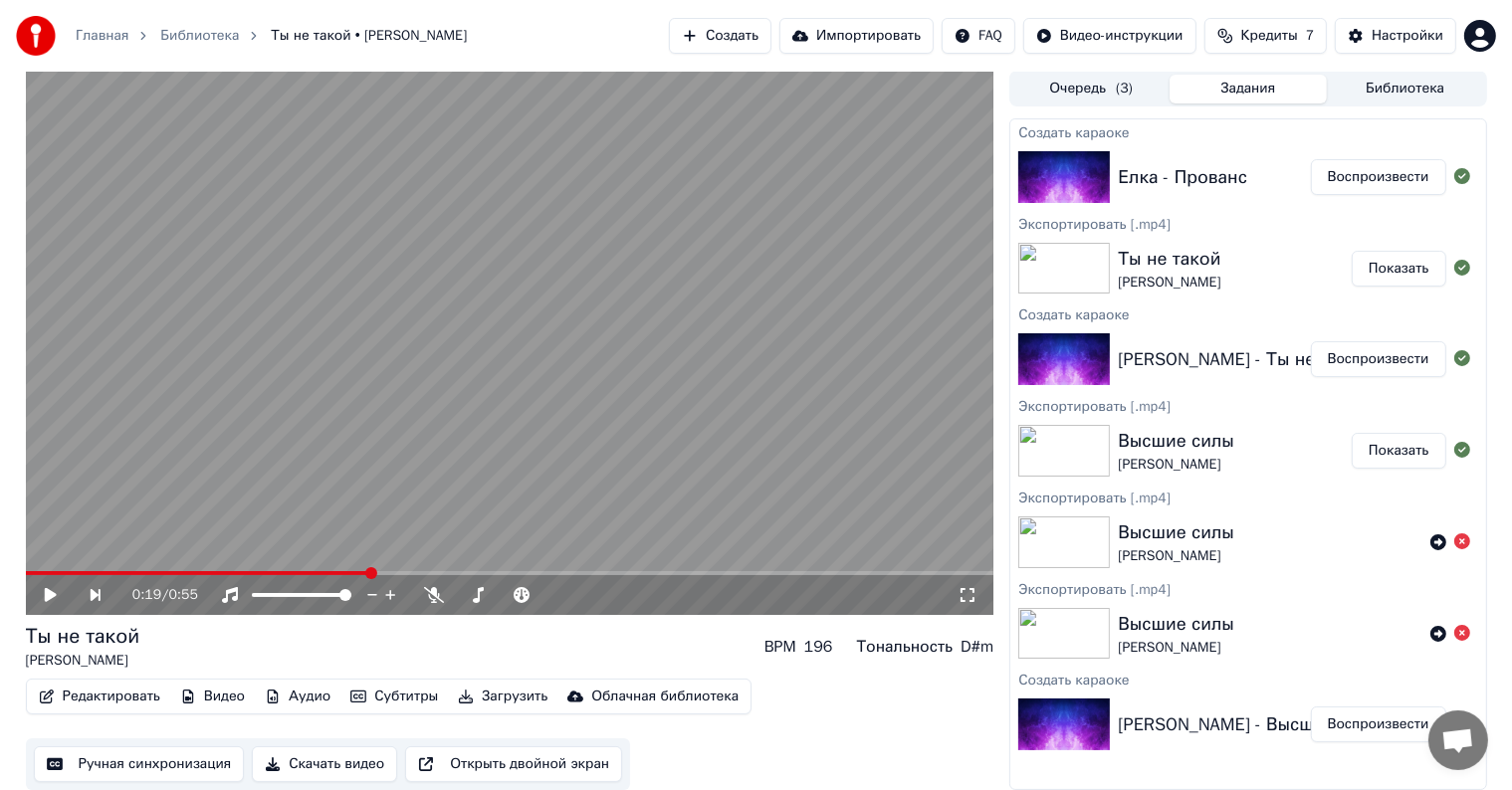 click on "Воспроизвести" at bounding box center [1379, 177] 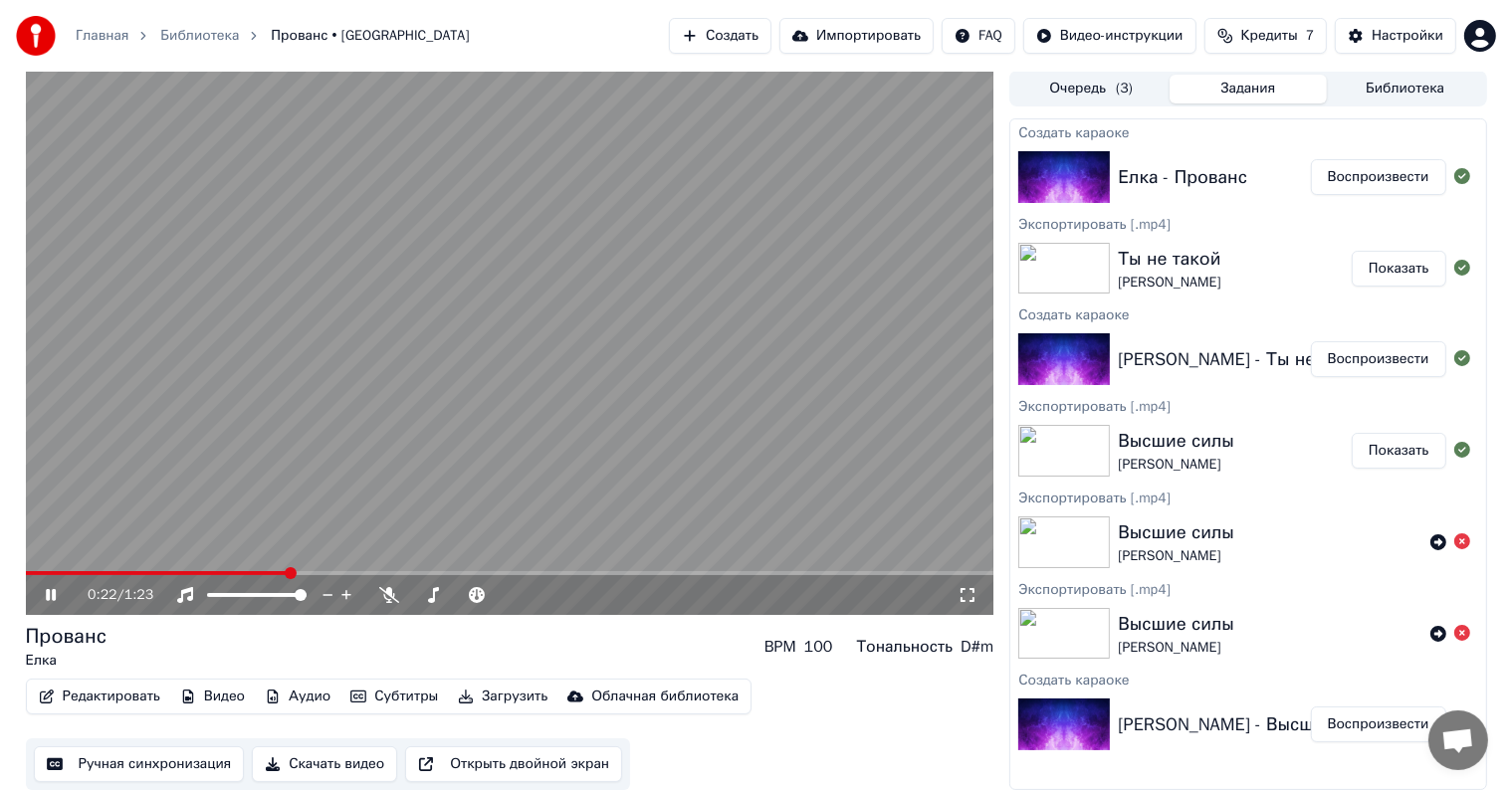 click 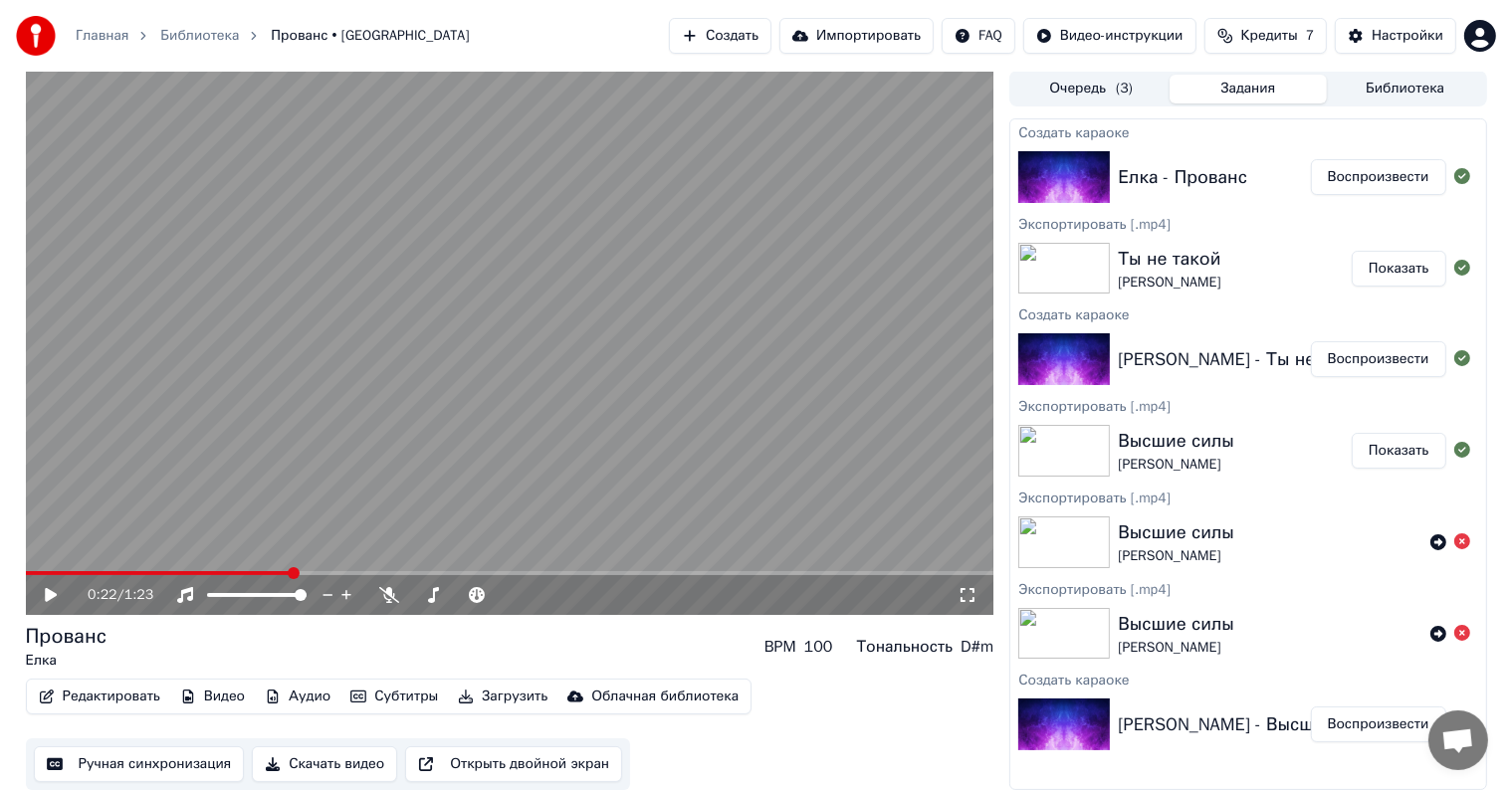 click on "Скачать видео" at bounding box center (324, 764) 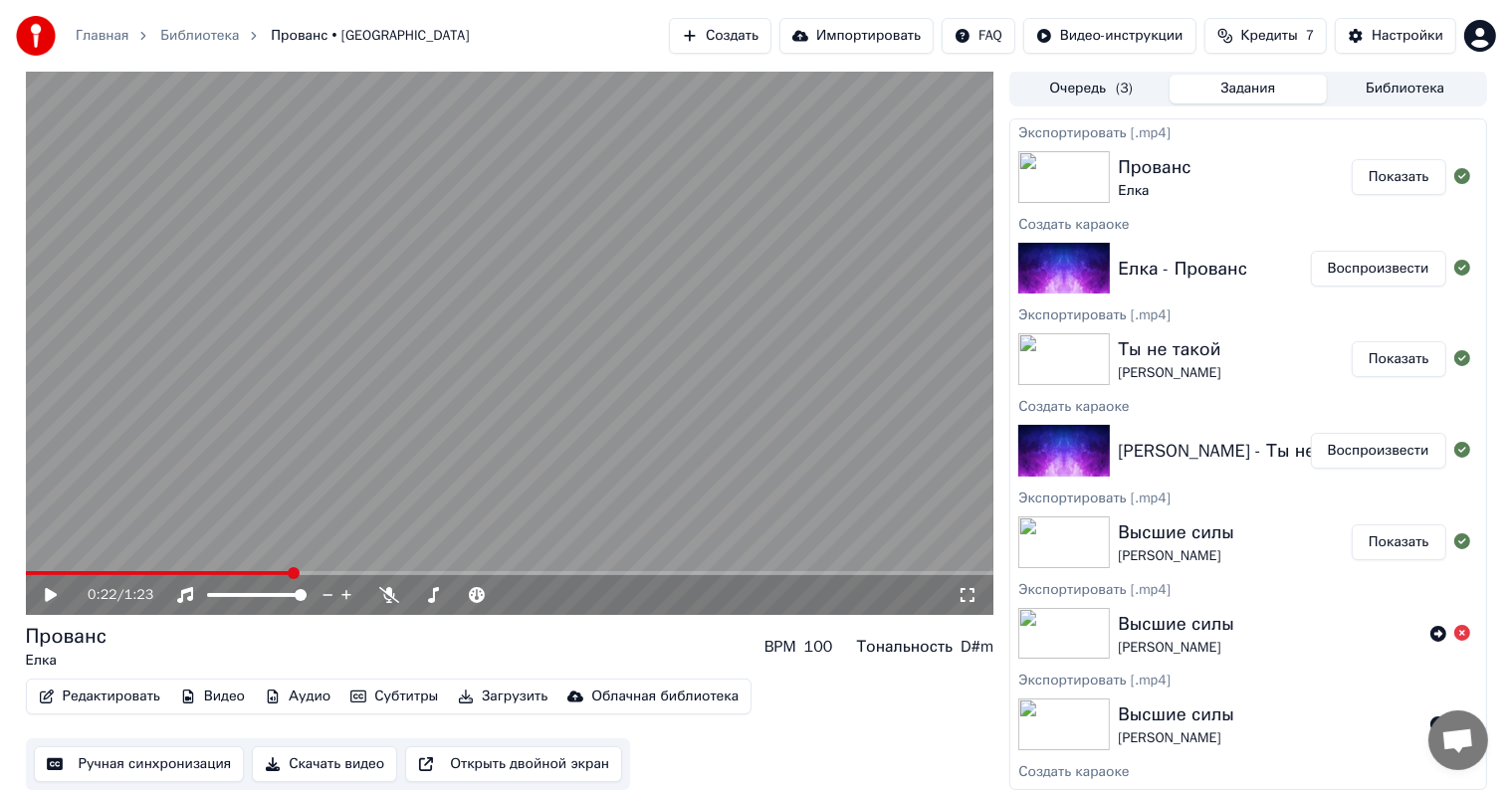 click on "Показать" at bounding box center [1399, 177] 